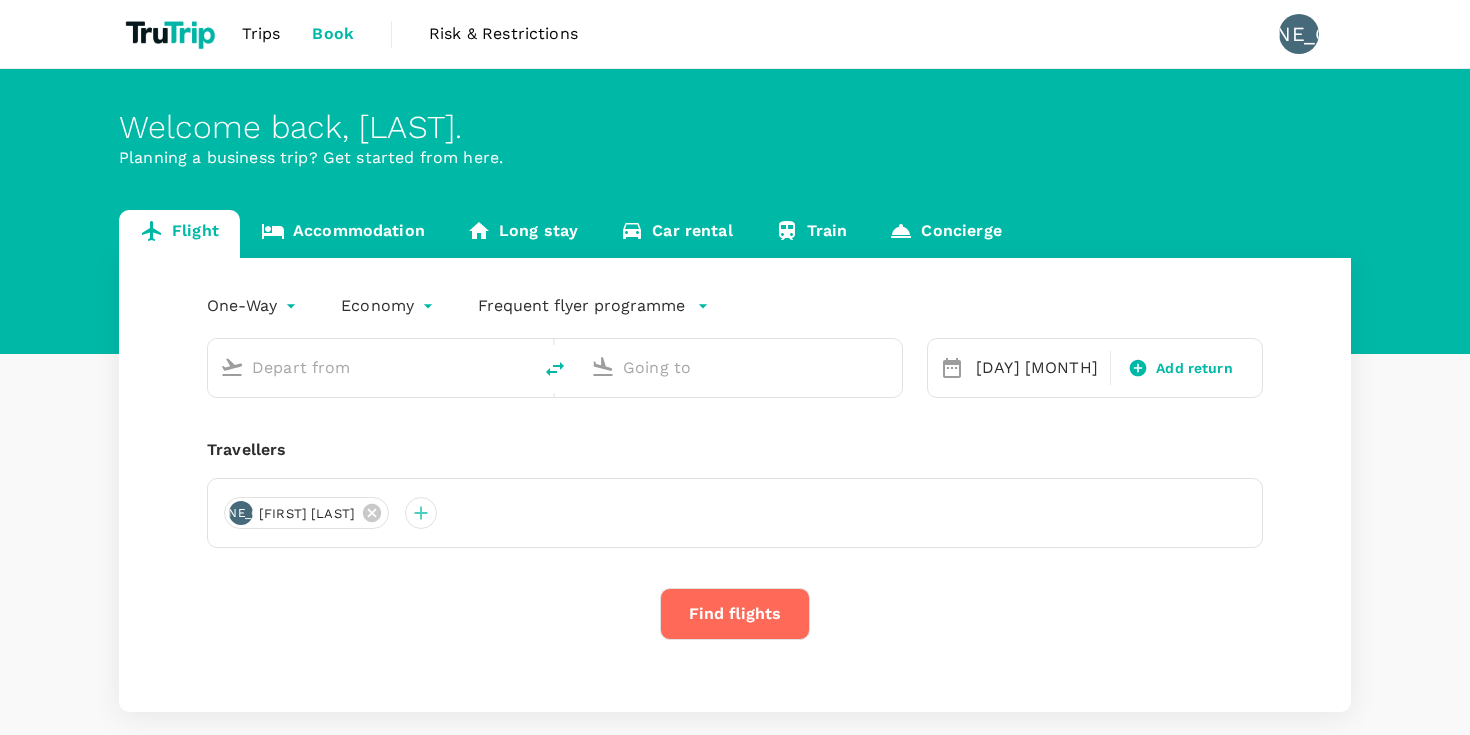 scroll, scrollTop: 0, scrollLeft: 0, axis: both 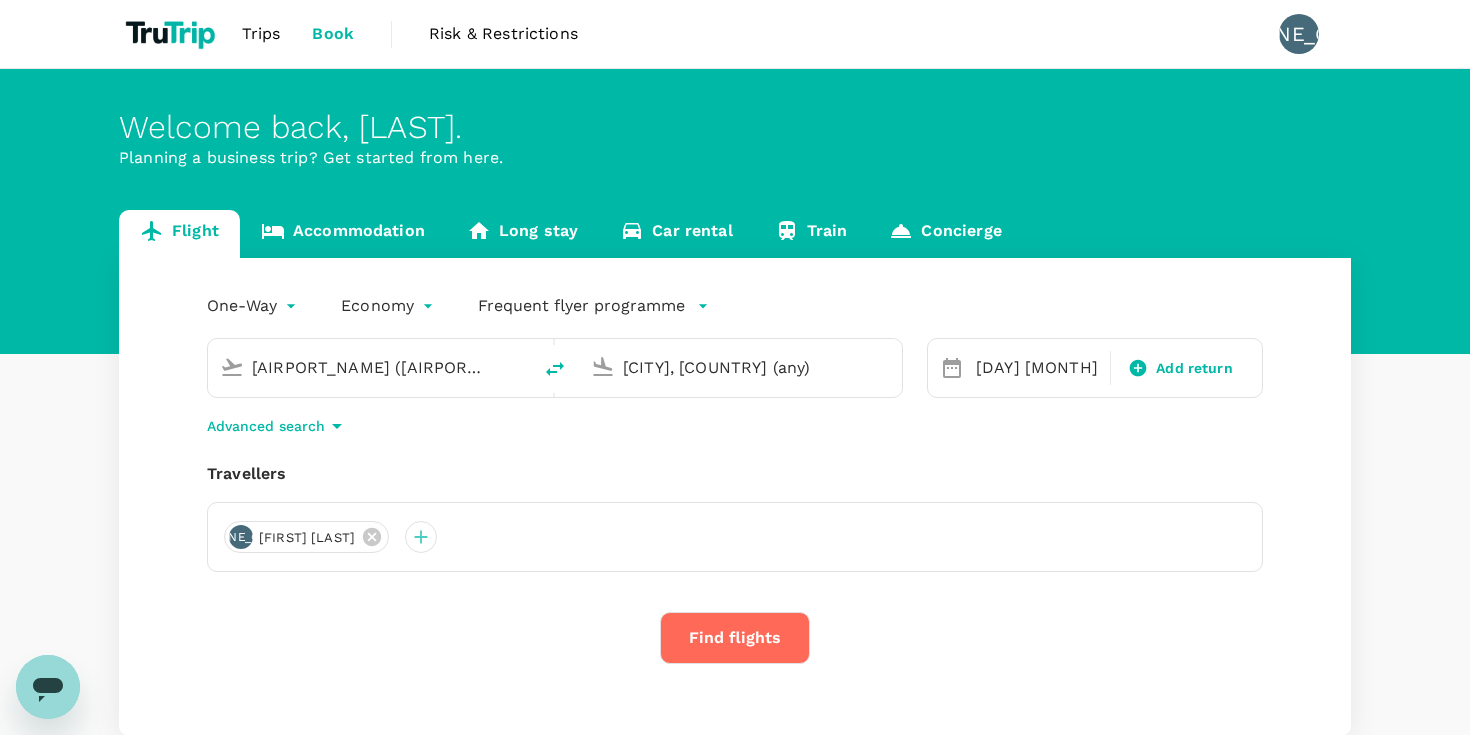 type on "[AIRPORT_NAME] ([AIRPORT_CODE])" 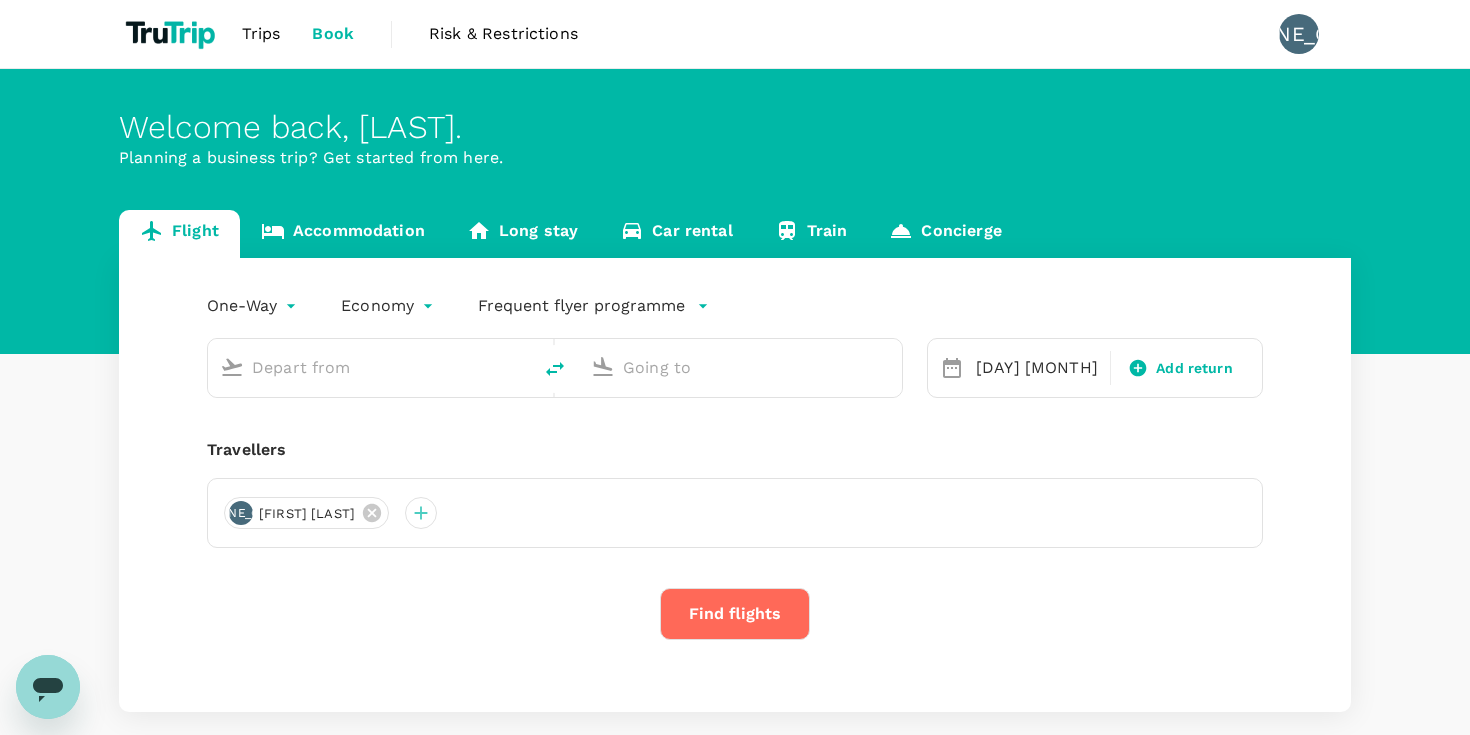 type on "[AIRPORT_NAME] ([AIRPORT_CODE])" 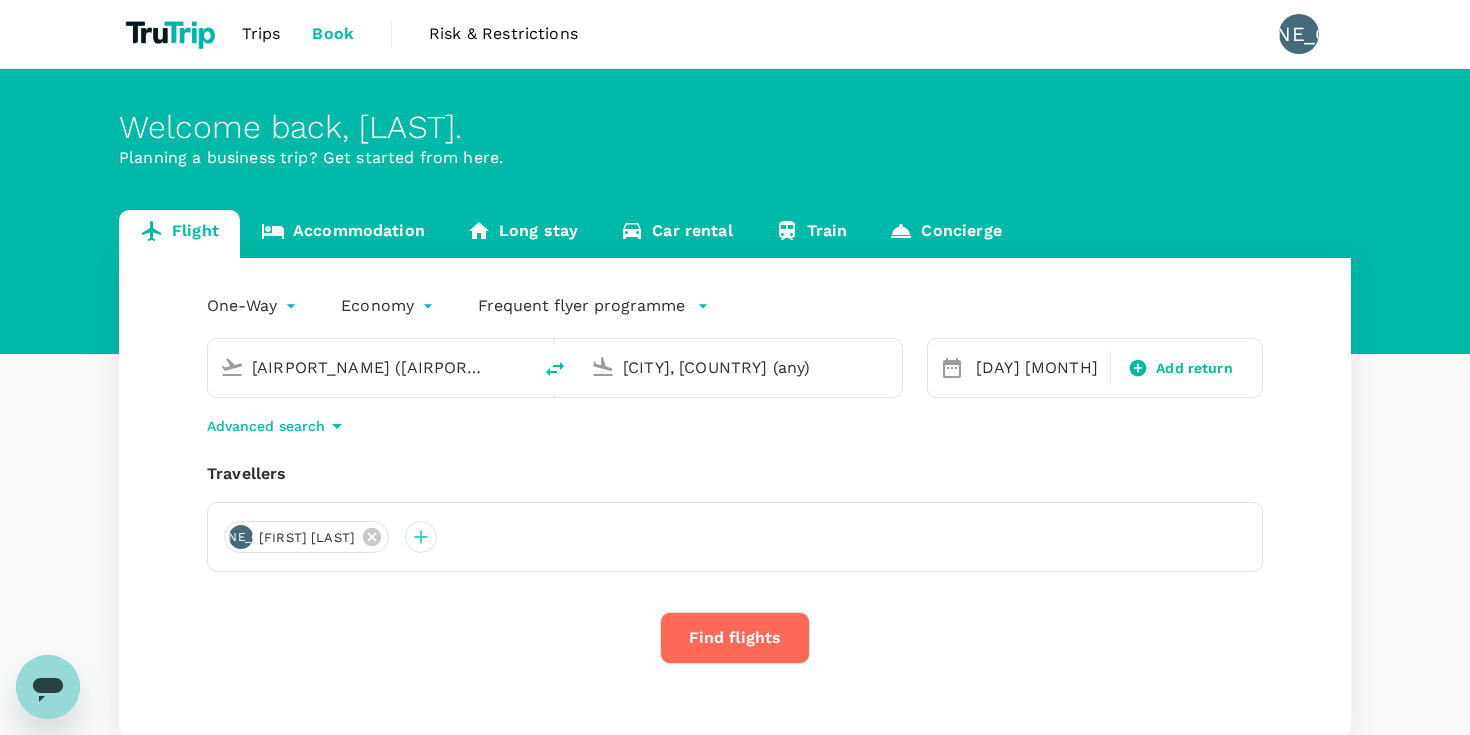 click on "Trips" at bounding box center [261, 34] 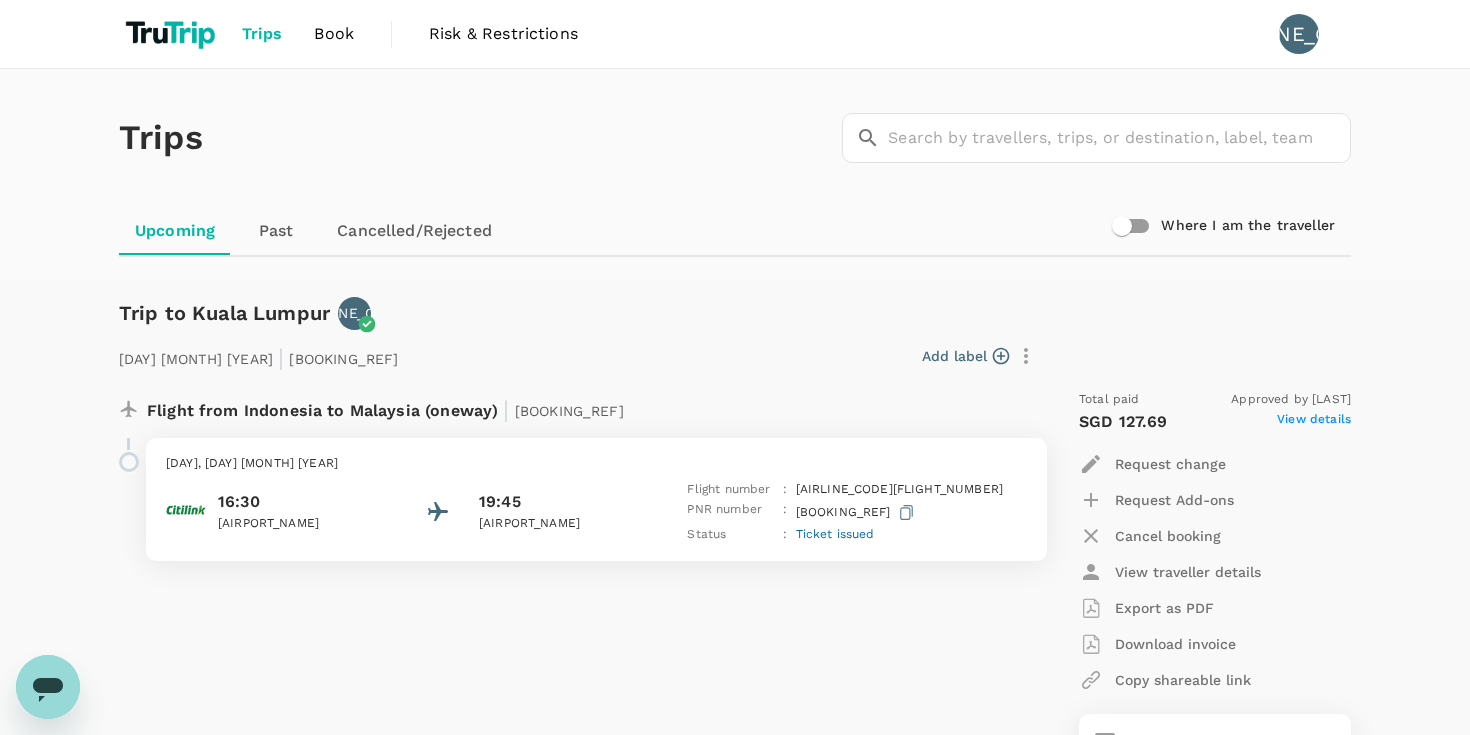 click on "Past" at bounding box center (276, 231) 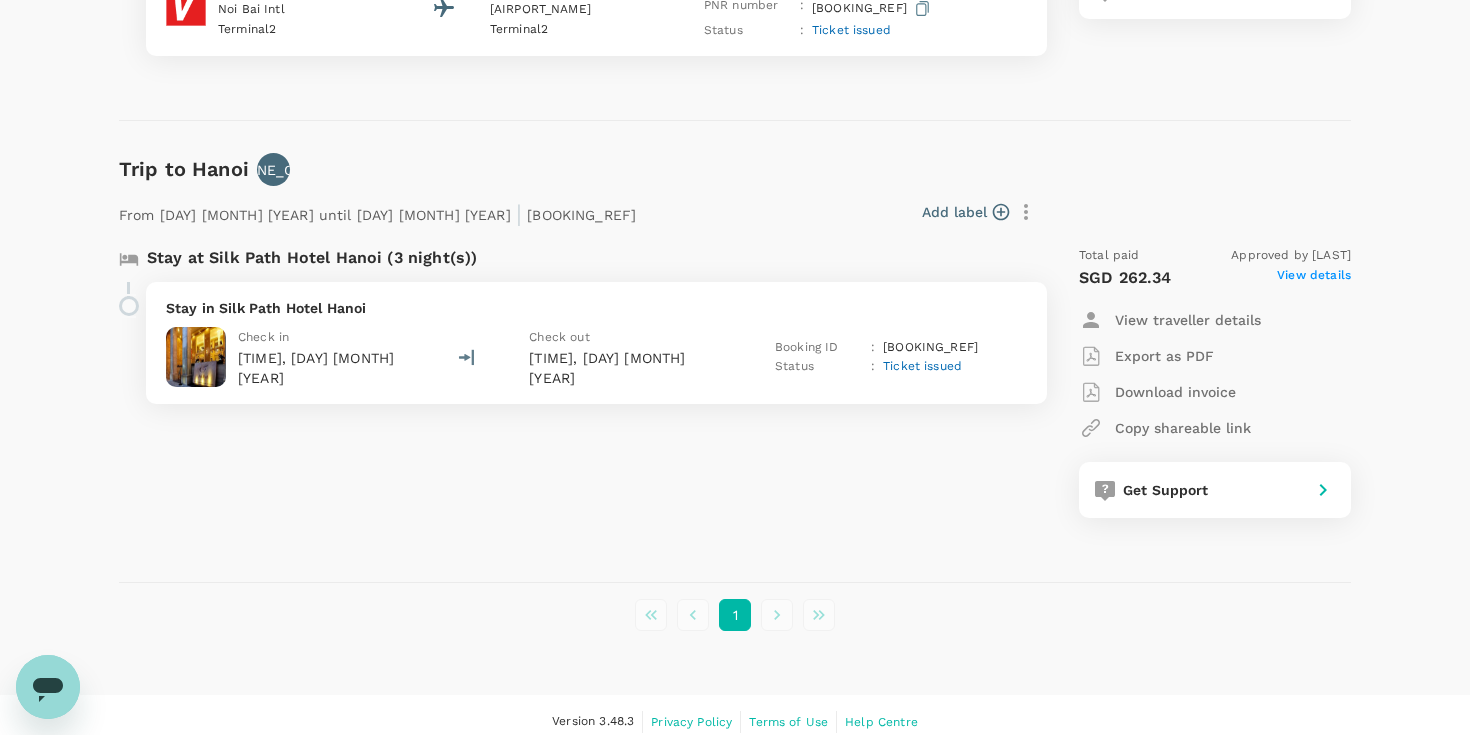 scroll, scrollTop: 647, scrollLeft: 0, axis: vertical 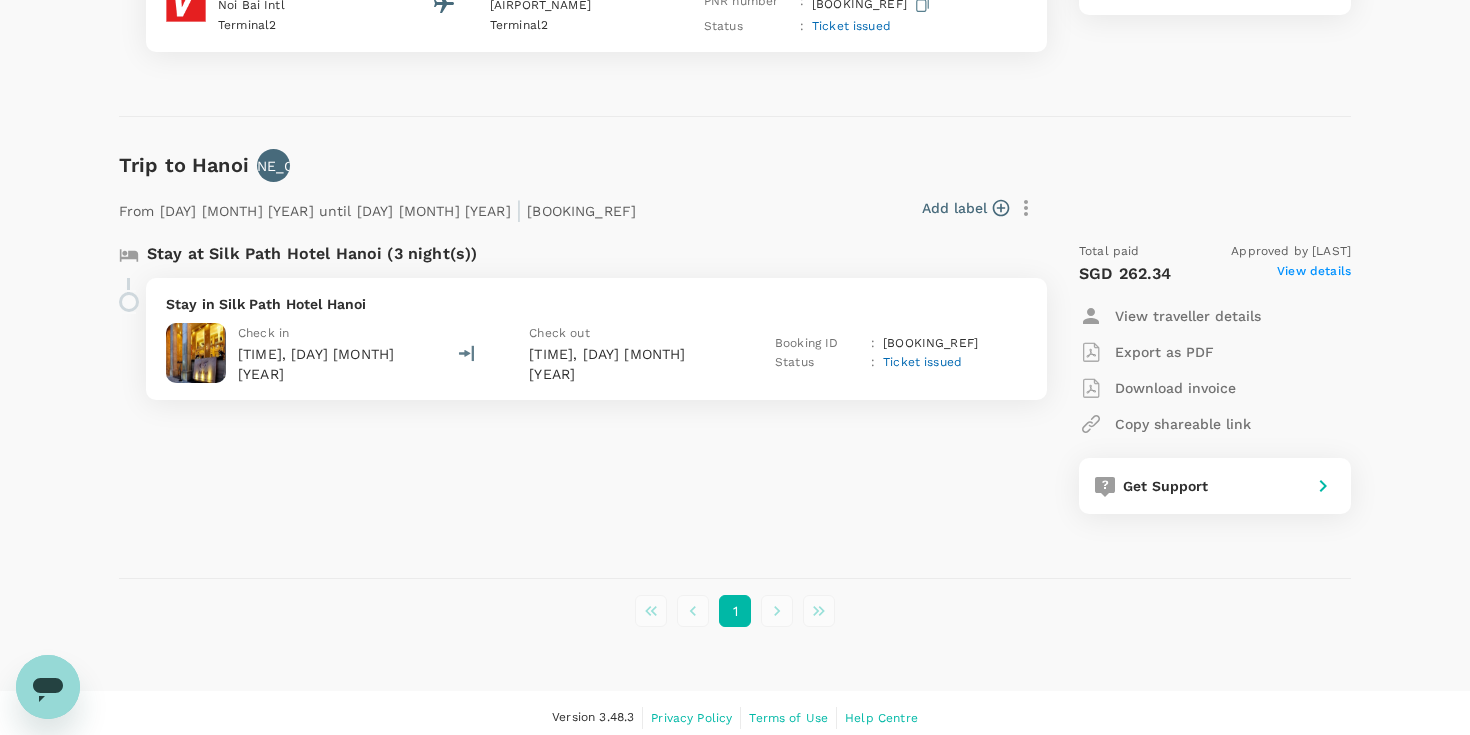 click on "Stay in Silk Path Hotel Hanoi" at bounding box center [596, 304] 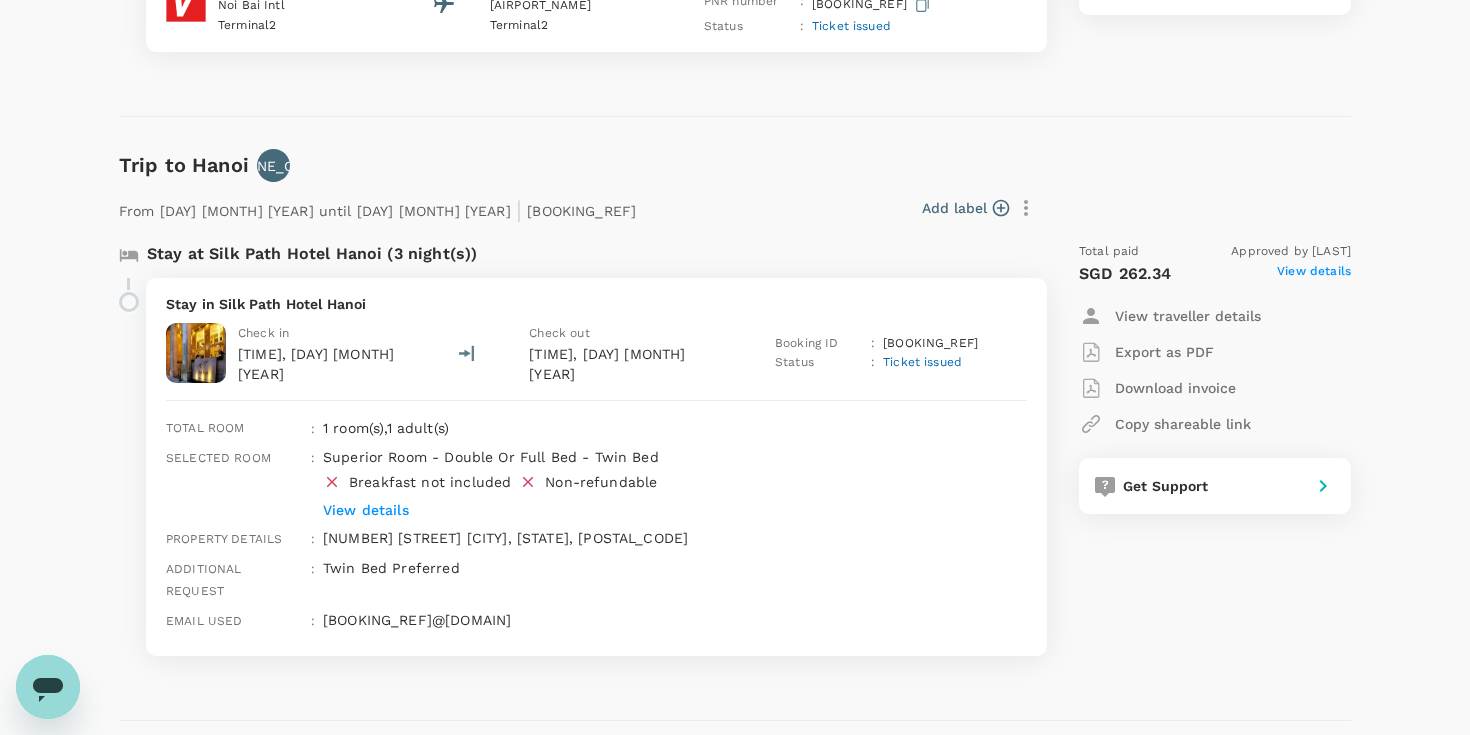 click at bounding box center (196, 353) 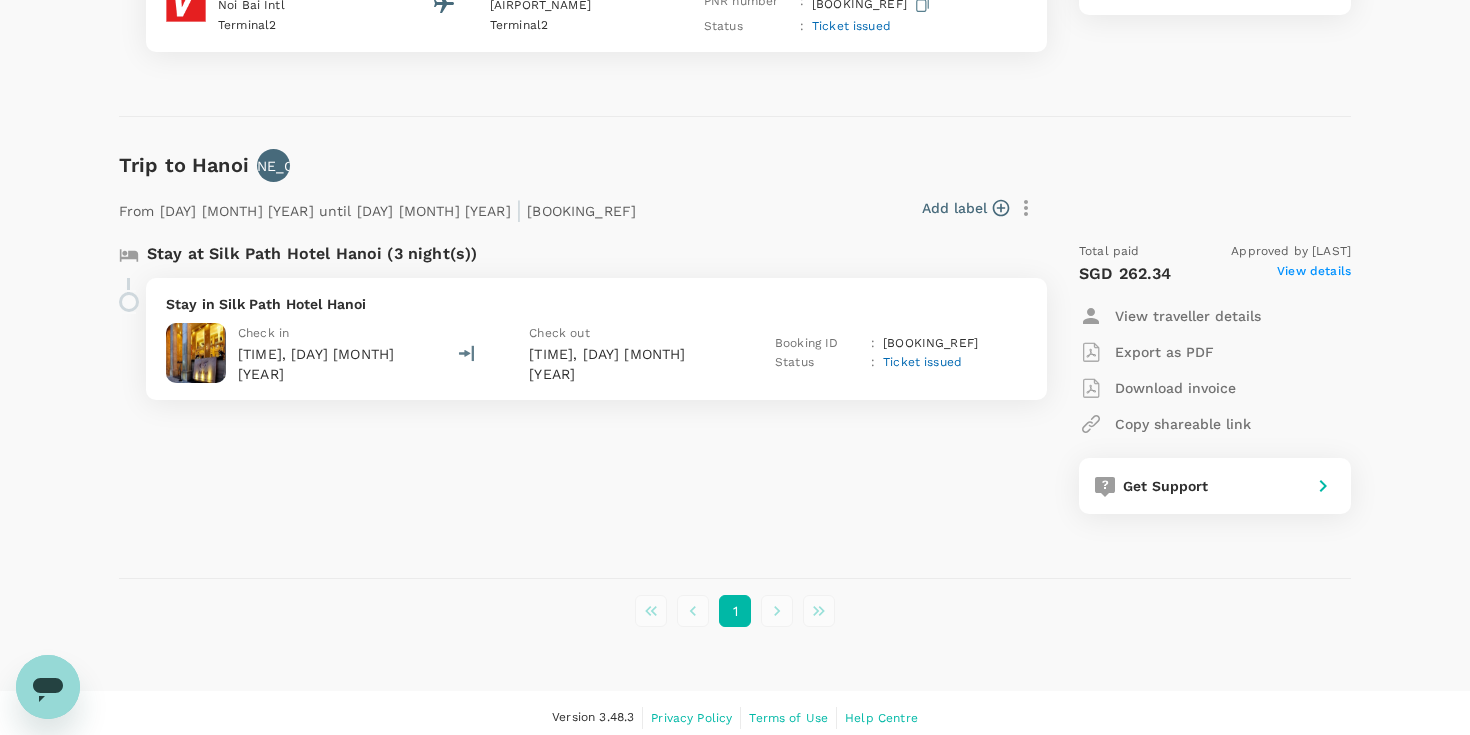 click on "Stay in Silk Path Hotel Hanoi Check in 14:00, 08 Jun 2025 Check out 12:00, 11 Jun 2025 Booking ID : H2025060637933 Status : Ticket issued" at bounding box center [596, 339] 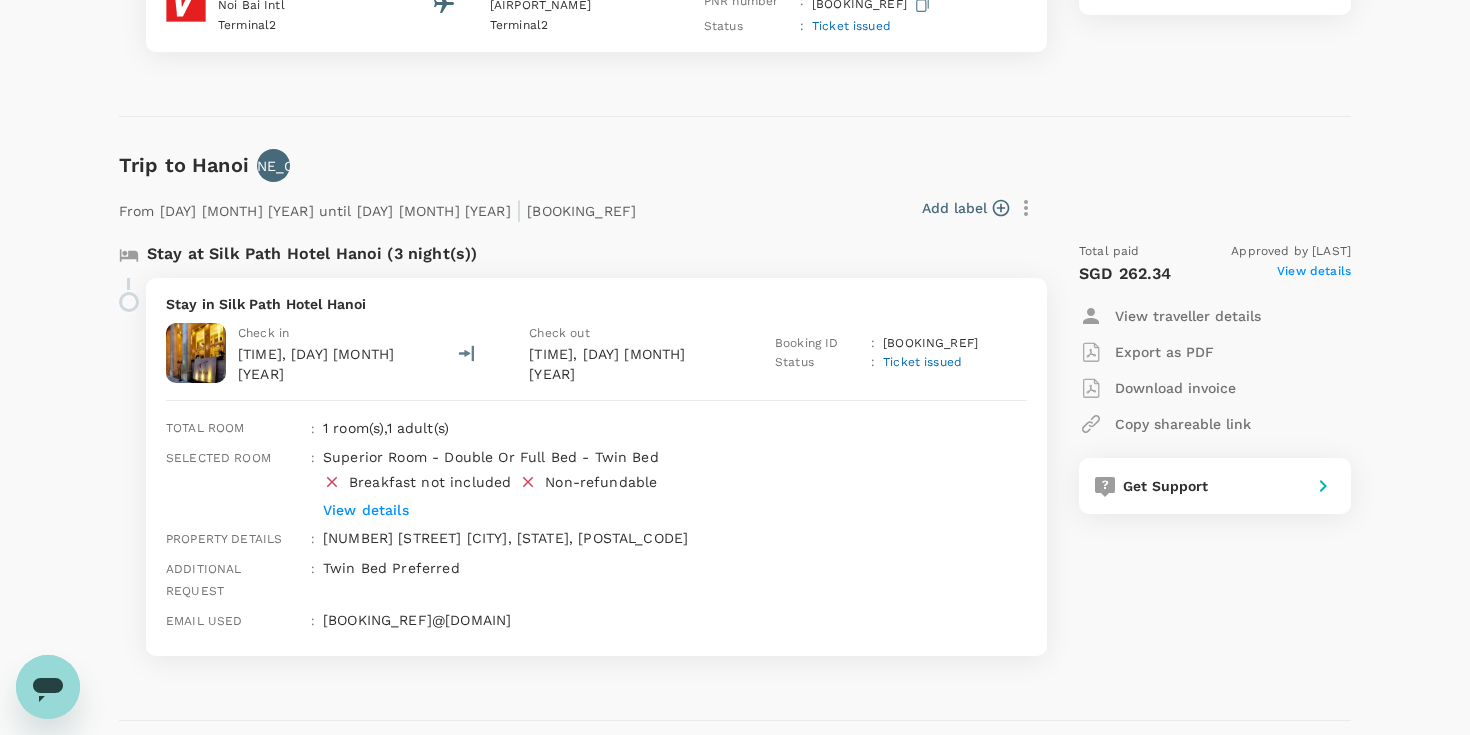 click on "Stay at Silk Path Hotel Hanoi (3 night(s))" at bounding box center [312, 254] 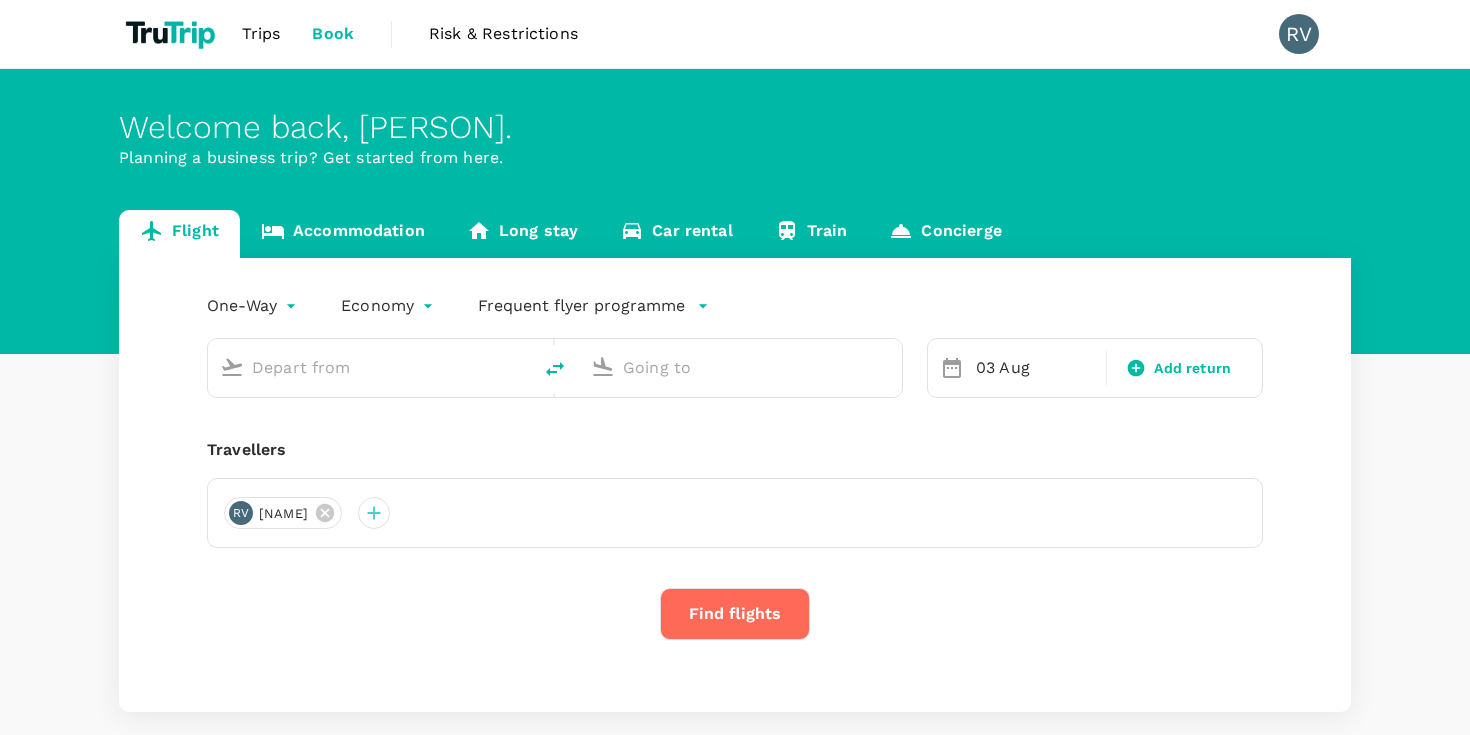 scroll, scrollTop: 0, scrollLeft: 0, axis: both 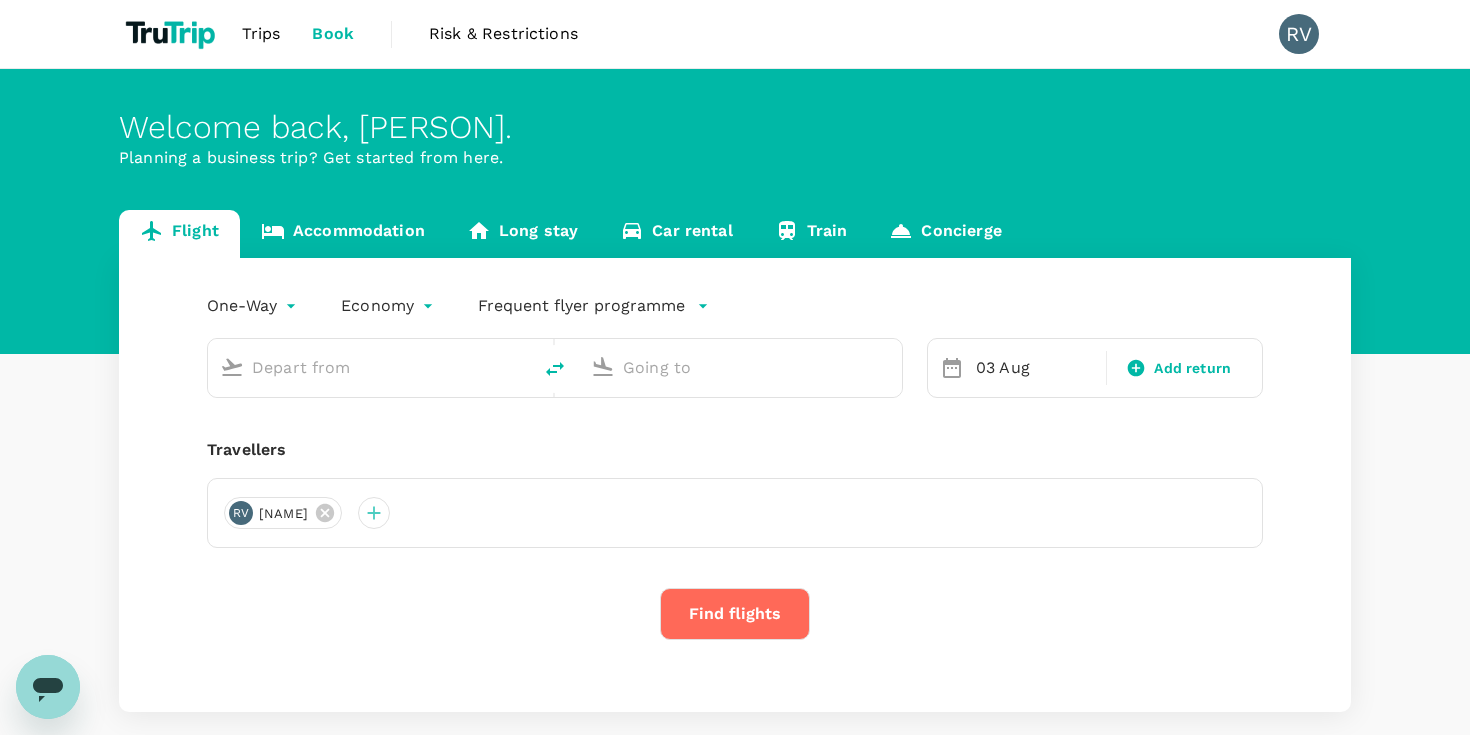type on "Soekarno-Hatta Intl (CGK)" 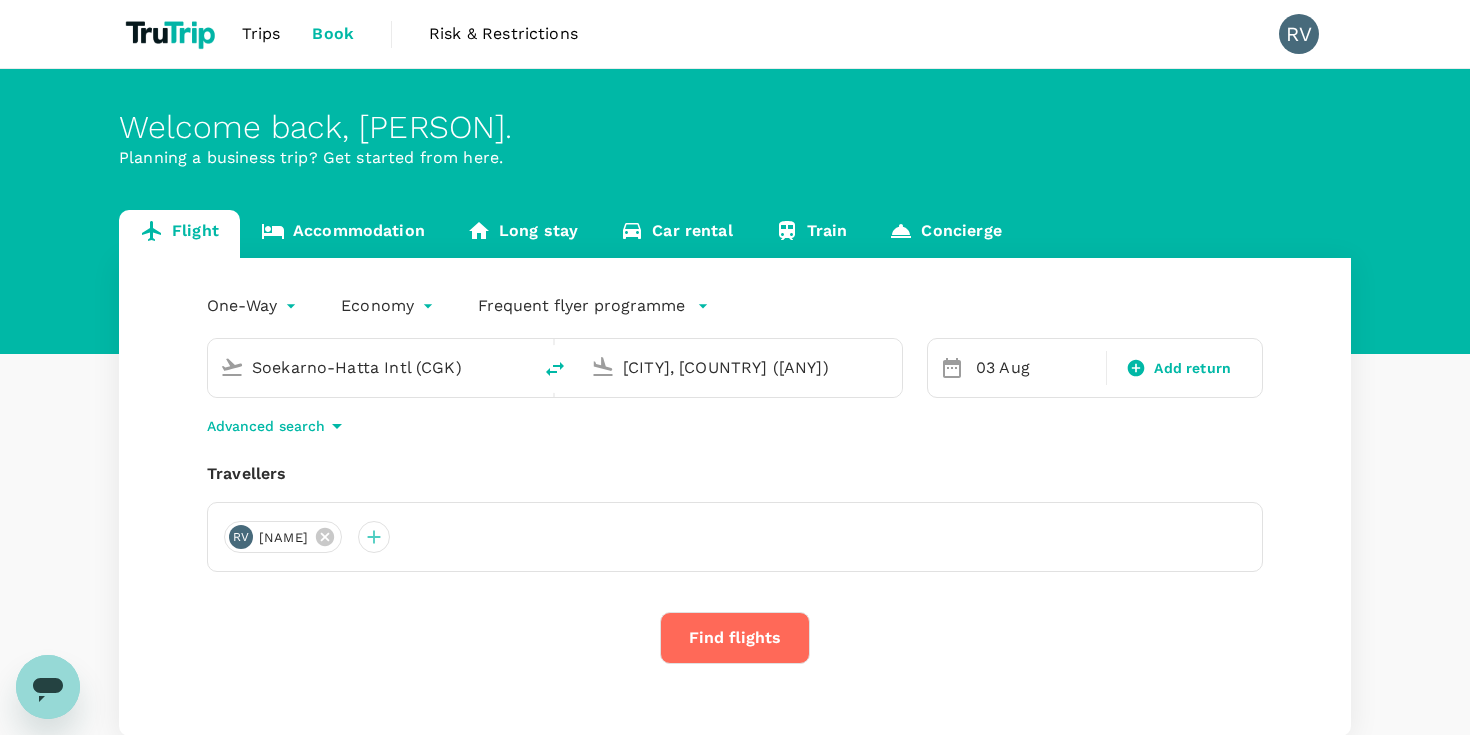 type 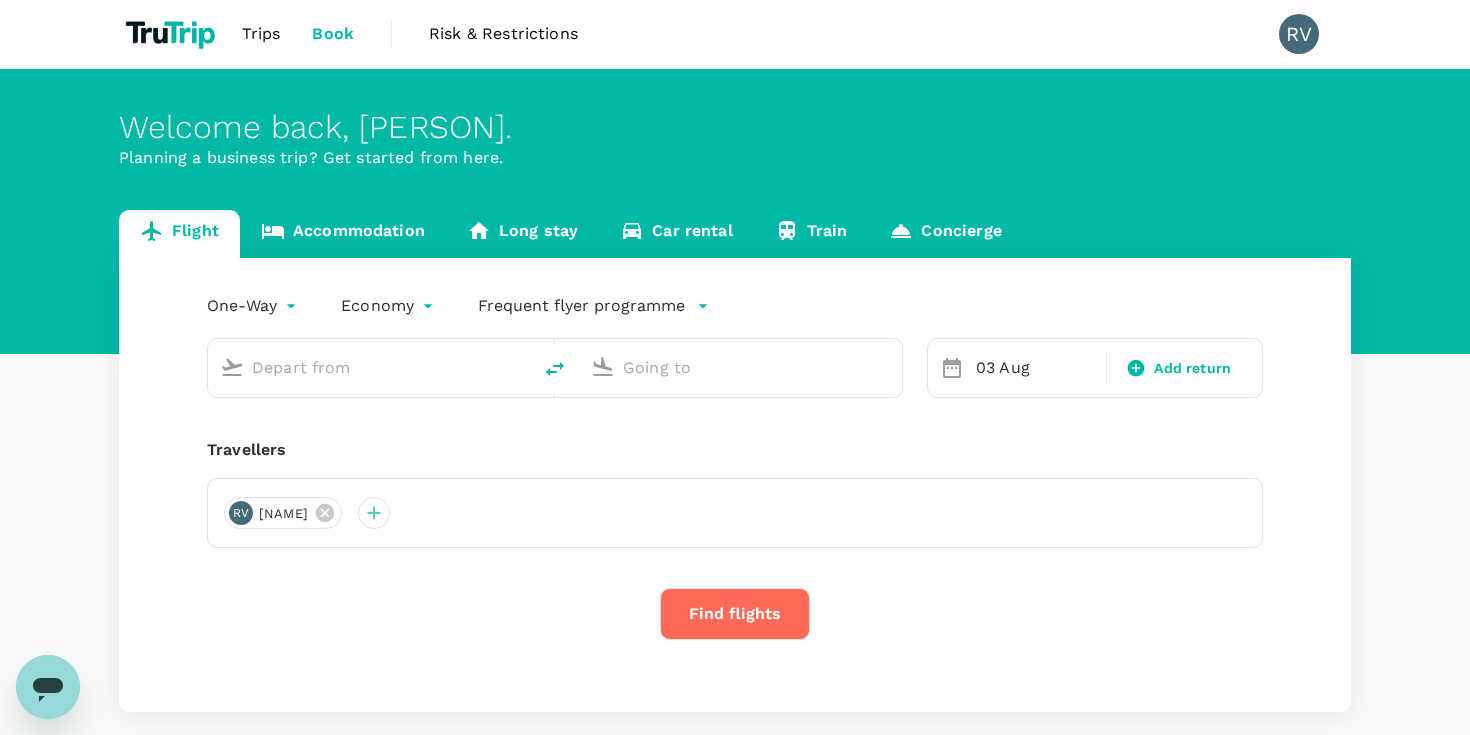 type on "Soekarno-Hatta Intl (CGK)" 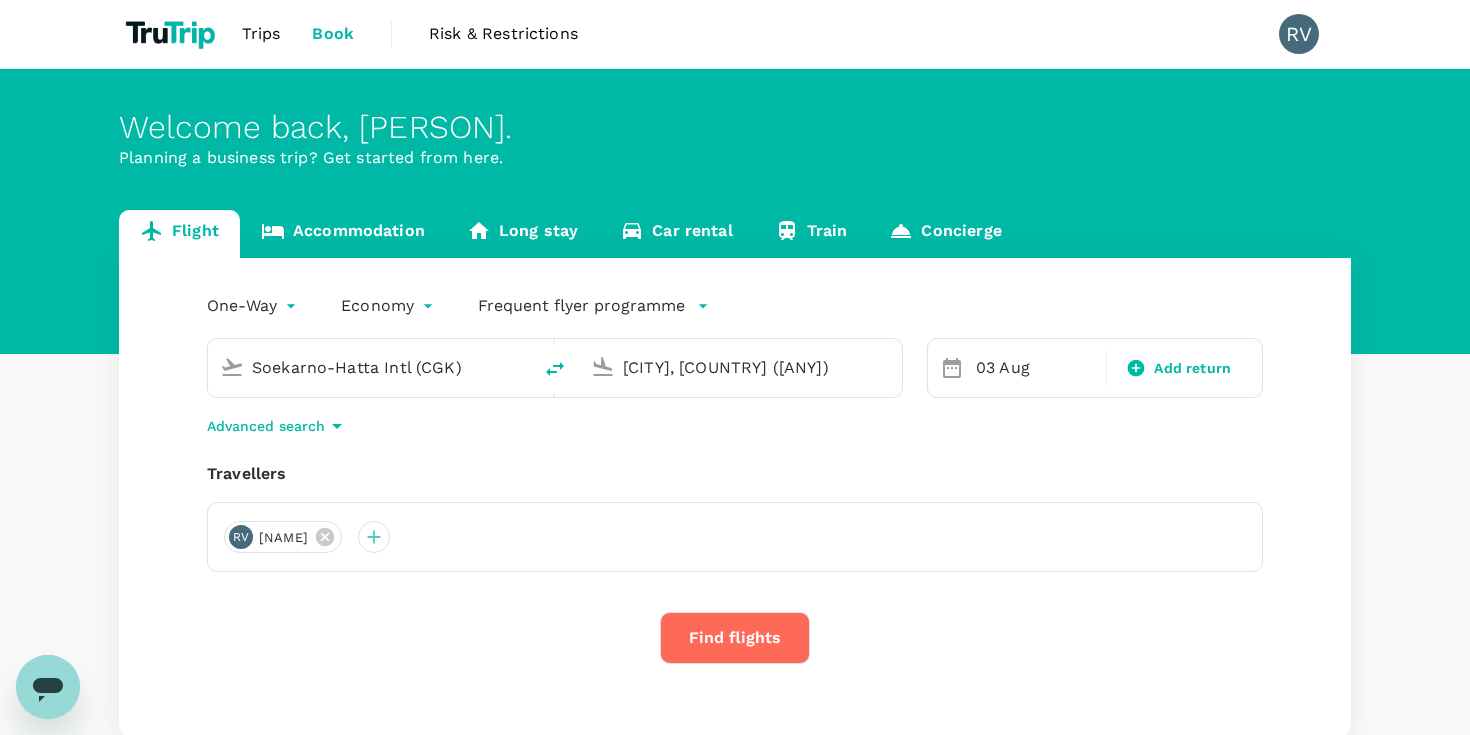 click on "Accommodation" at bounding box center (343, 234) 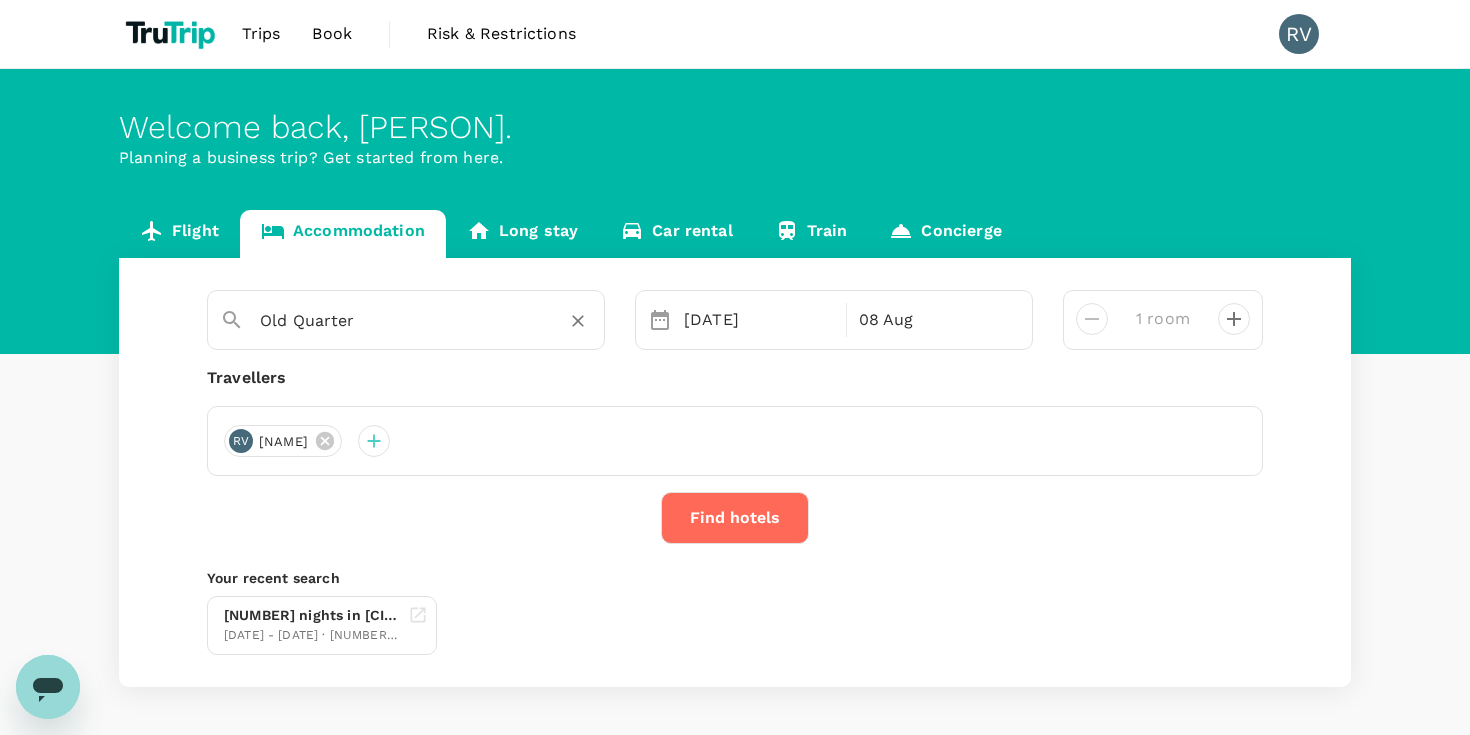 click on "Old Quarter" at bounding box center (398, 320) 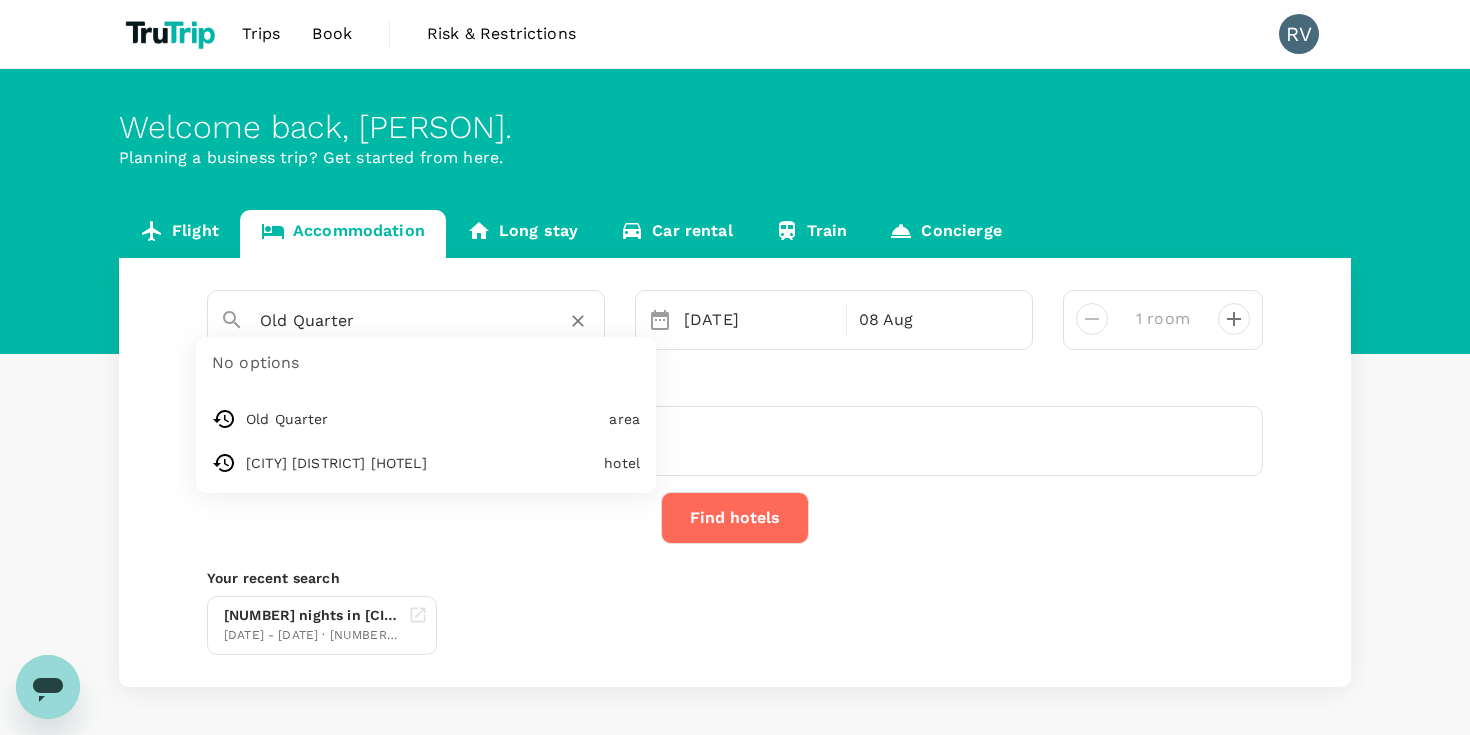 type on "[CITY] [DISTRICT] [HOTEL]" 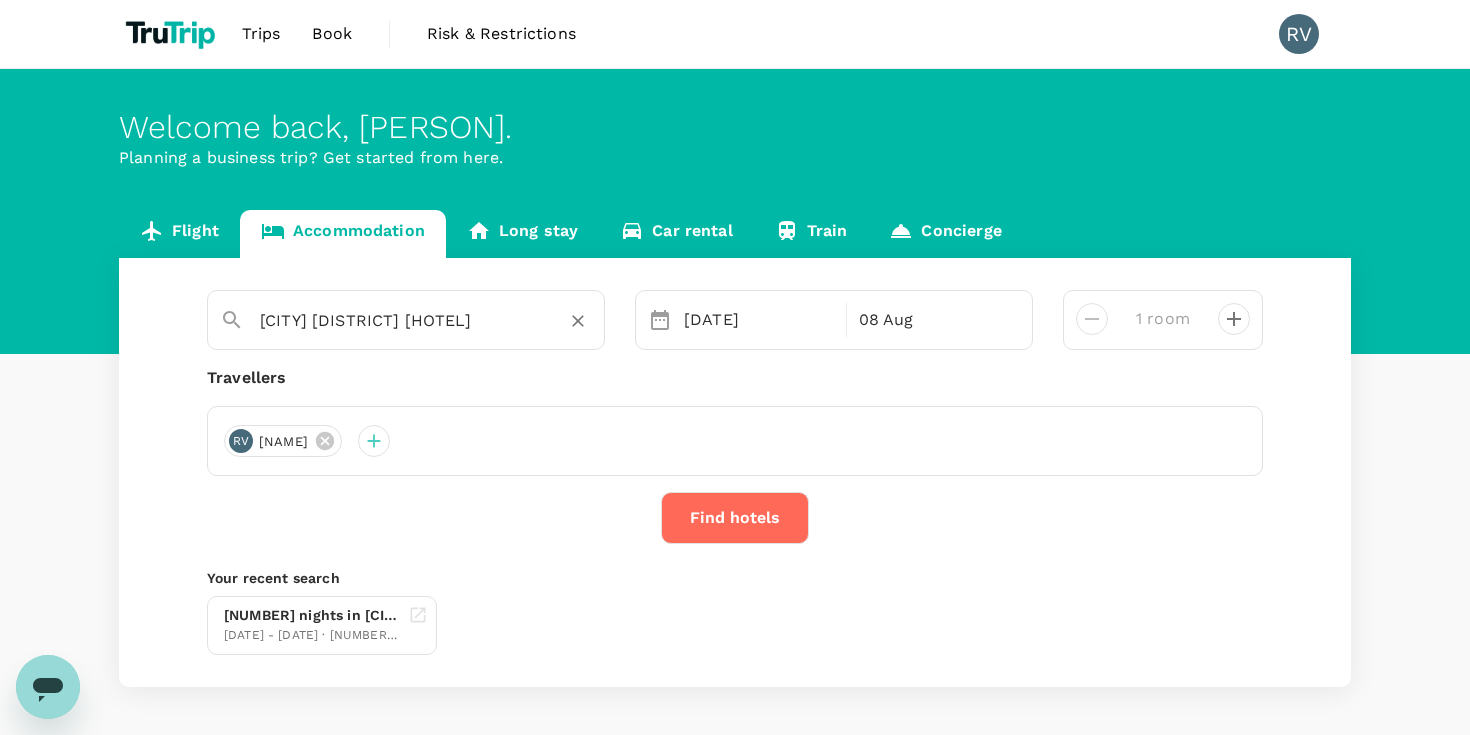 click 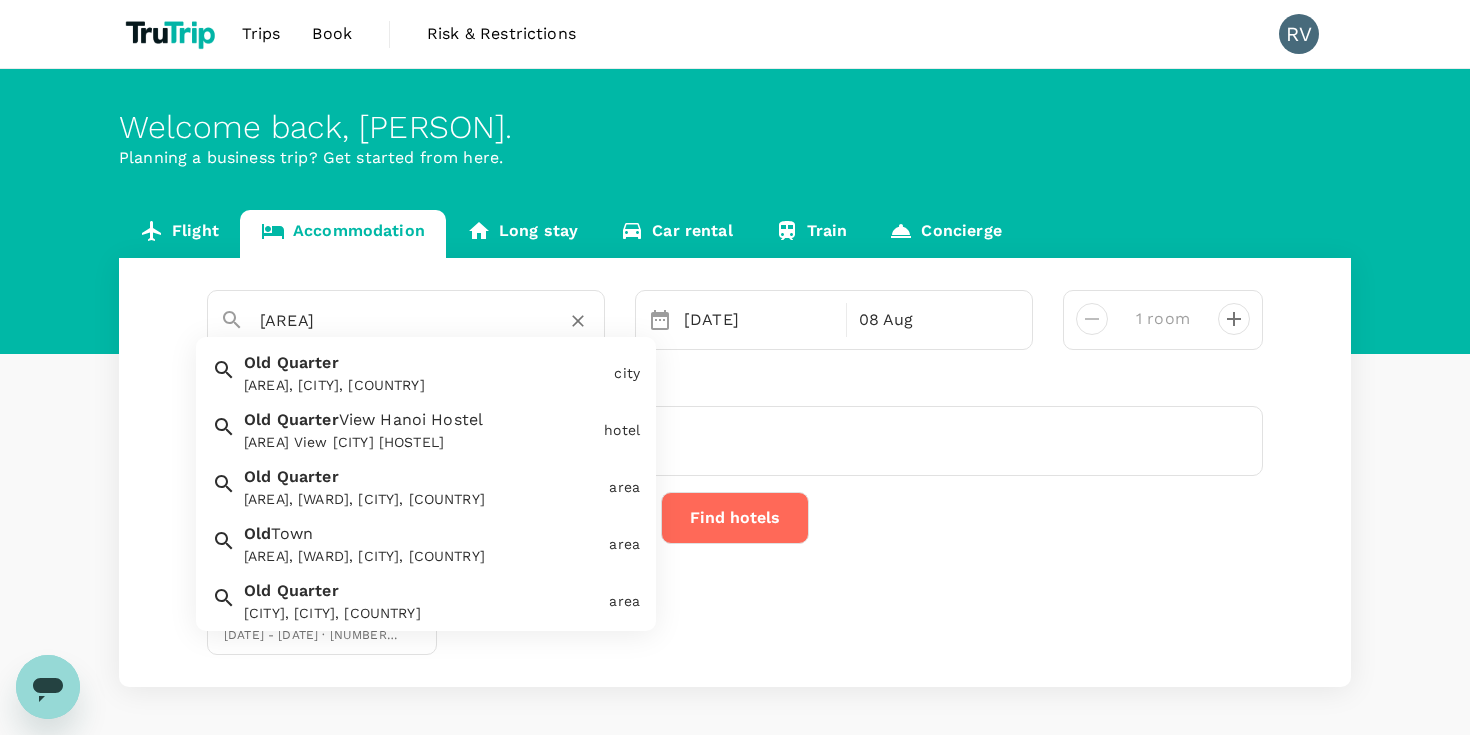 click on "[AREA], [CITY], [COUNTRY]" at bounding box center (425, 385) 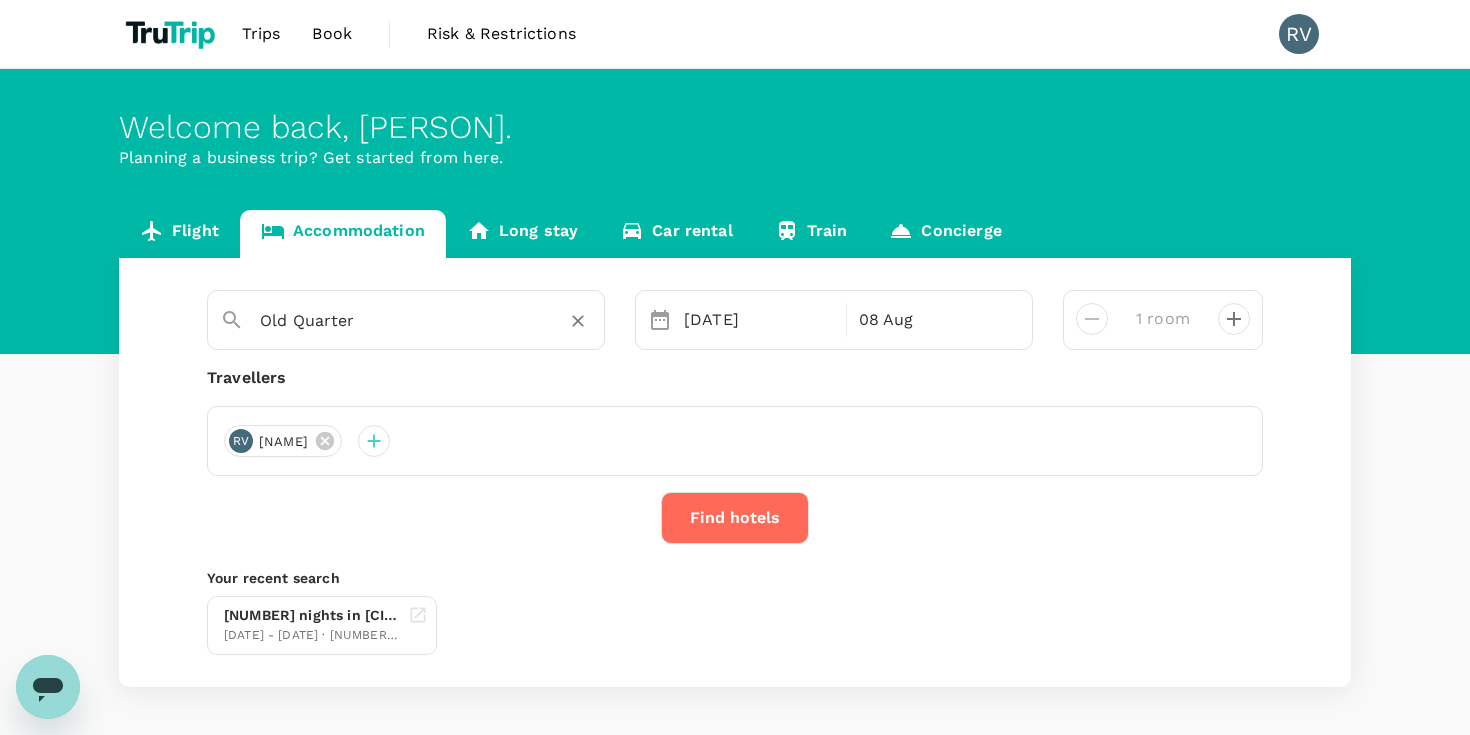 type on "Old Quarter" 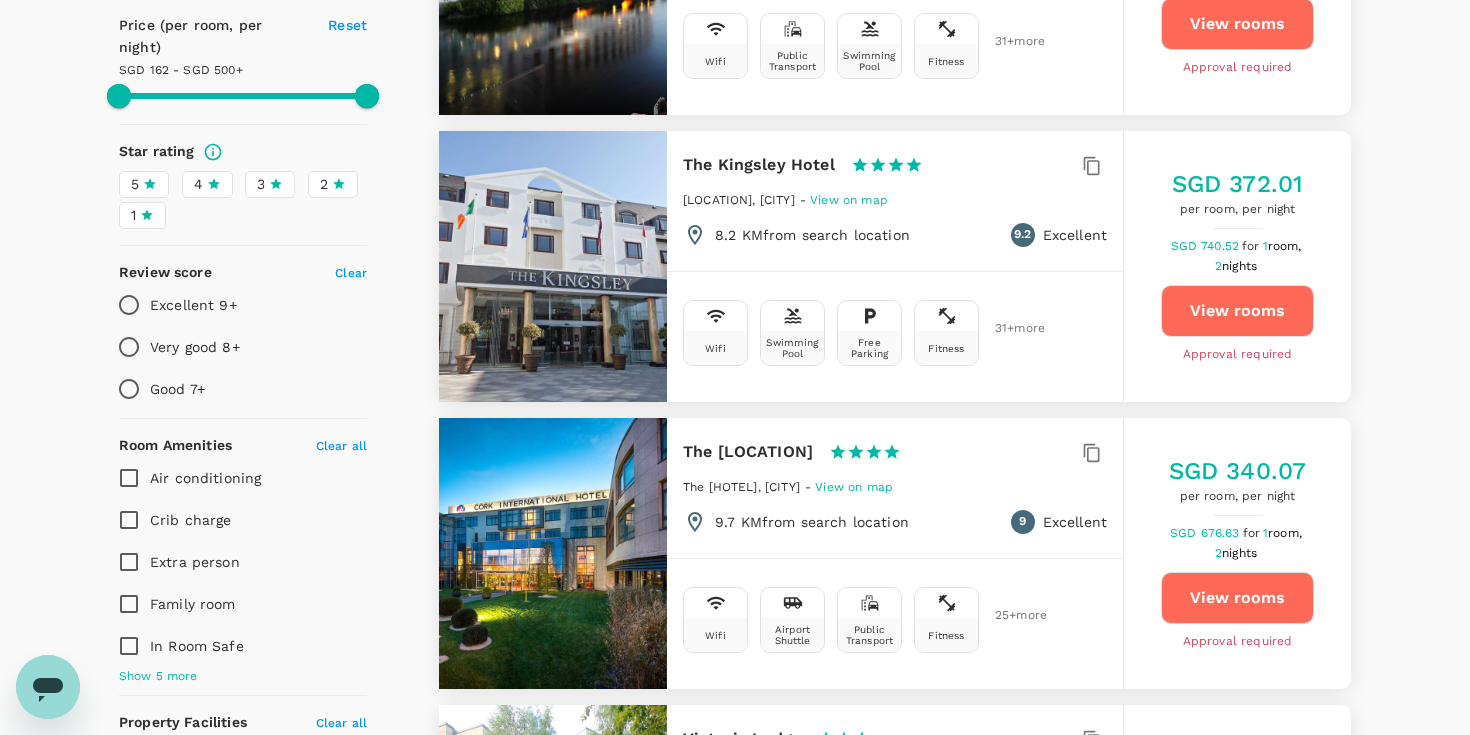 scroll, scrollTop: 391, scrollLeft: 0, axis: vertical 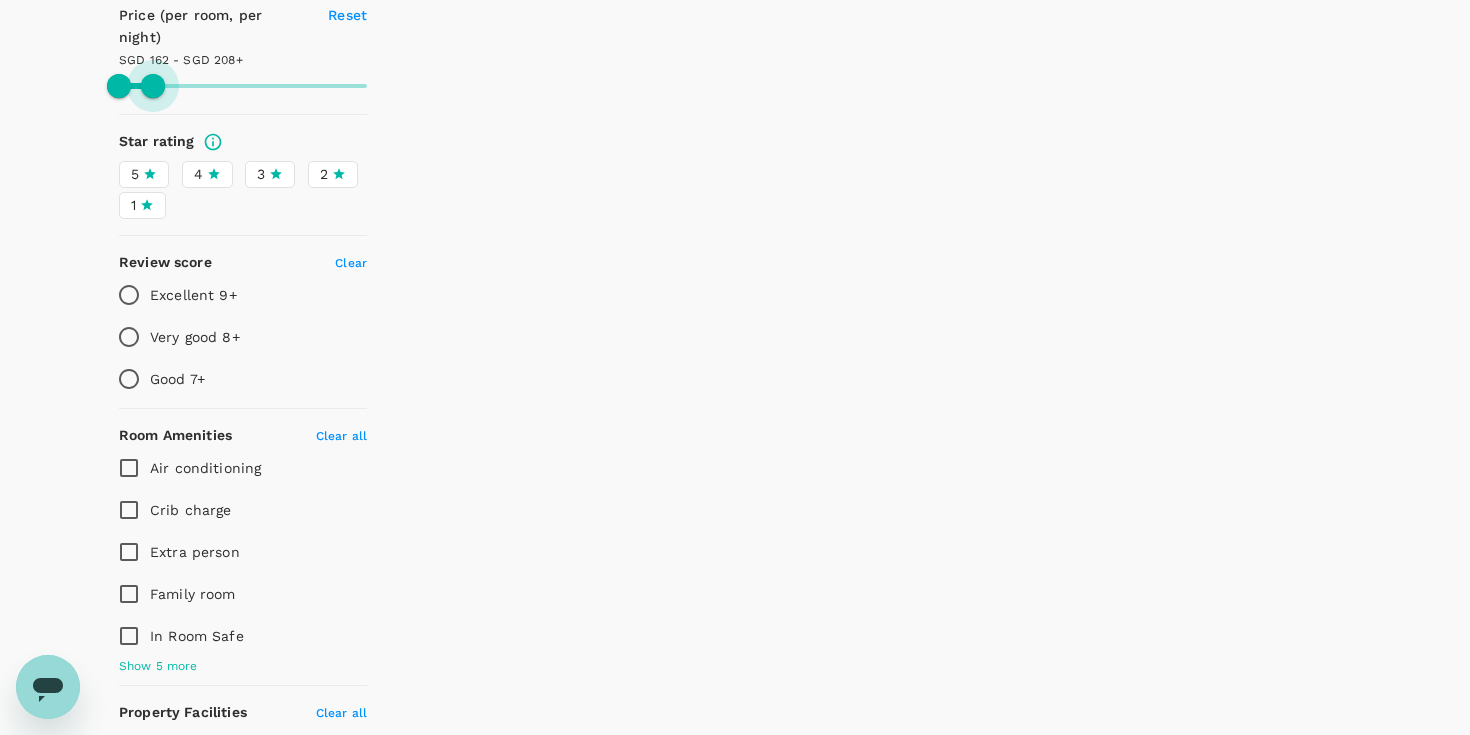 drag, startPoint x: 370, startPoint y: 57, endPoint x: 153, endPoint y: 64, distance: 217.11287 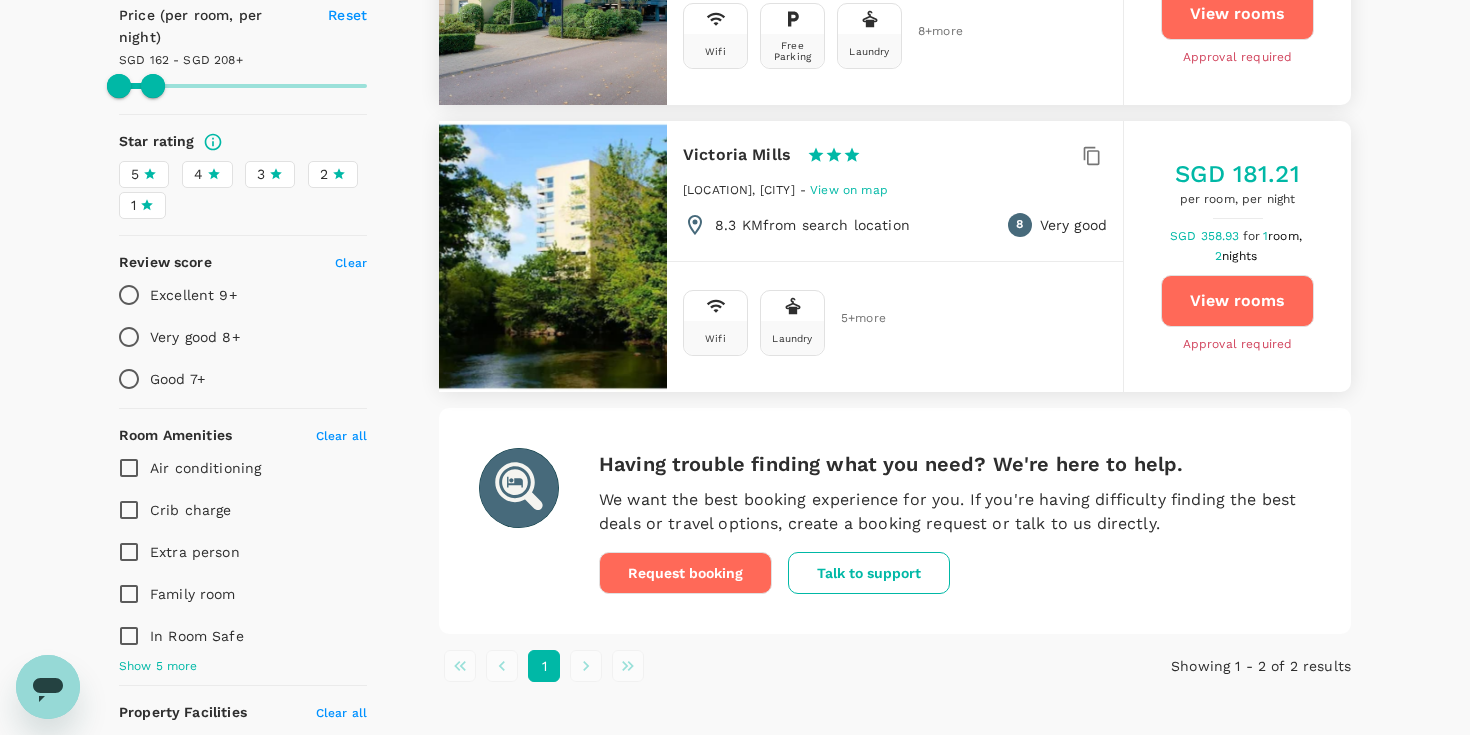 type on "207.73" 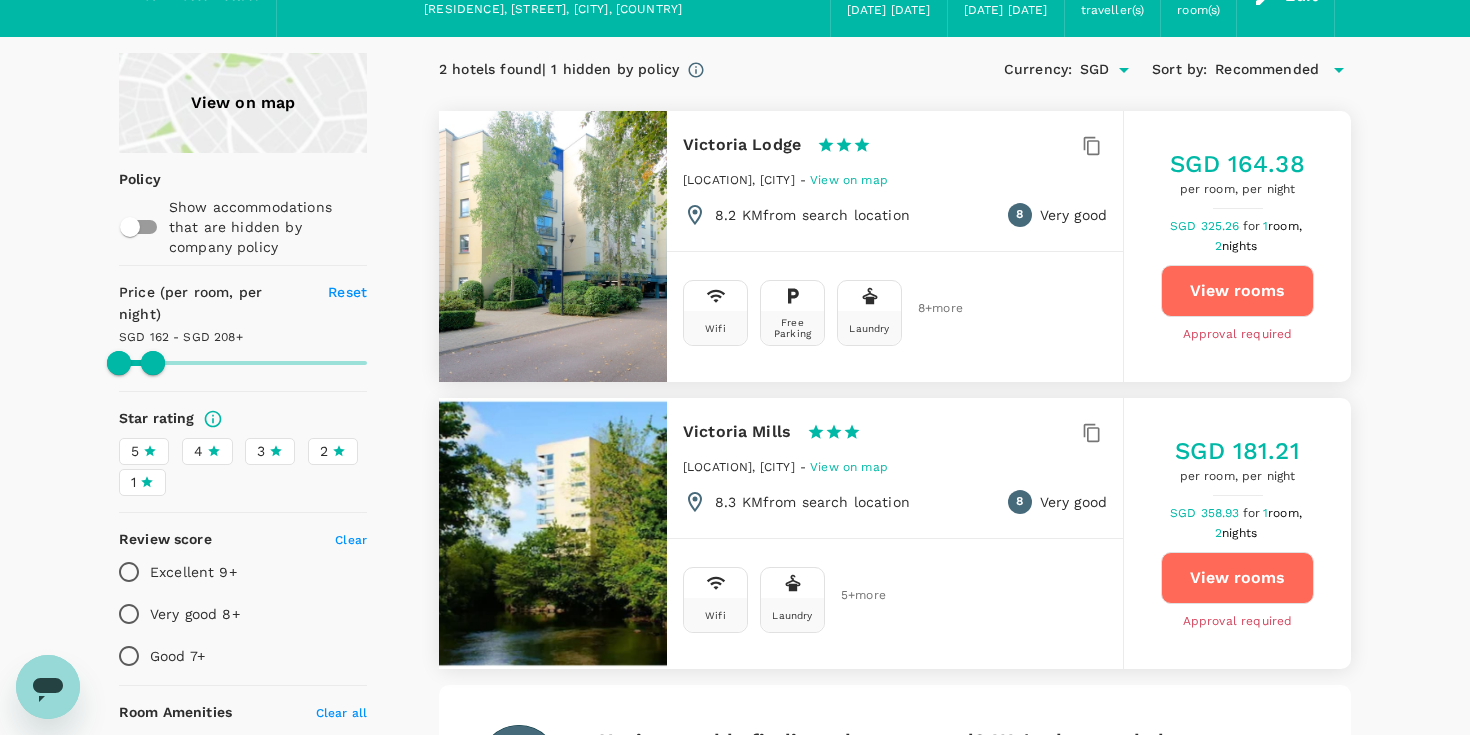 scroll, scrollTop: 0, scrollLeft: 0, axis: both 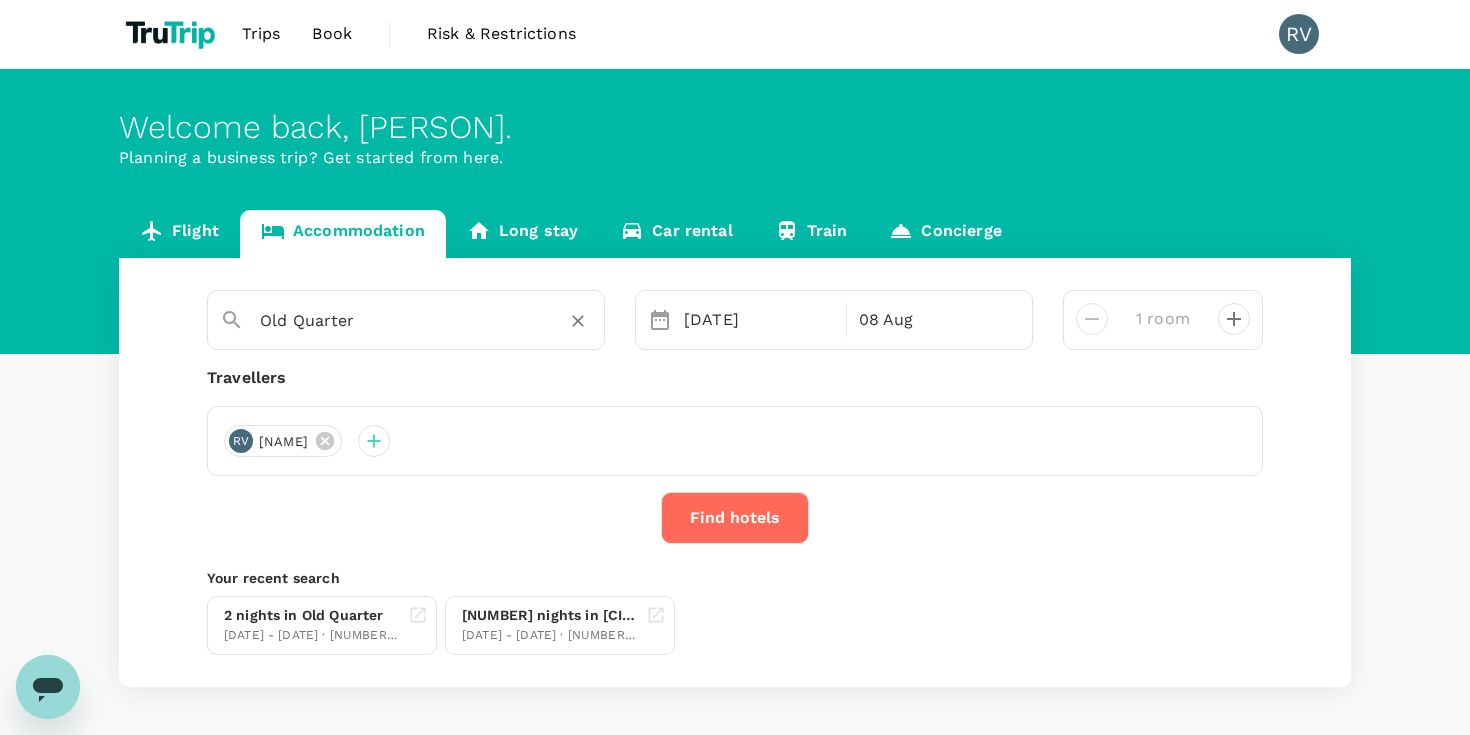 click on "Old Quarter" at bounding box center (398, 320) 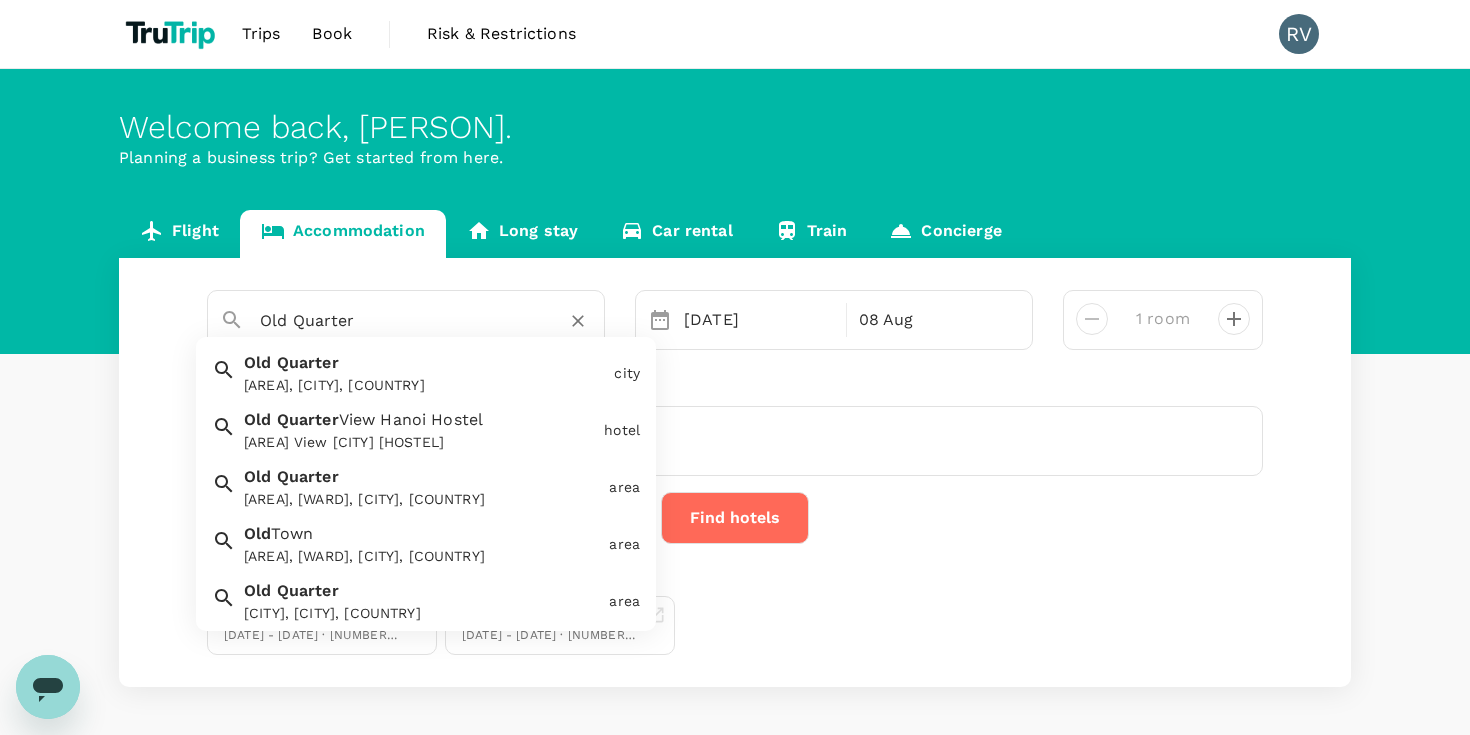 click on "[CITY], [CITY], [CITY], [CITY], [CITY], [COUNTRY]" at bounding box center (418, 483) 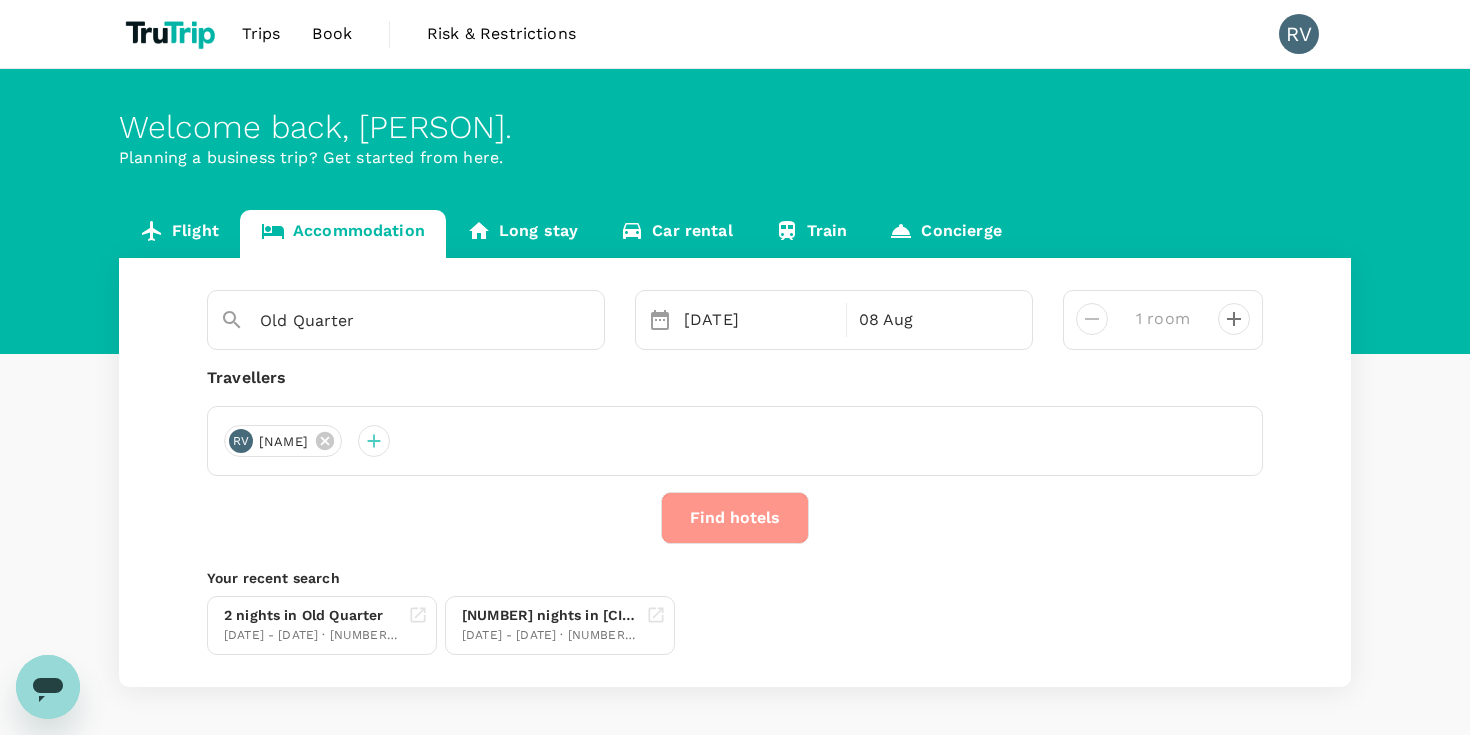 click on "Find hotels" at bounding box center [735, 518] 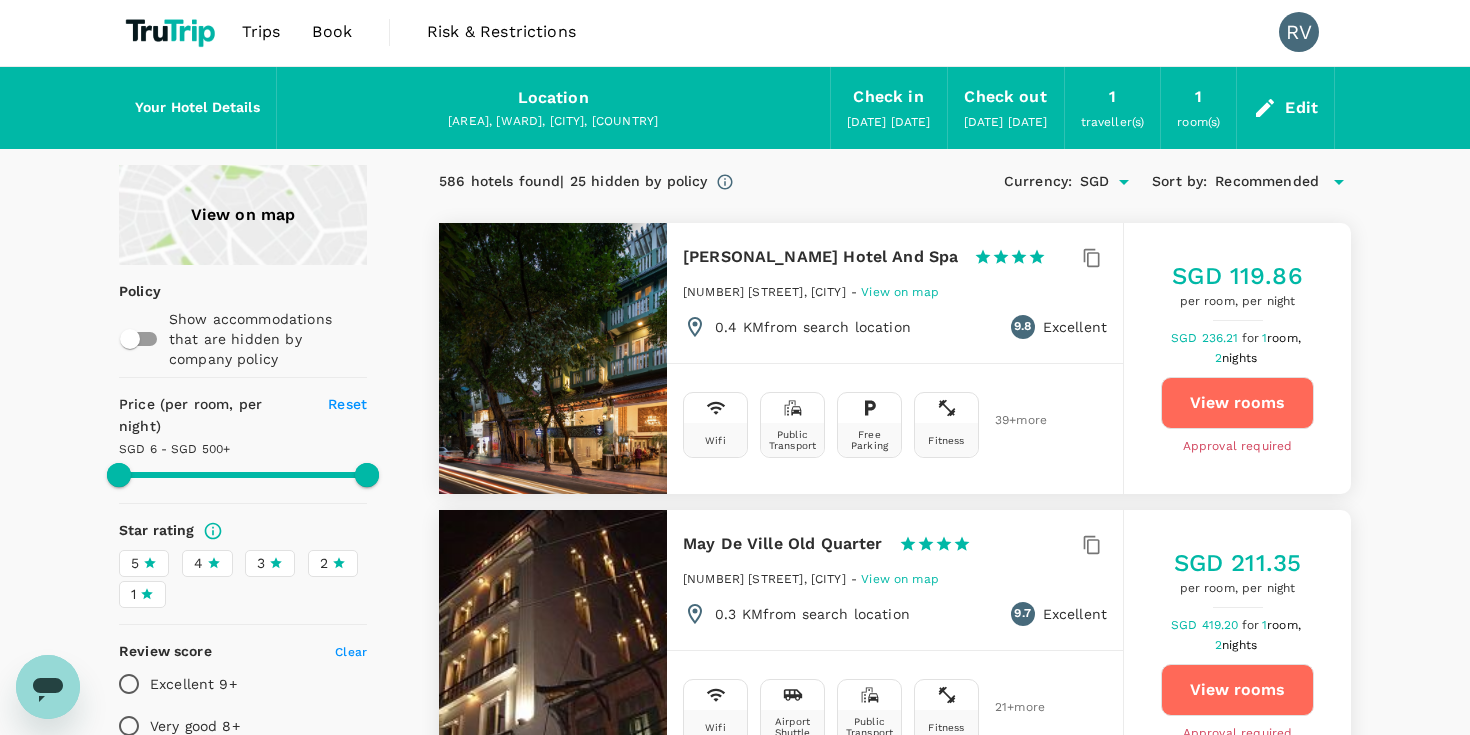 scroll, scrollTop: 0, scrollLeft: 0, axis: both 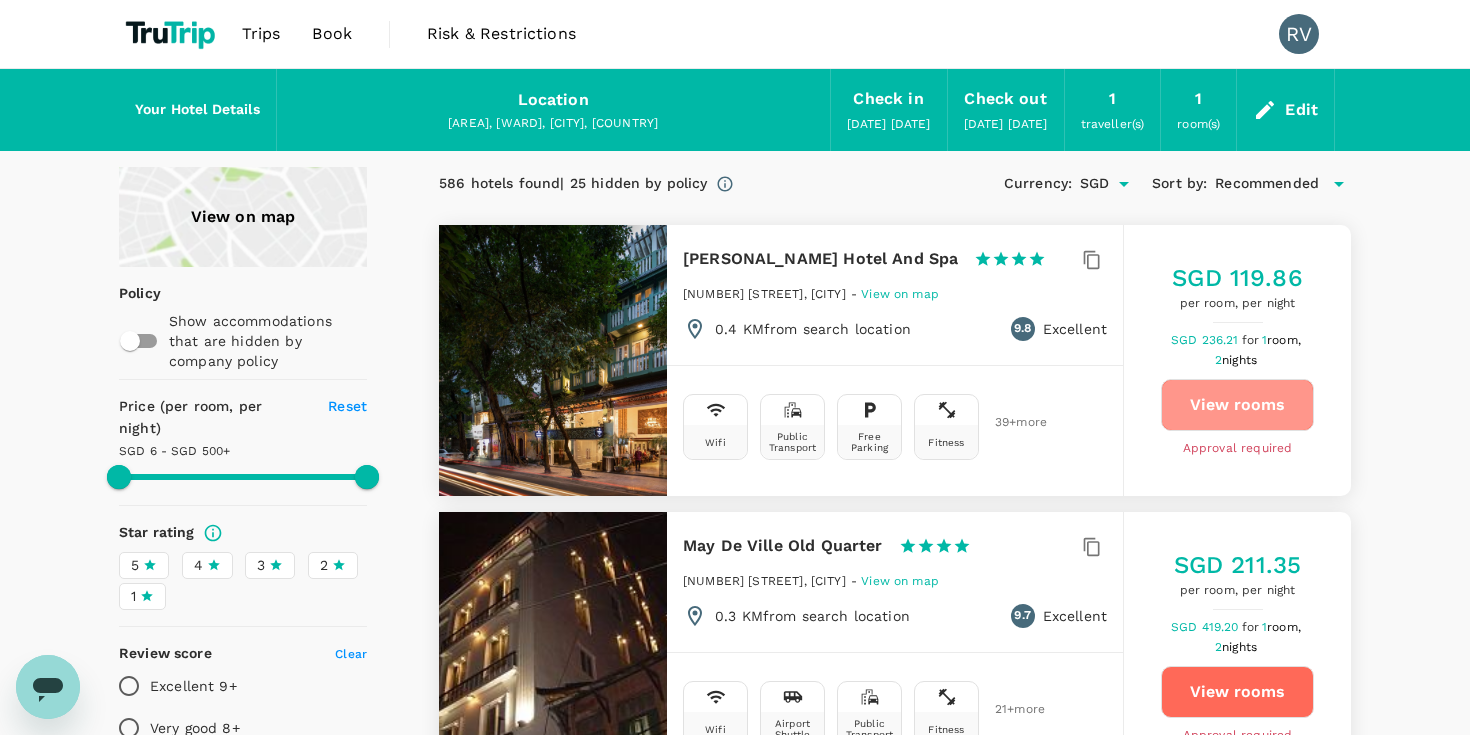 click on "View rooms" at bounding box center [1237, 405] 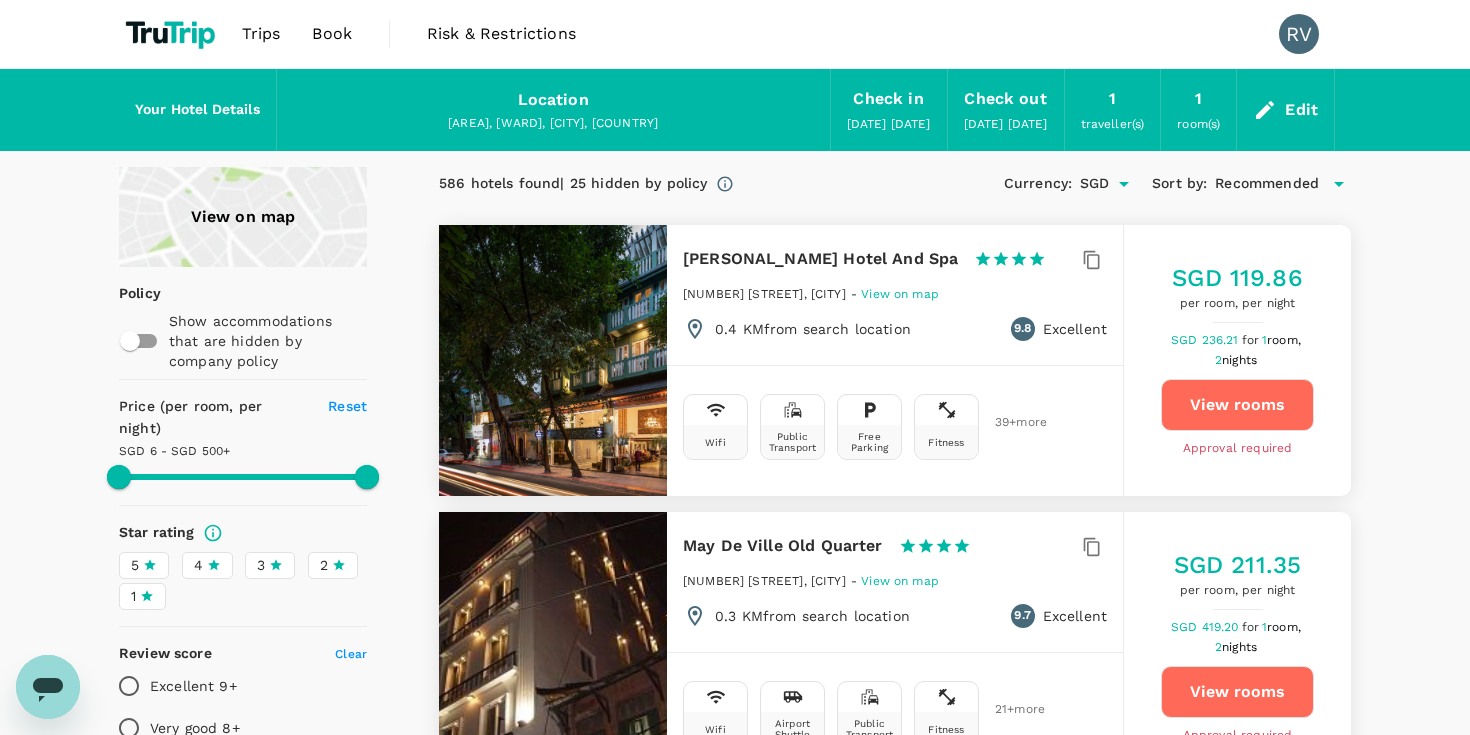 type on "499.09" 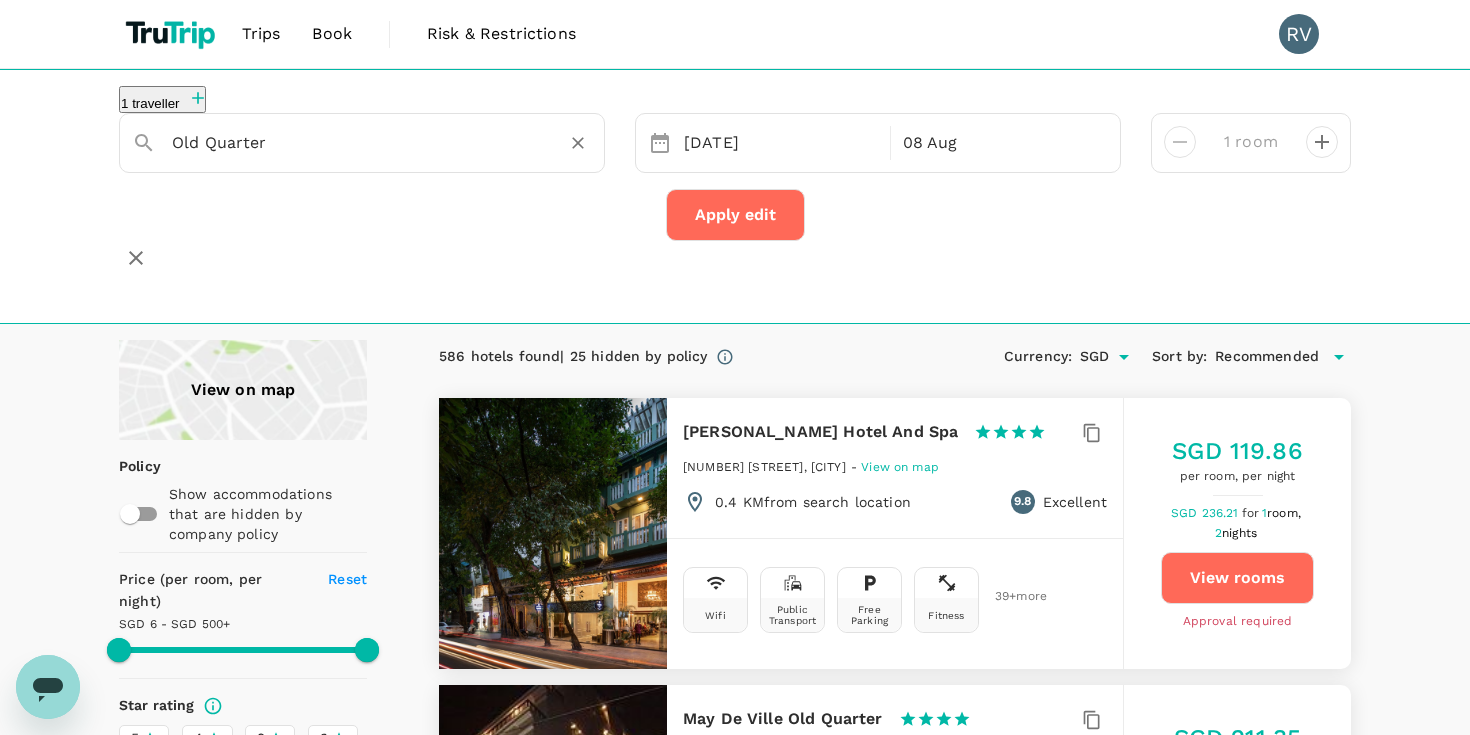 click on "Old Quarter" at bounding box center [354, 142] 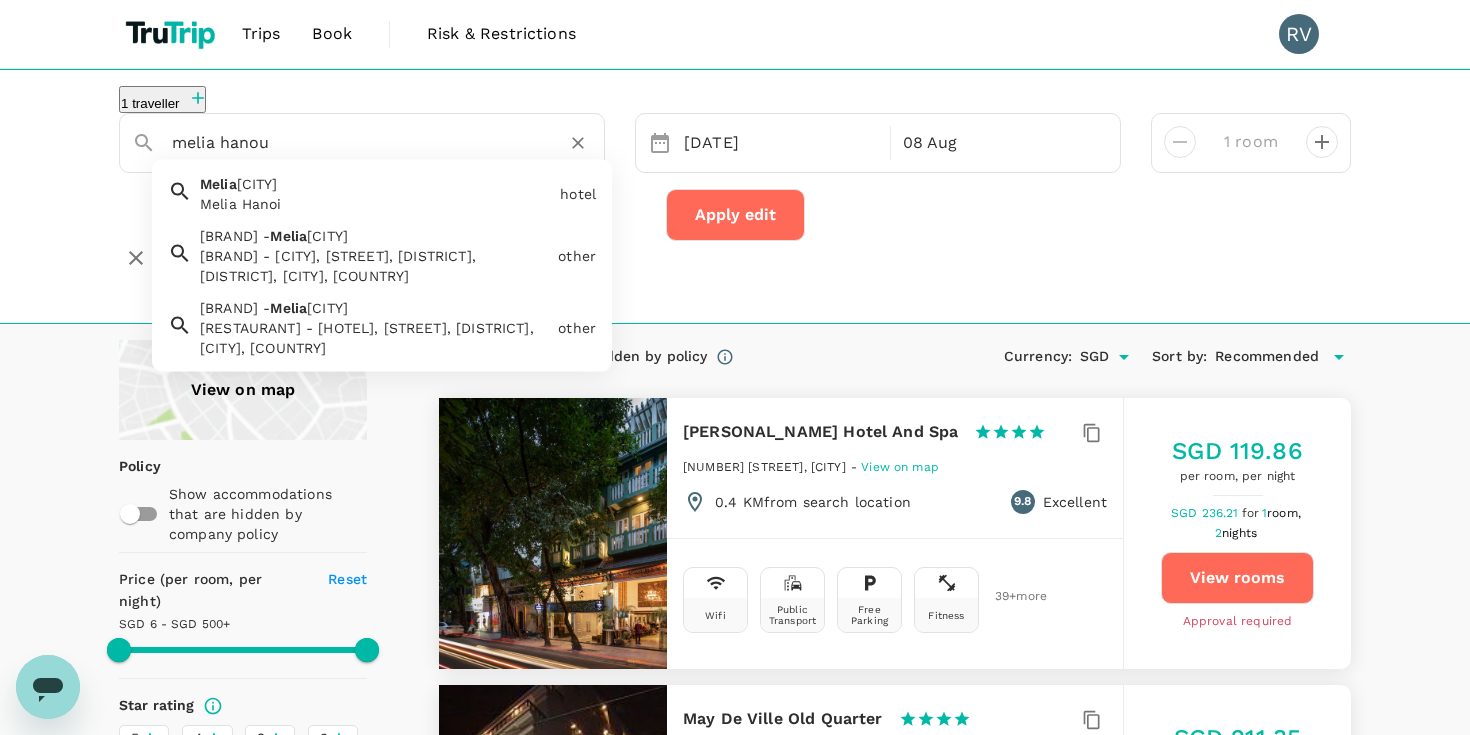 click on "Melia  Hanoi Melia Hanoi" at bounding box center (372, 190) 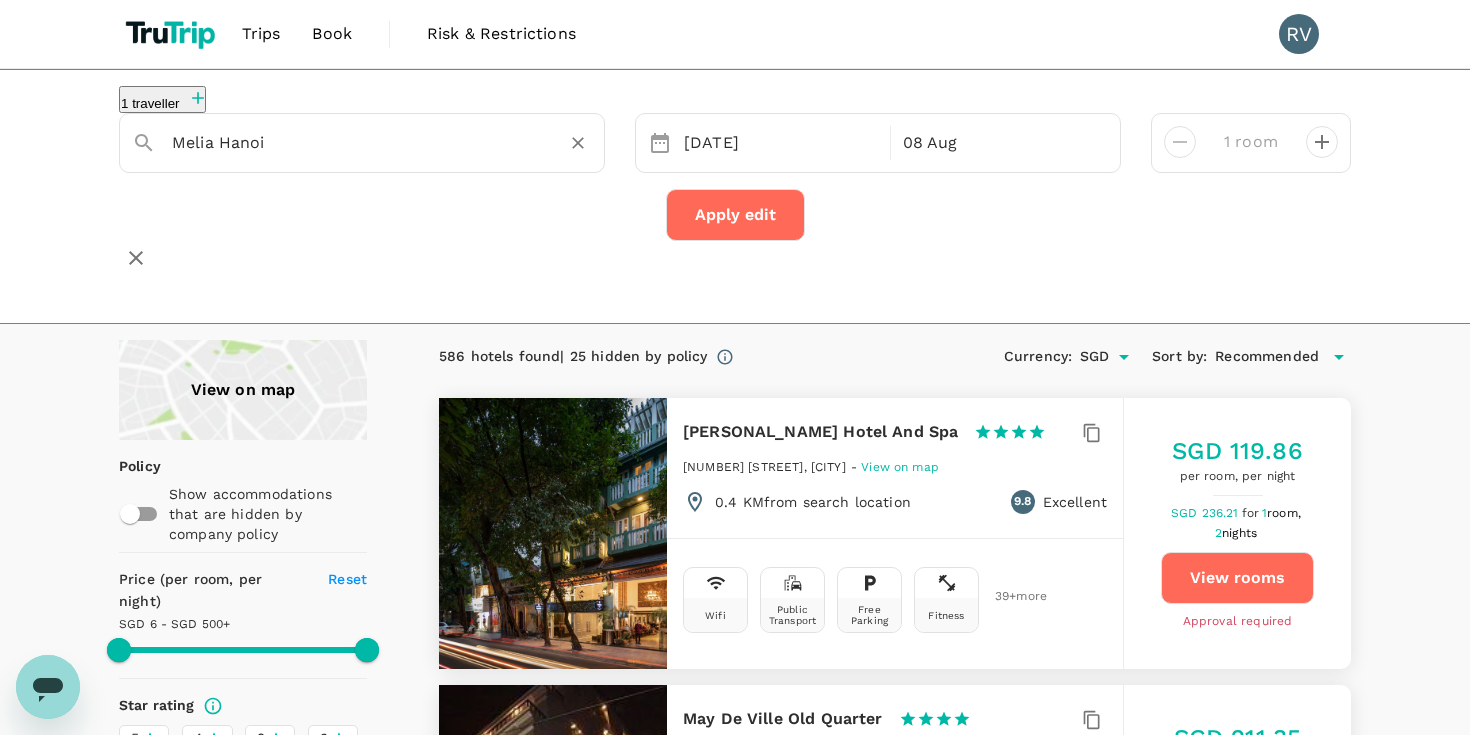 type on "Melia Hanoi" 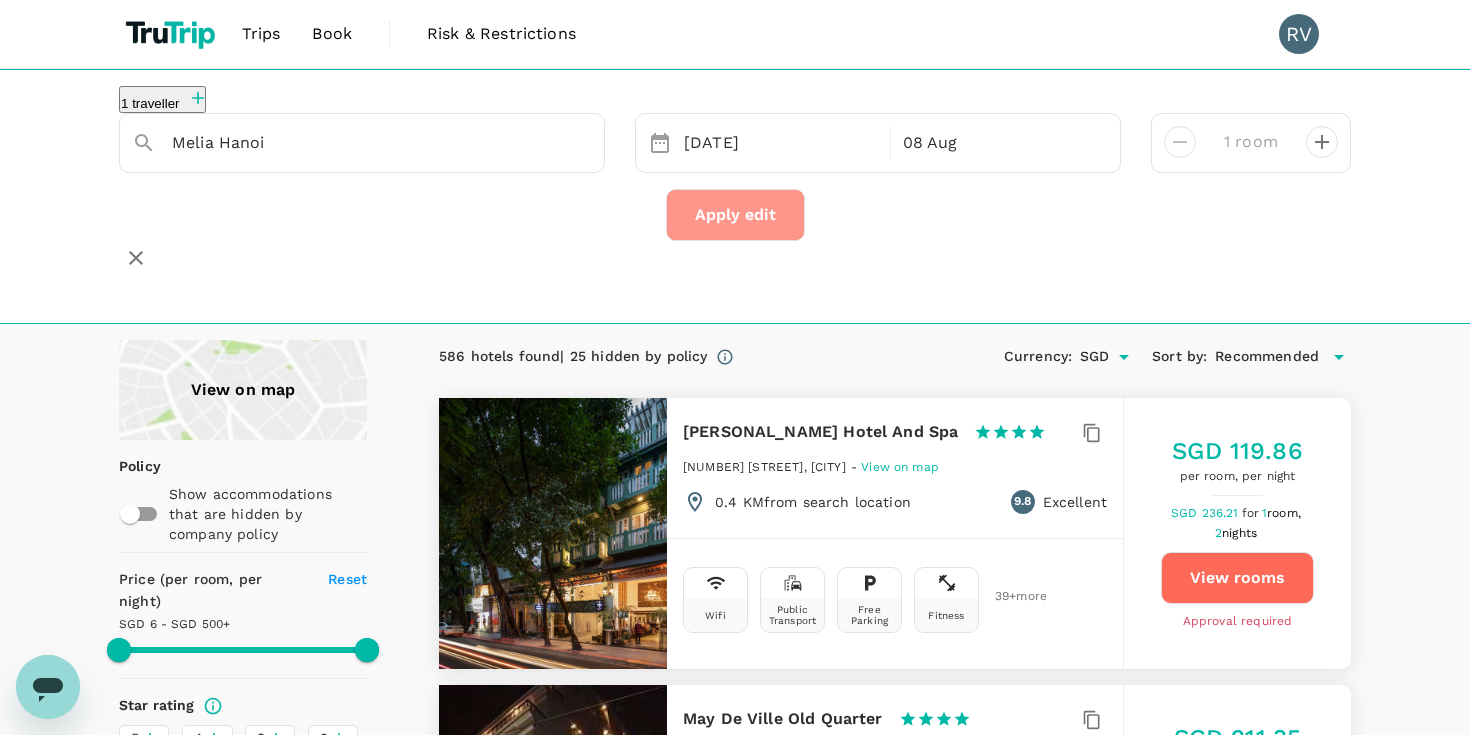 click on "Apply edit" at bounding box center (735, 215) 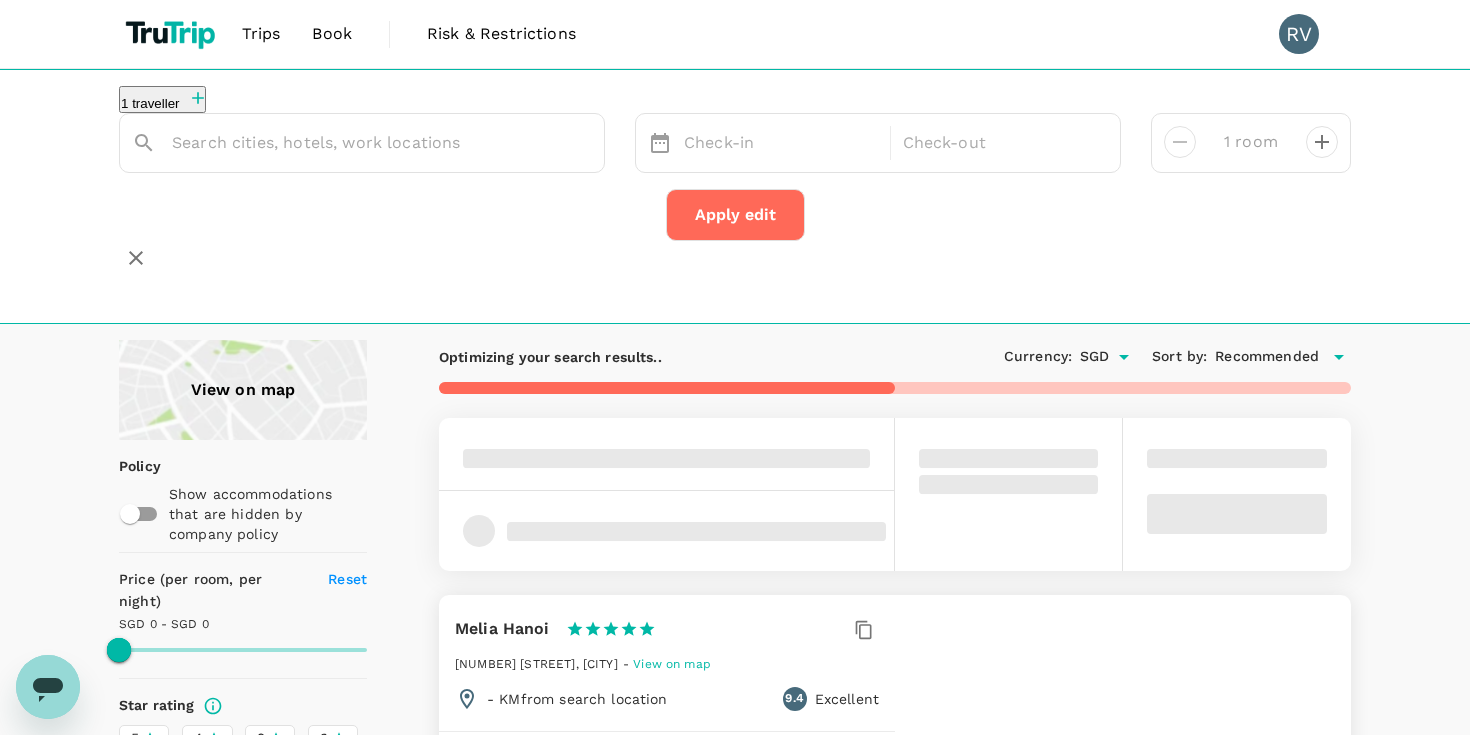 type on "Melia Hanoi" 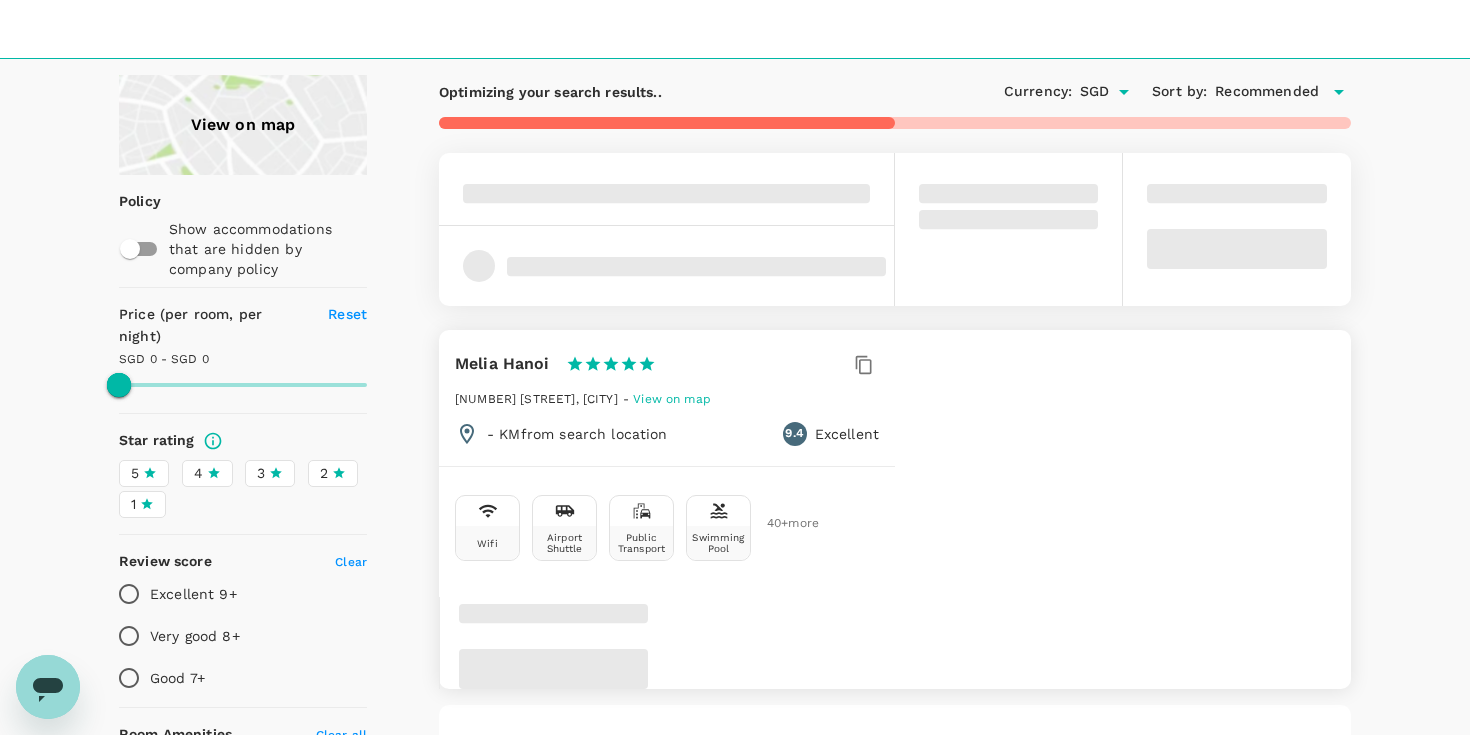 scroll, scrollTop: 272, scrollLeft: 0, axis: vertical 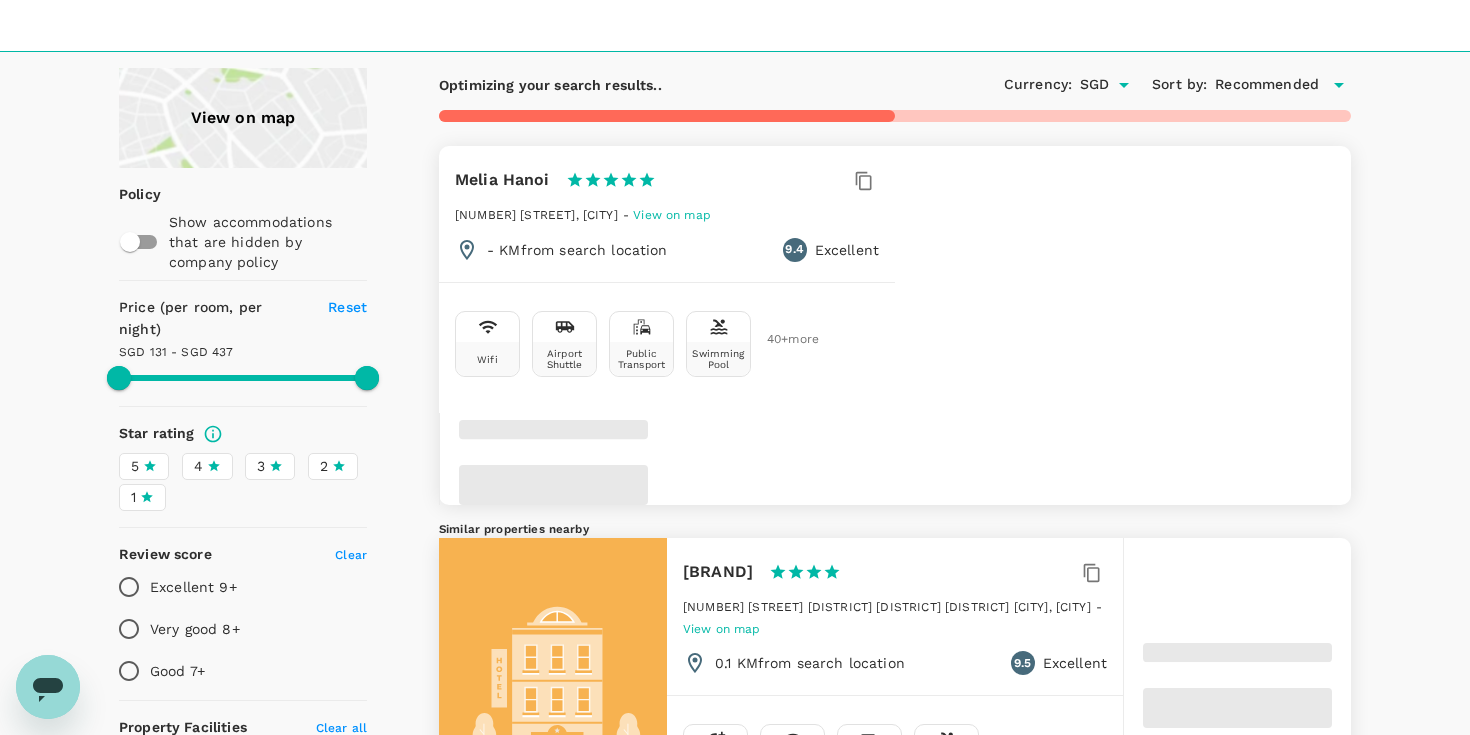 type on "436.63" 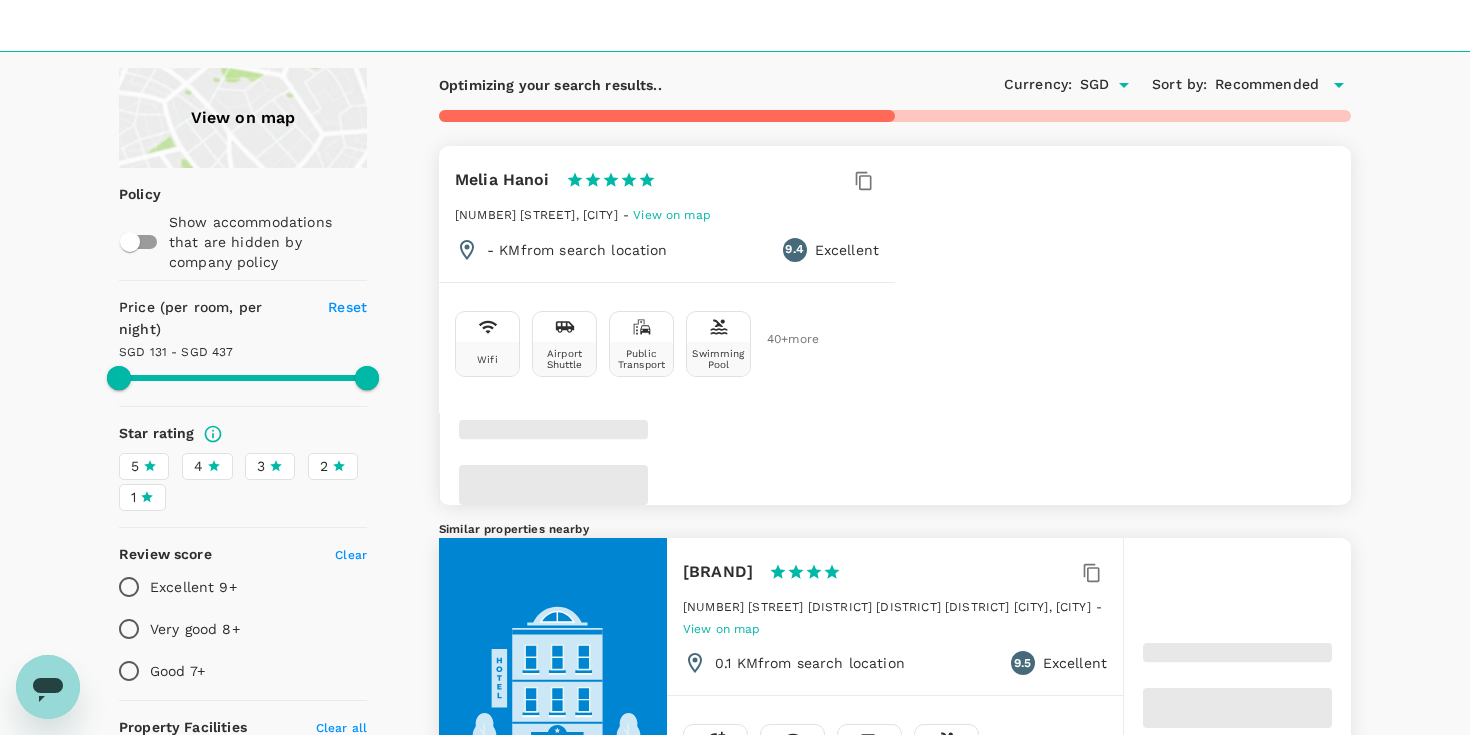 type on "130.96" 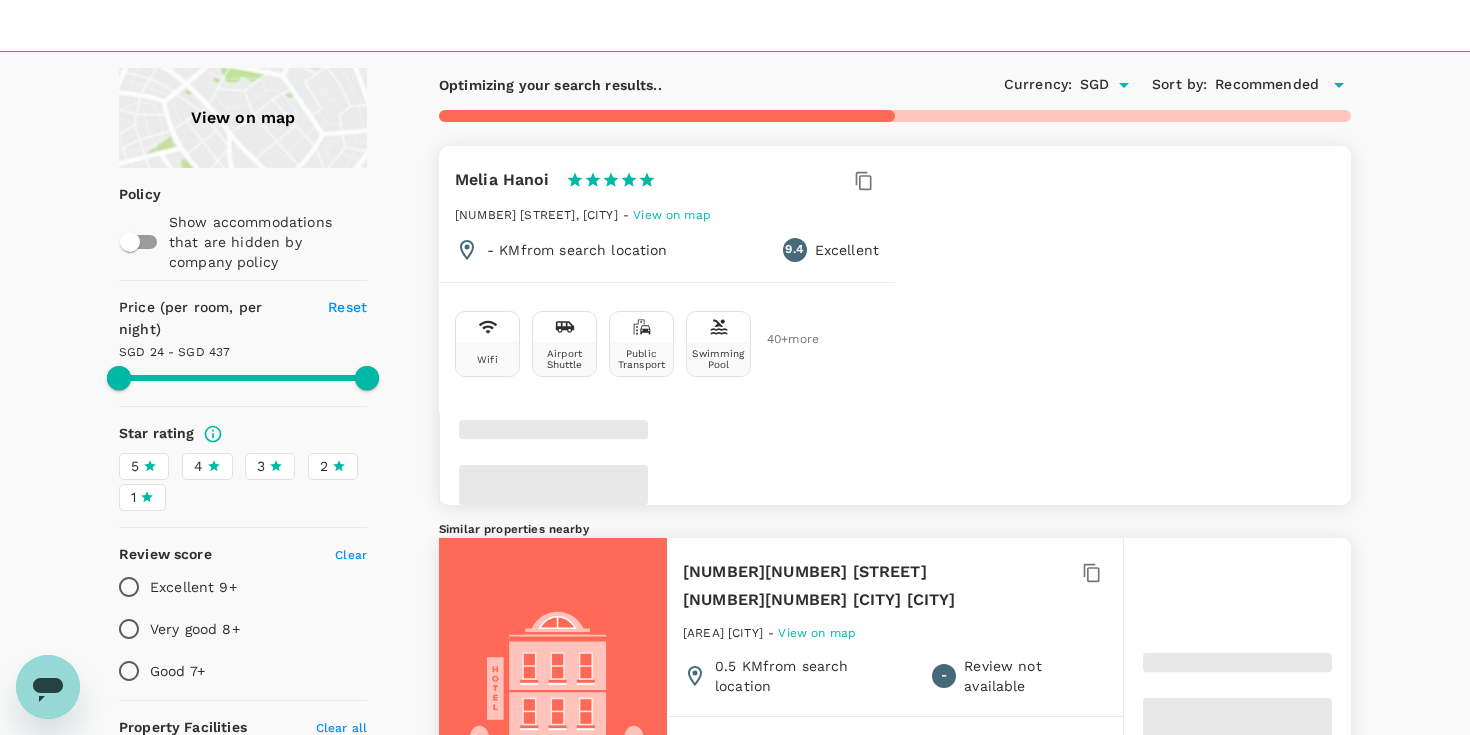 type on "436.76" 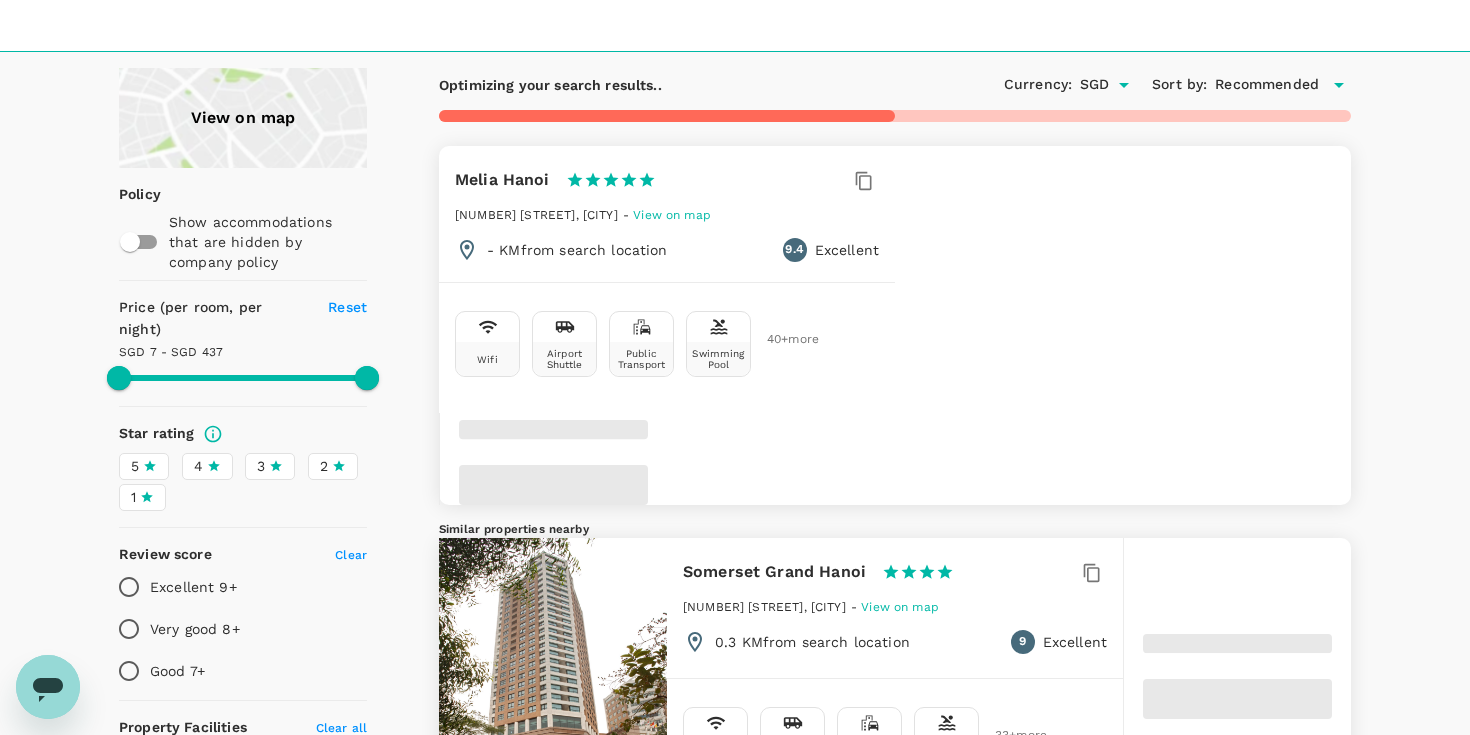 type on "6.76" 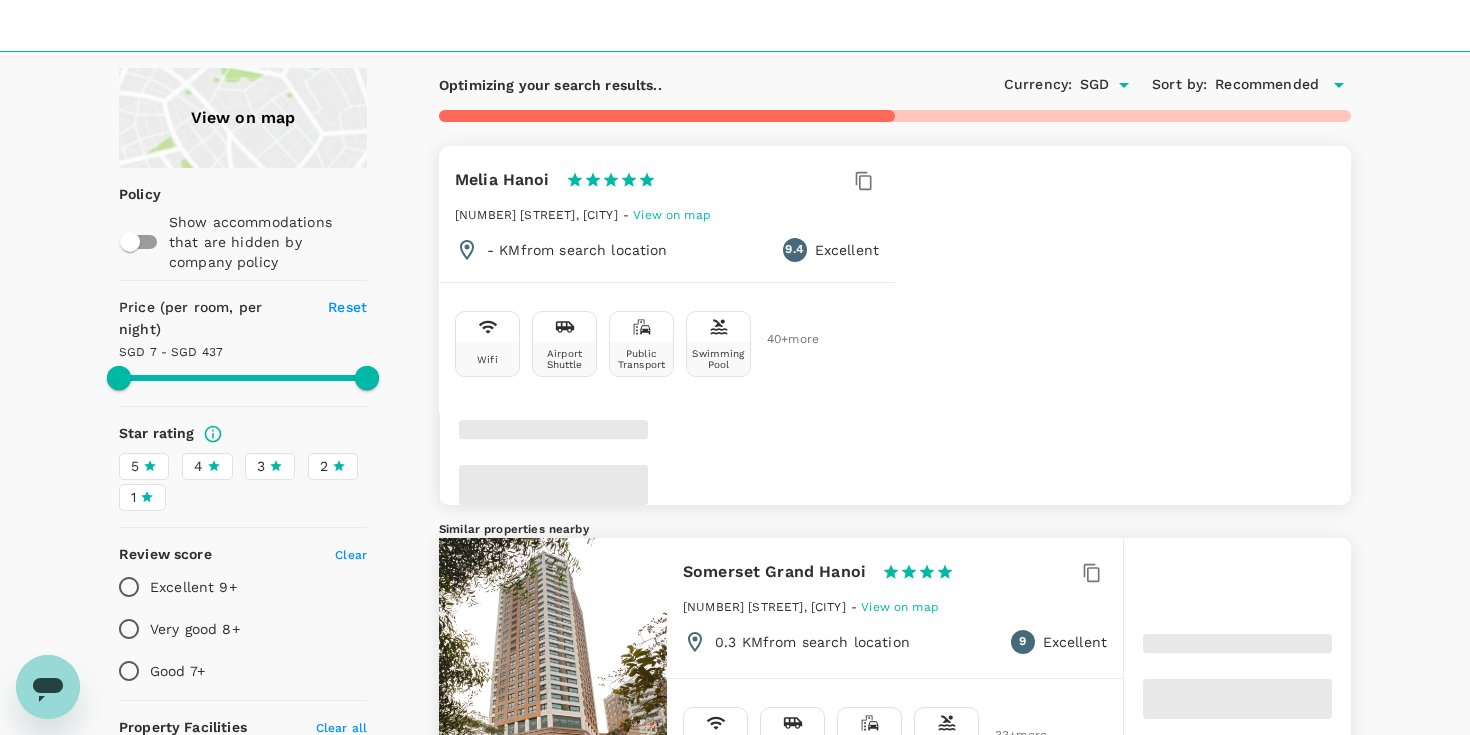 type on "436.76" 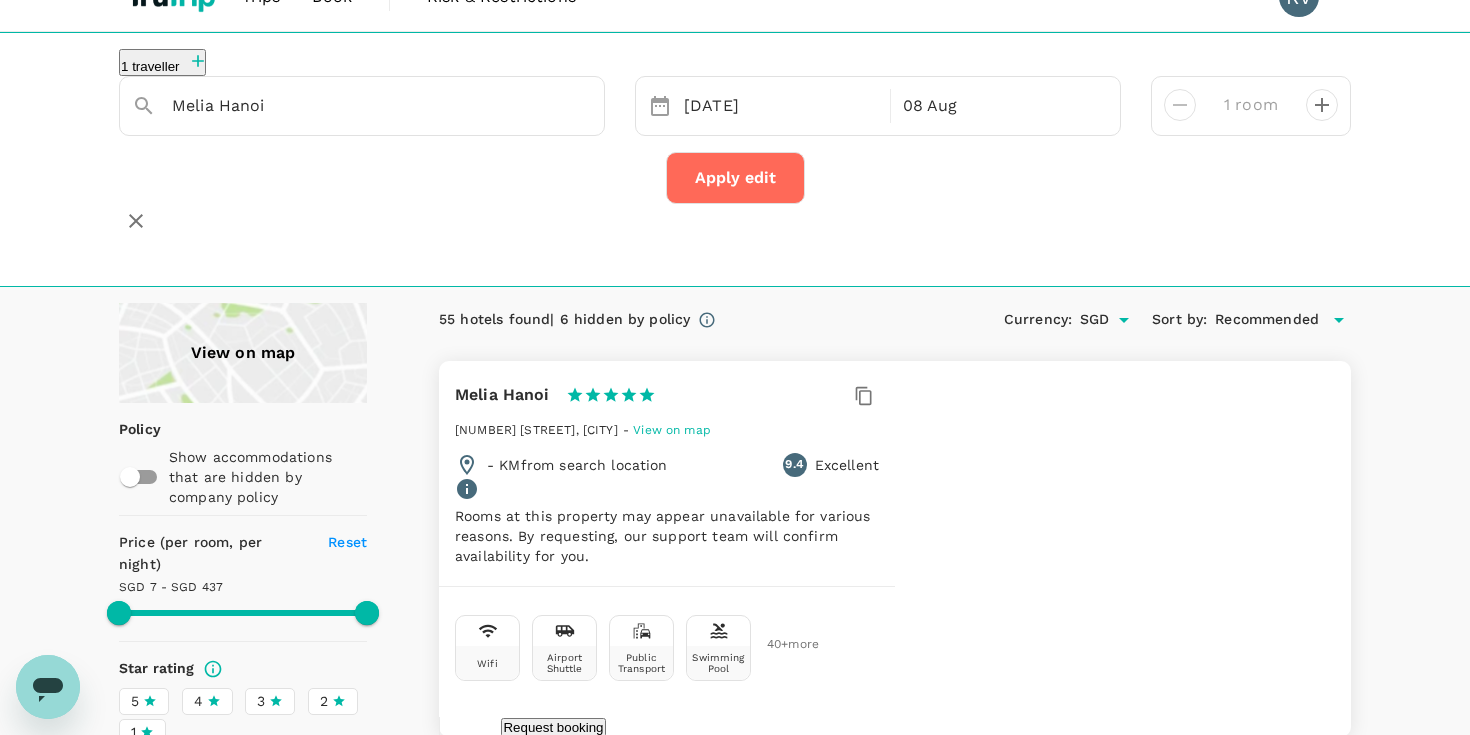 scroll, scrollTop: 0, scrollLeft: 0, axis: both 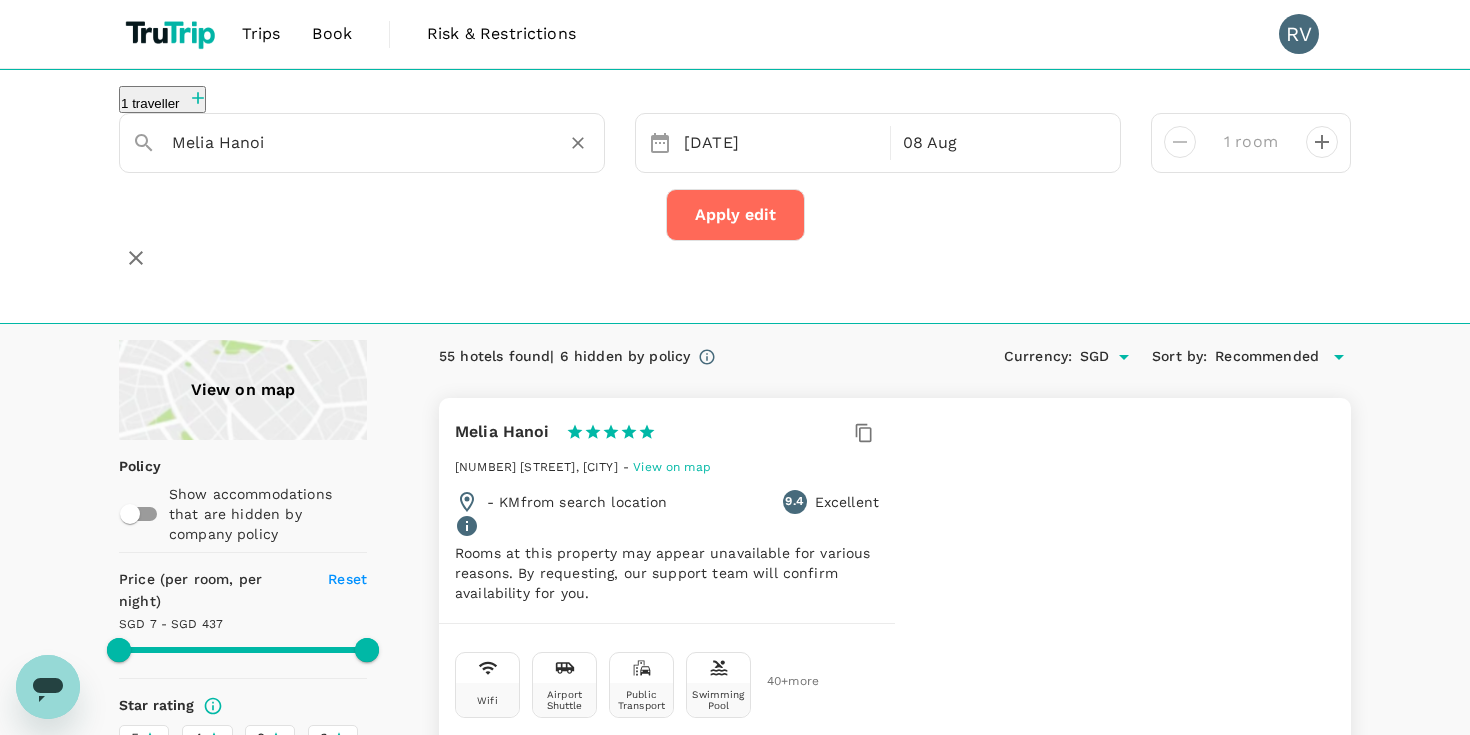 click on "Melia Hanoi" at bounding box center (354, 142) 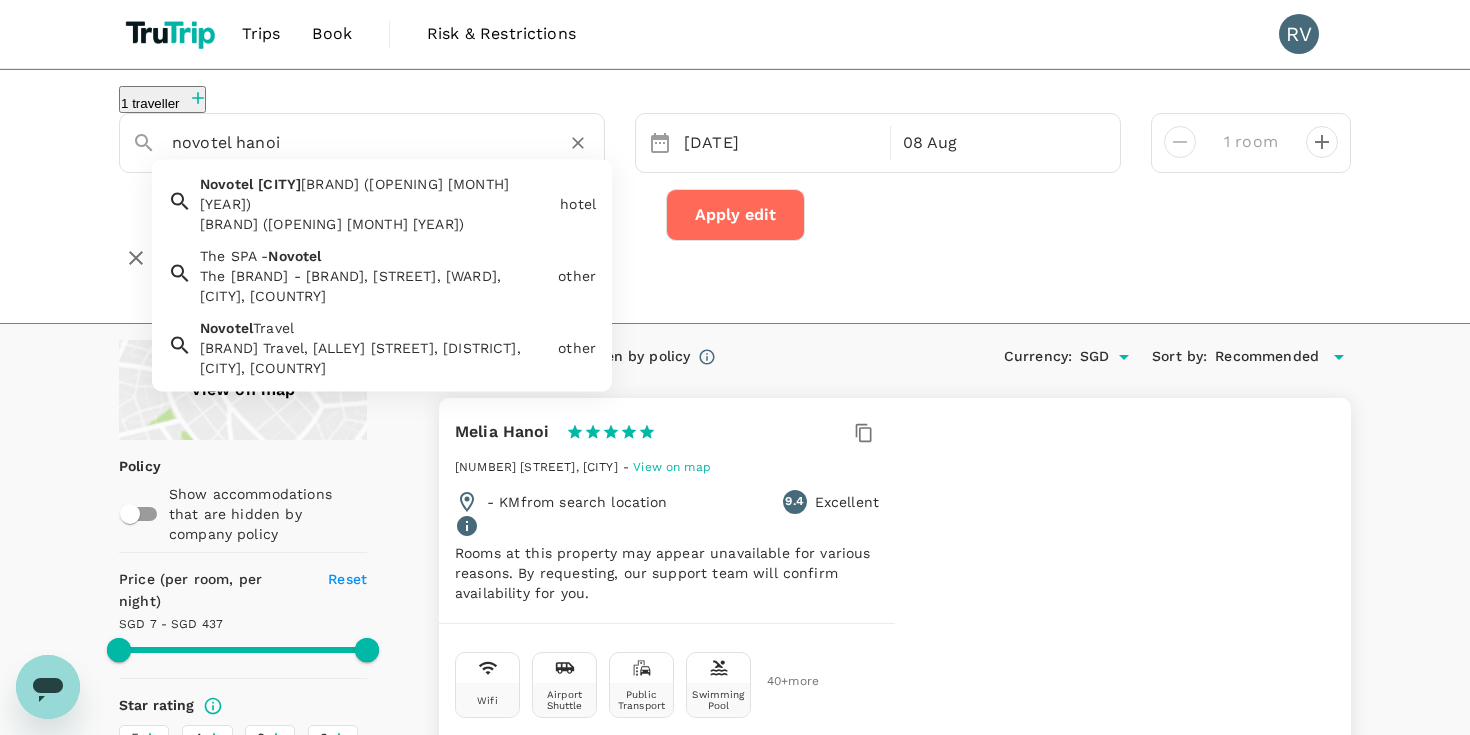 click on "[BRAND] ([OPENING] [MONTH] [YEAR])" at bounding box center (376, 224) 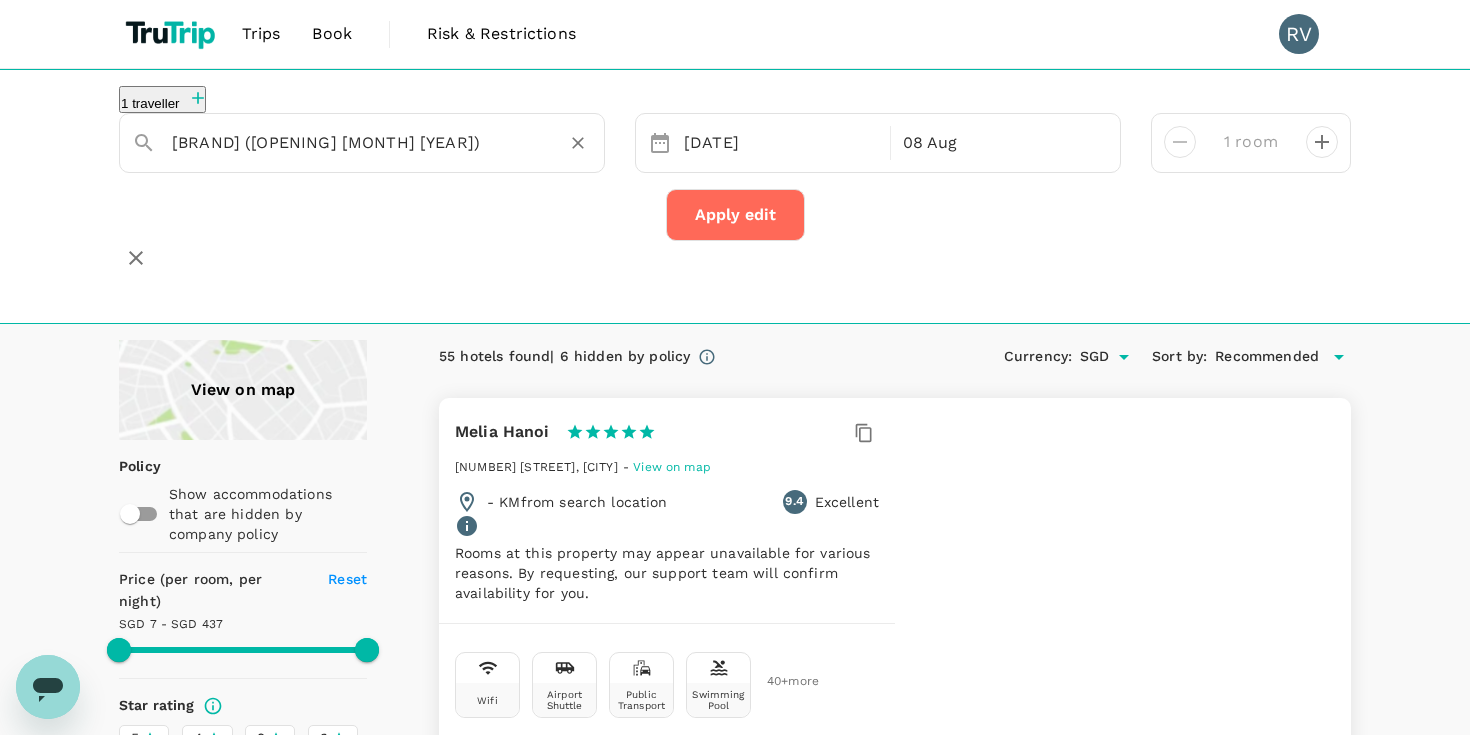 type on "[BRAND] ([OPENING] [MONTH] [YEAR])" 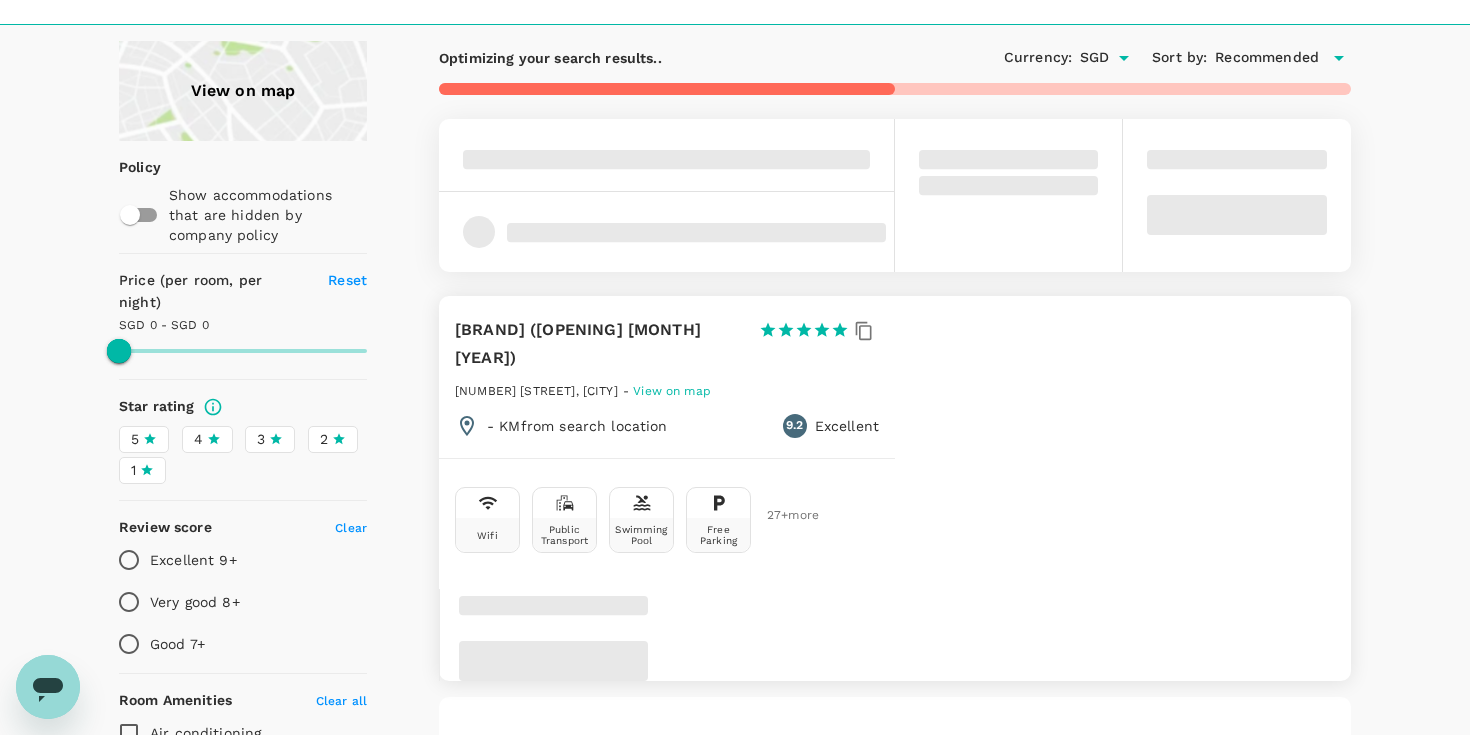 scroll, scrollTop: 312, scrollLeft: 0, axis: vertical 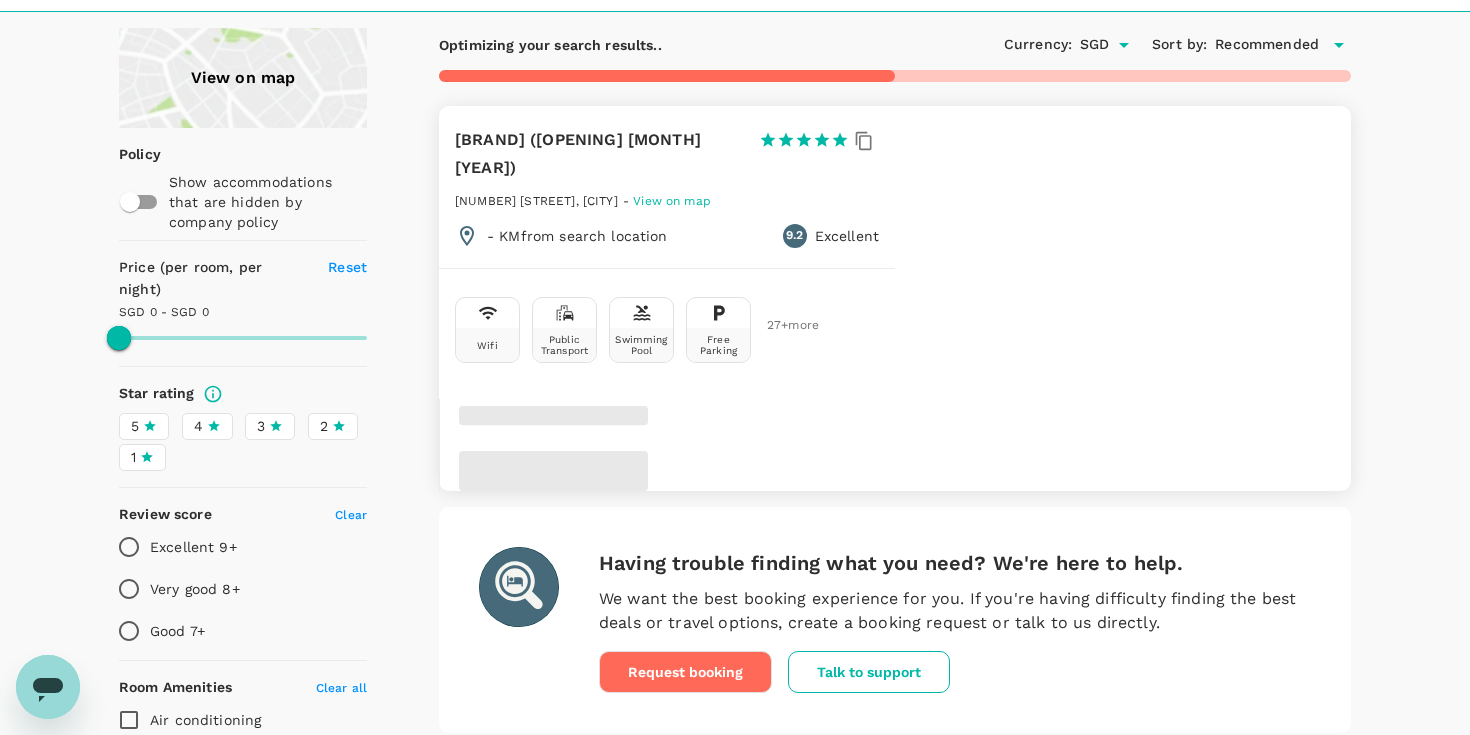 type on "144.77" 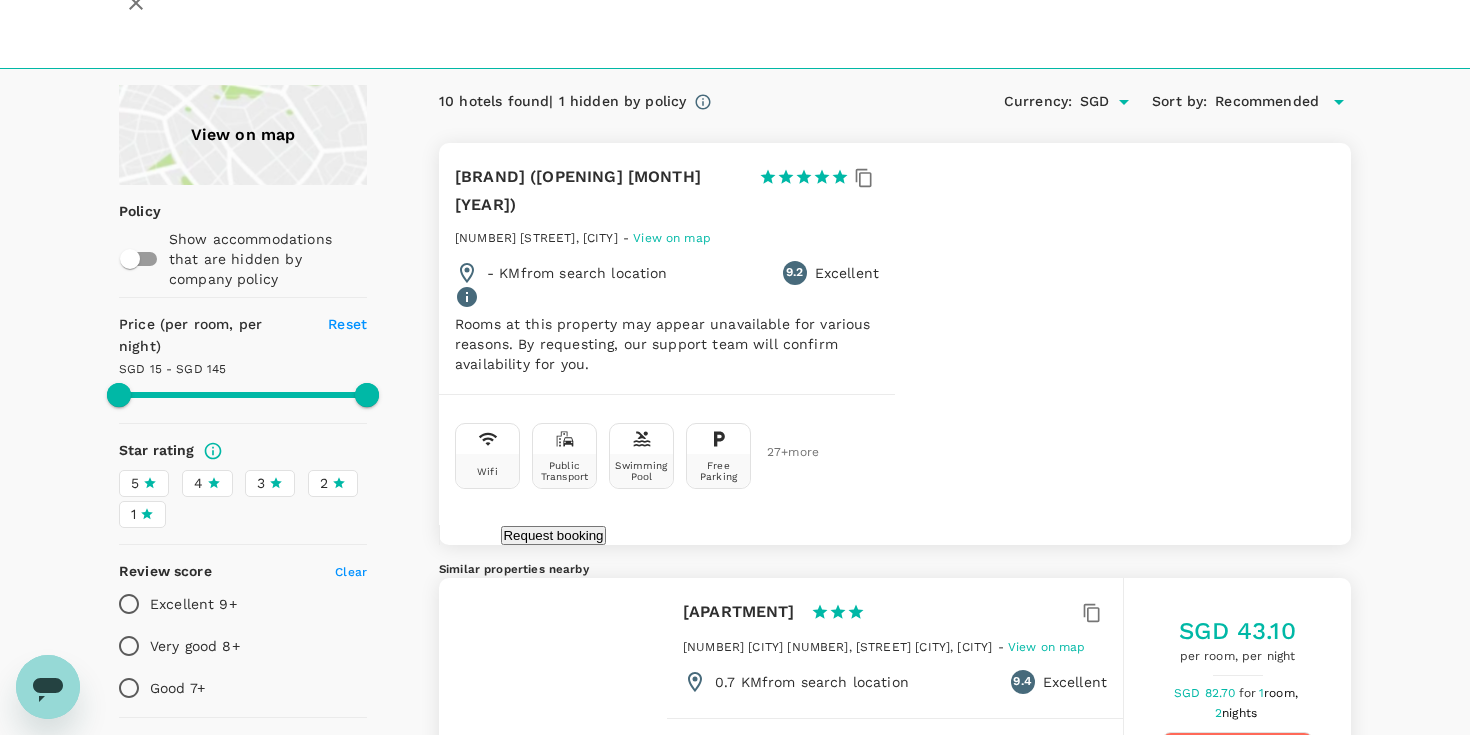 scroll, scrollTop: 0, scrollLeft: 0, axis: both 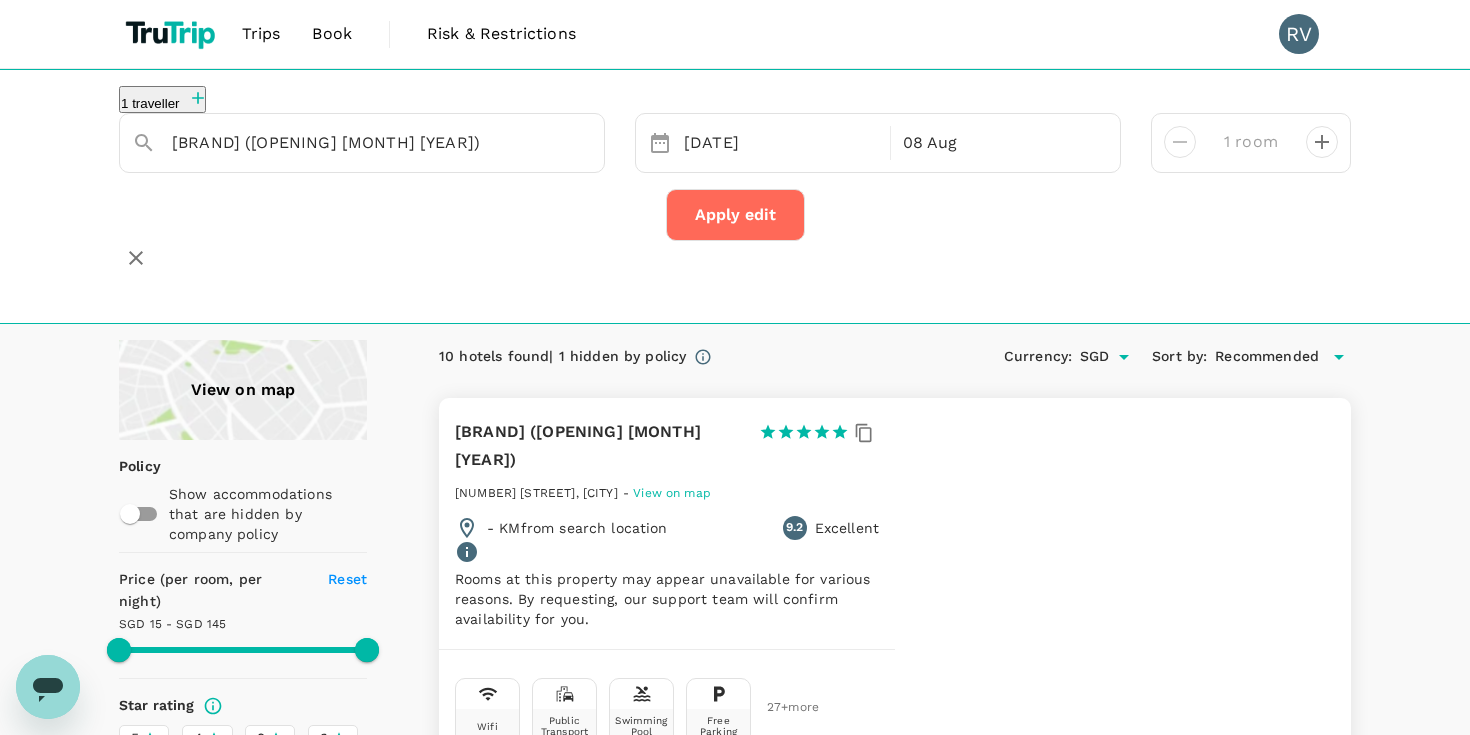 click on "Request booking" at bounding box center (553, 790) 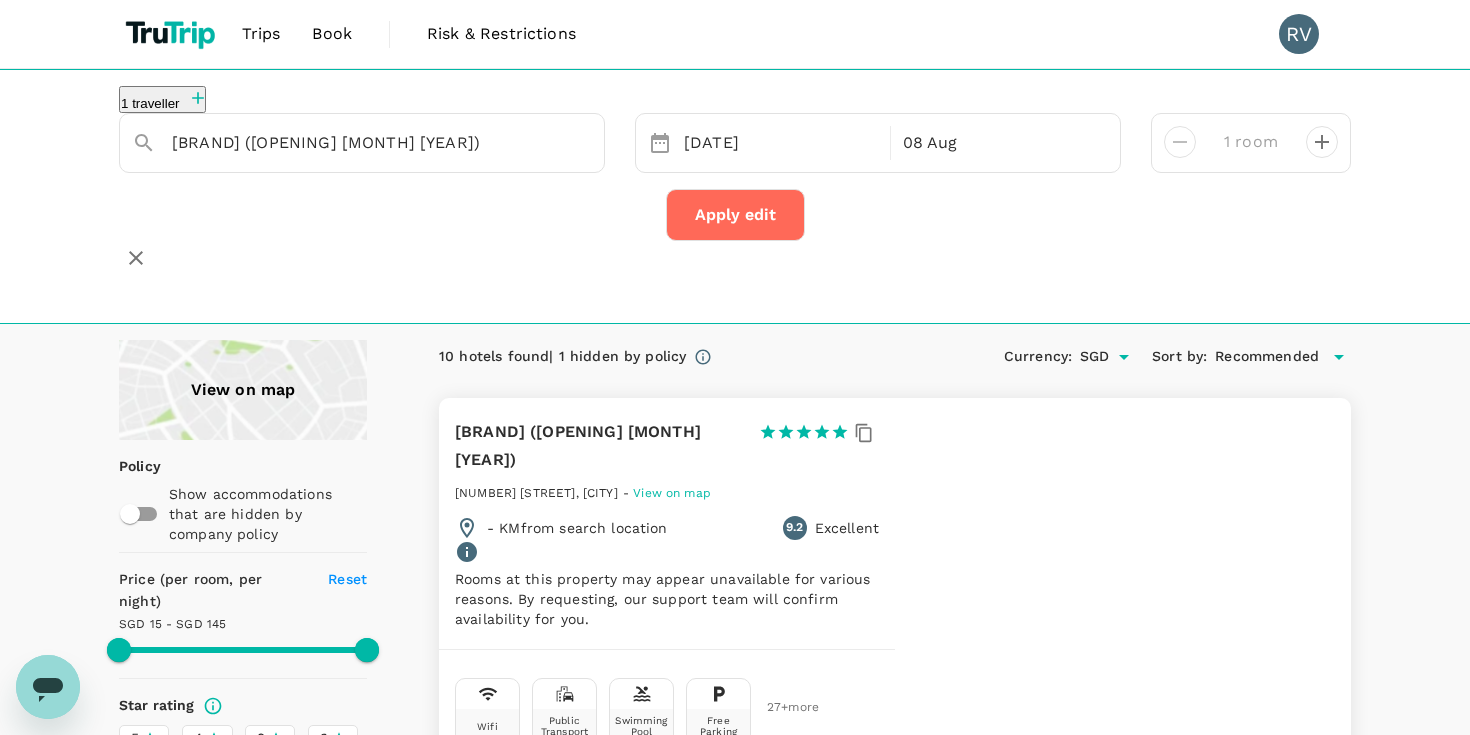 type on "[EMAIL]" 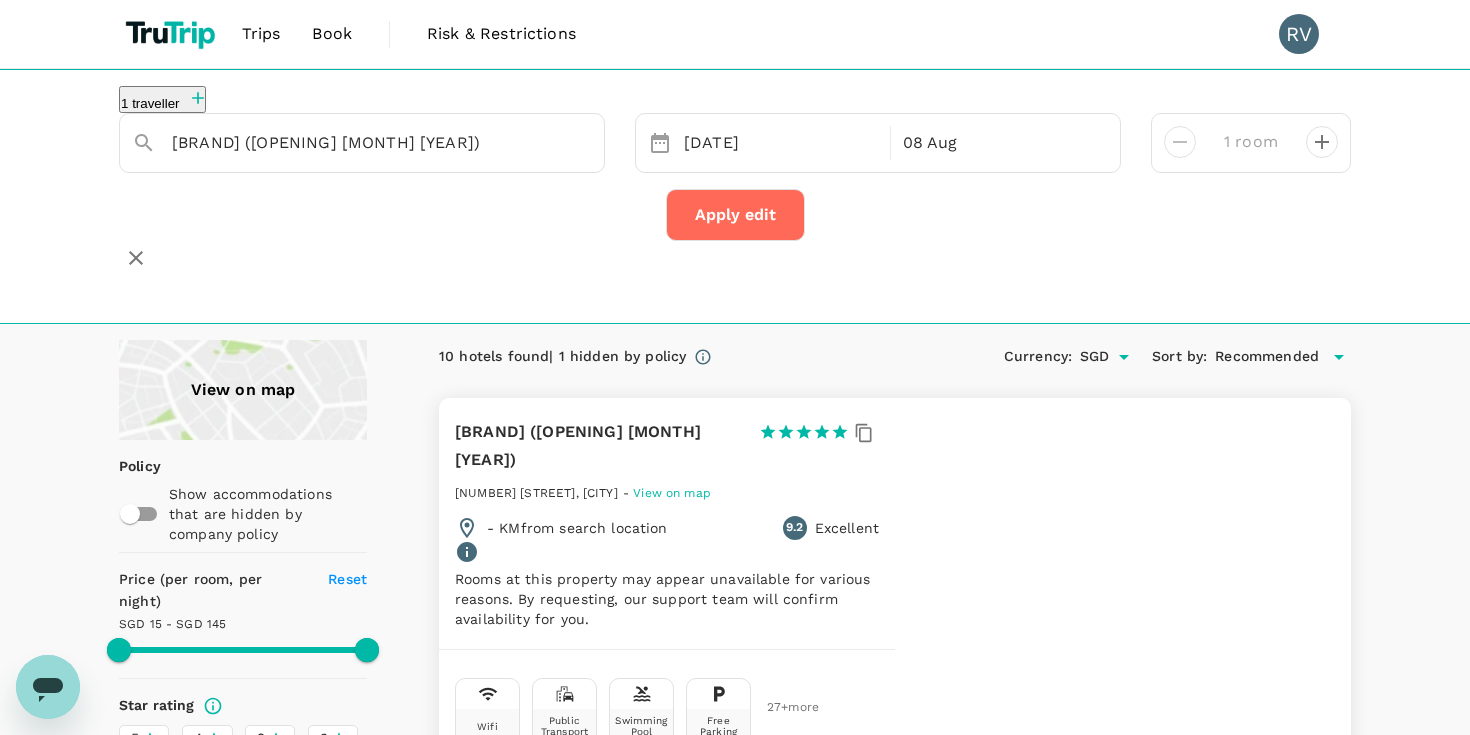 type 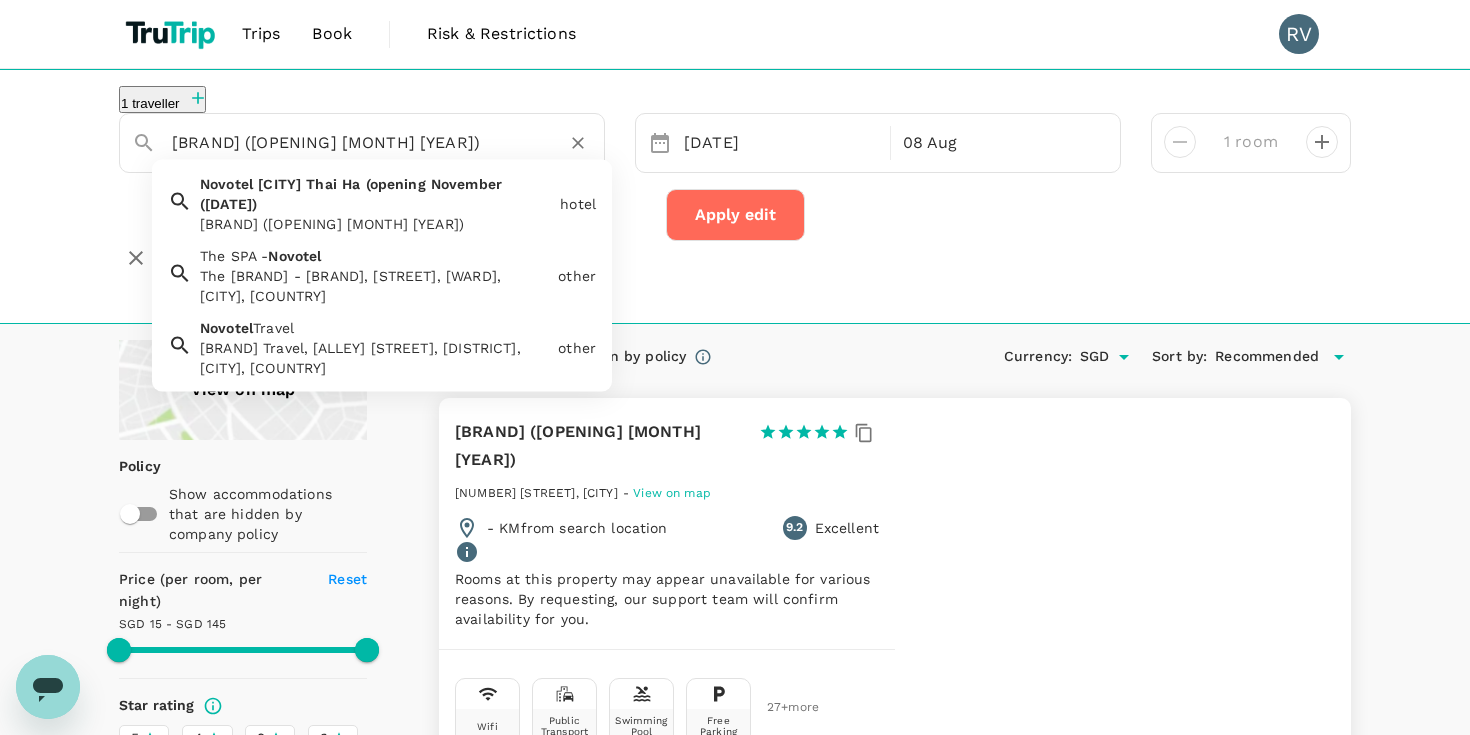 click on "[BRAND] ([OPENING] [MONTH] [YEAR])" at bounding box center (354, 142) 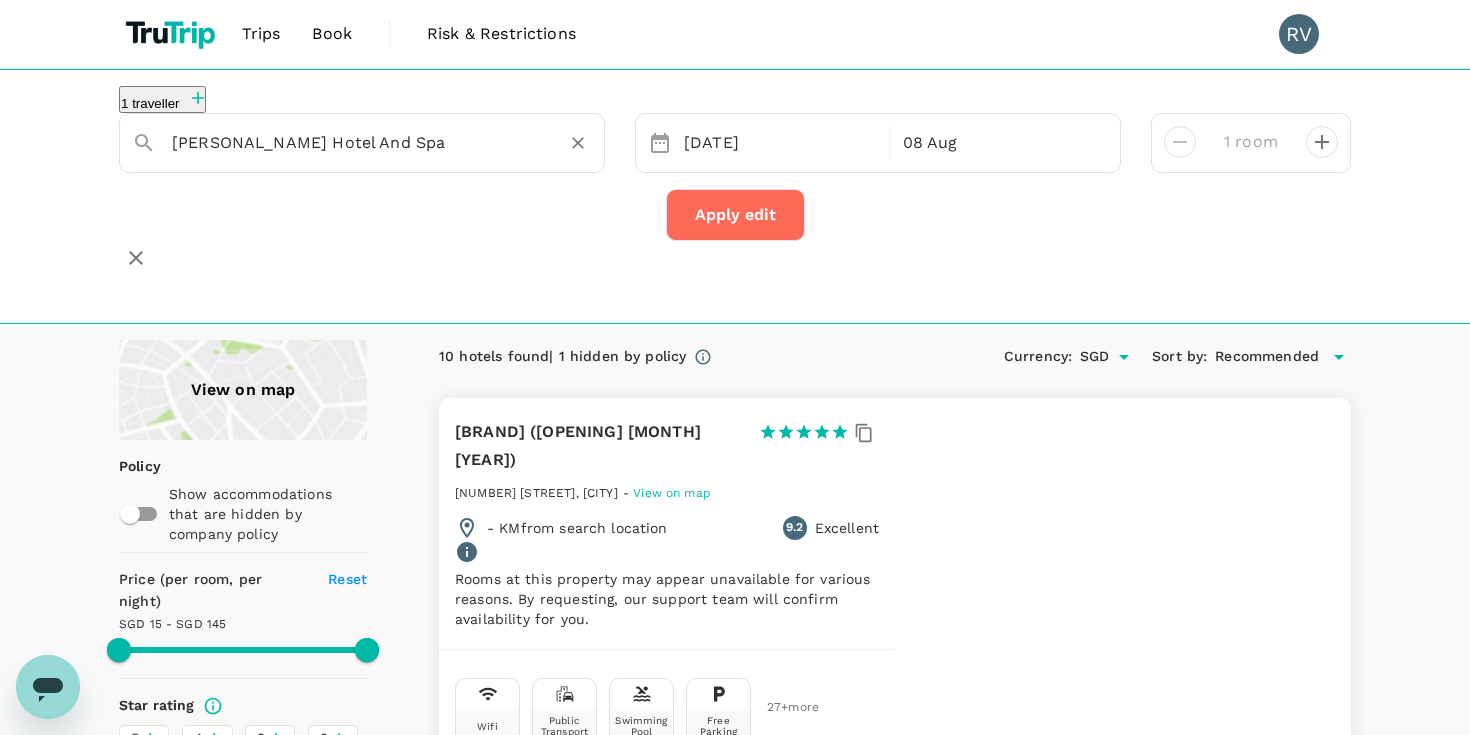 type on "[PERSONAL_NAME] Hotel And Spa" 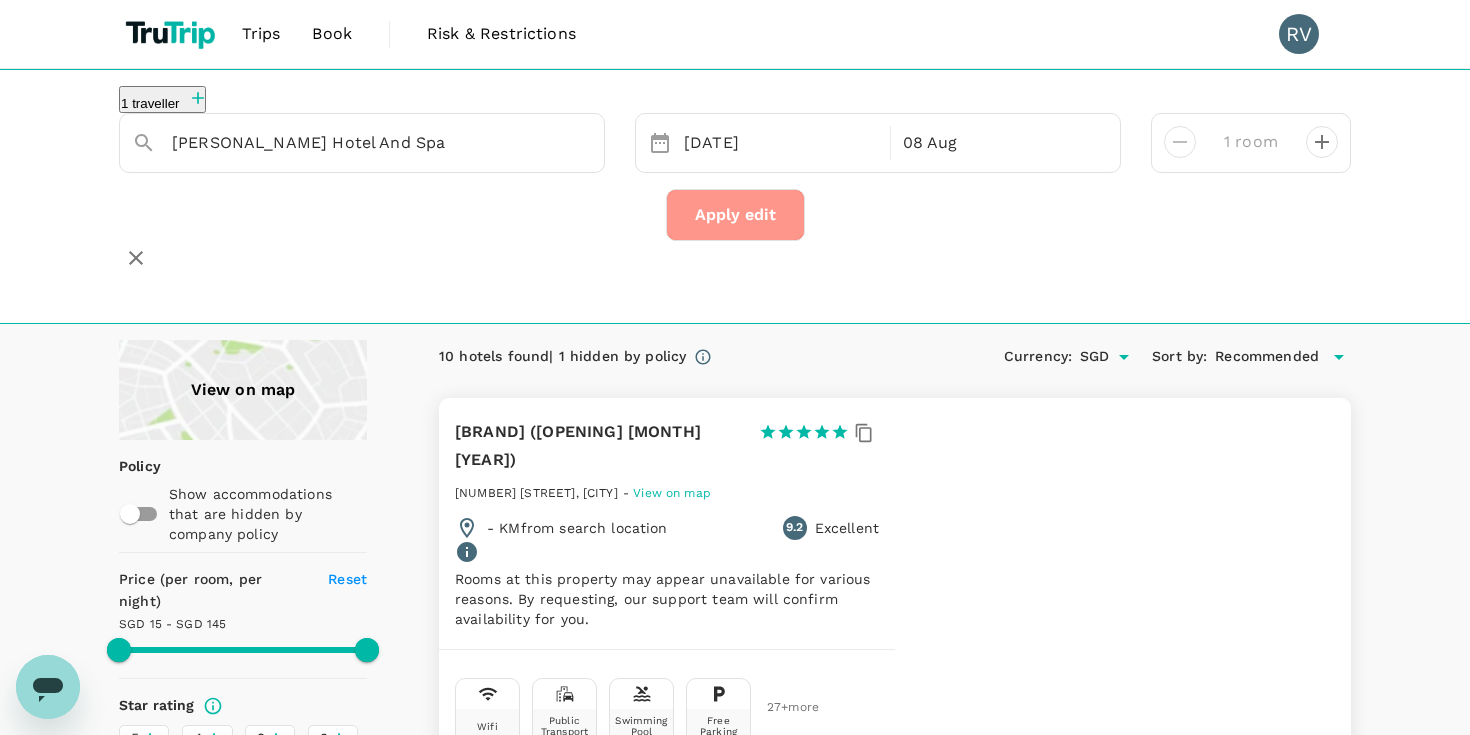 click on "Apply edit" at bounding box center [735, 215] 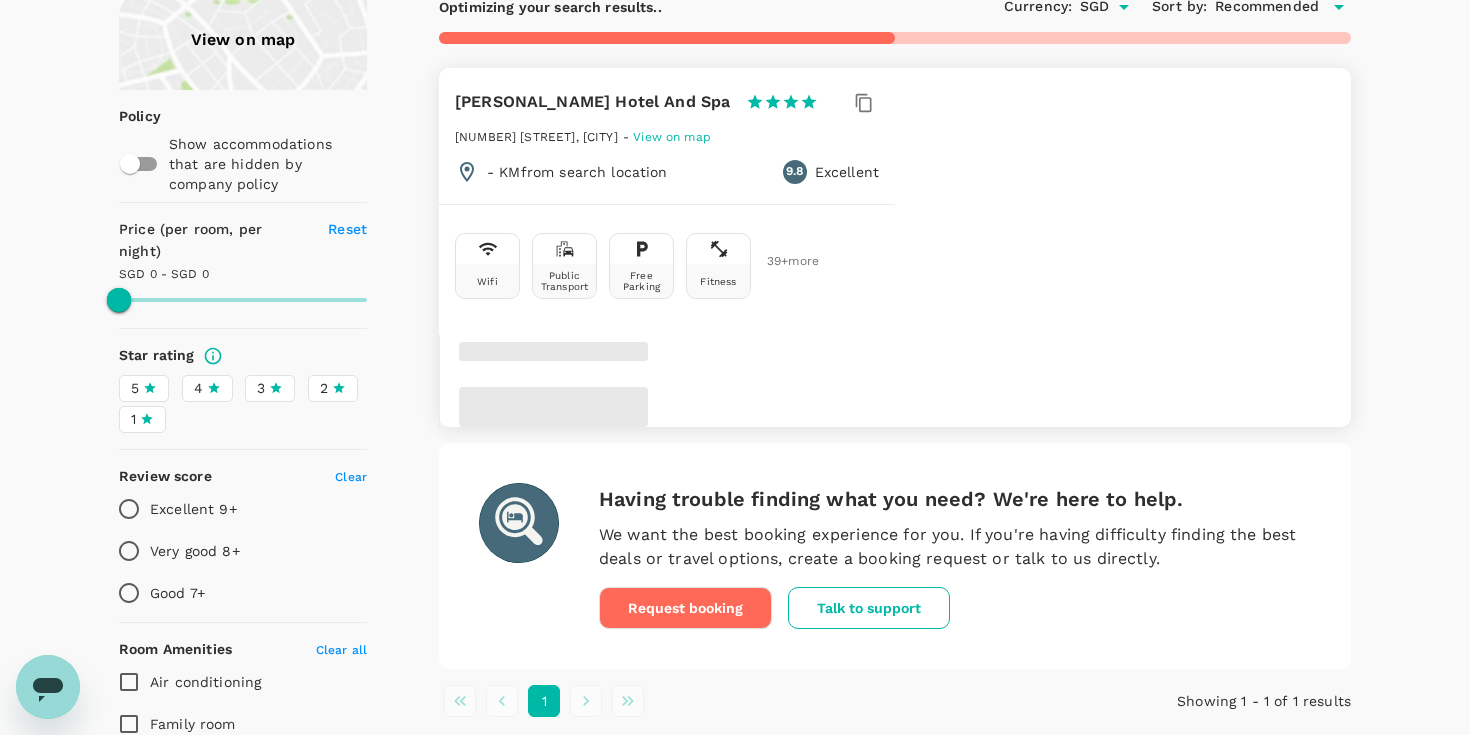 scroll, scrollTop: 308, scrollLeft: 0, axis: vertical 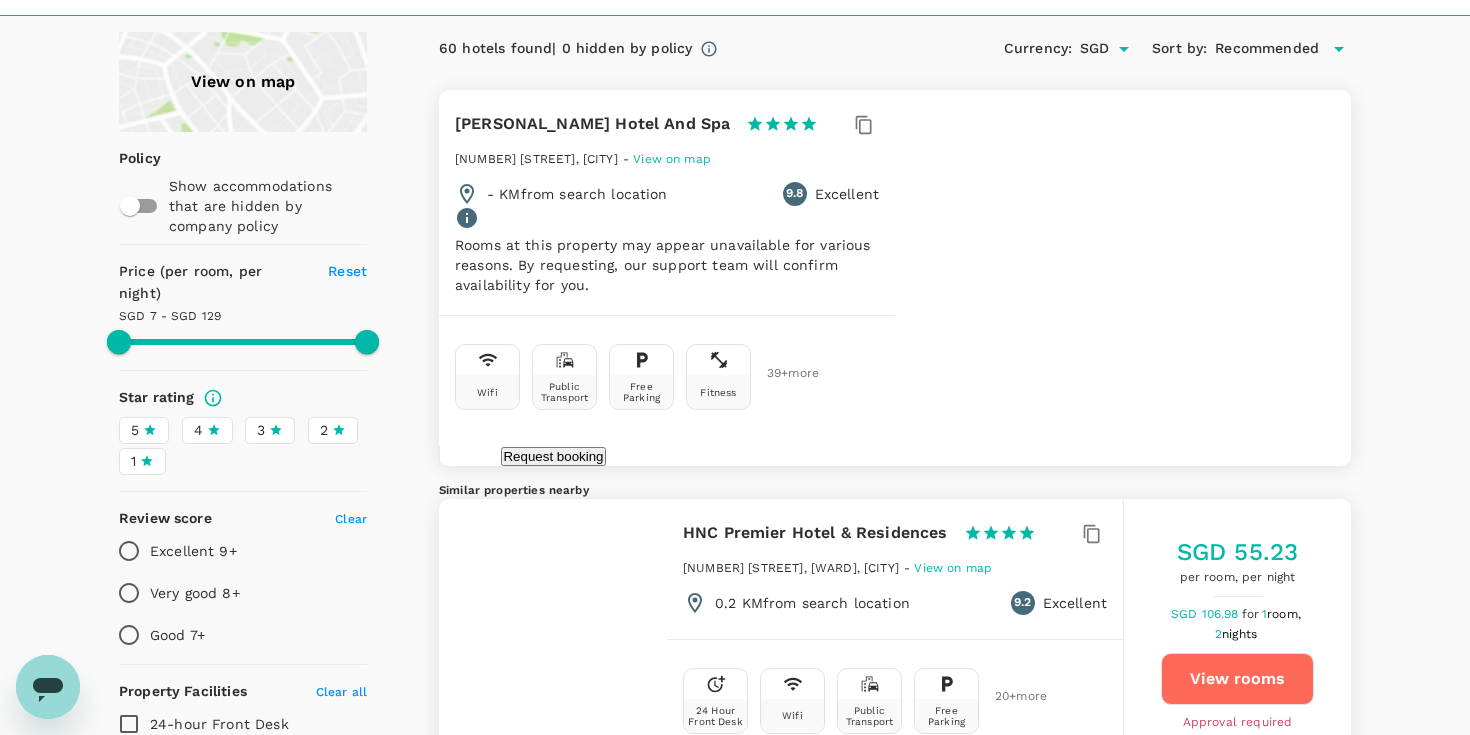 type on "129.19" 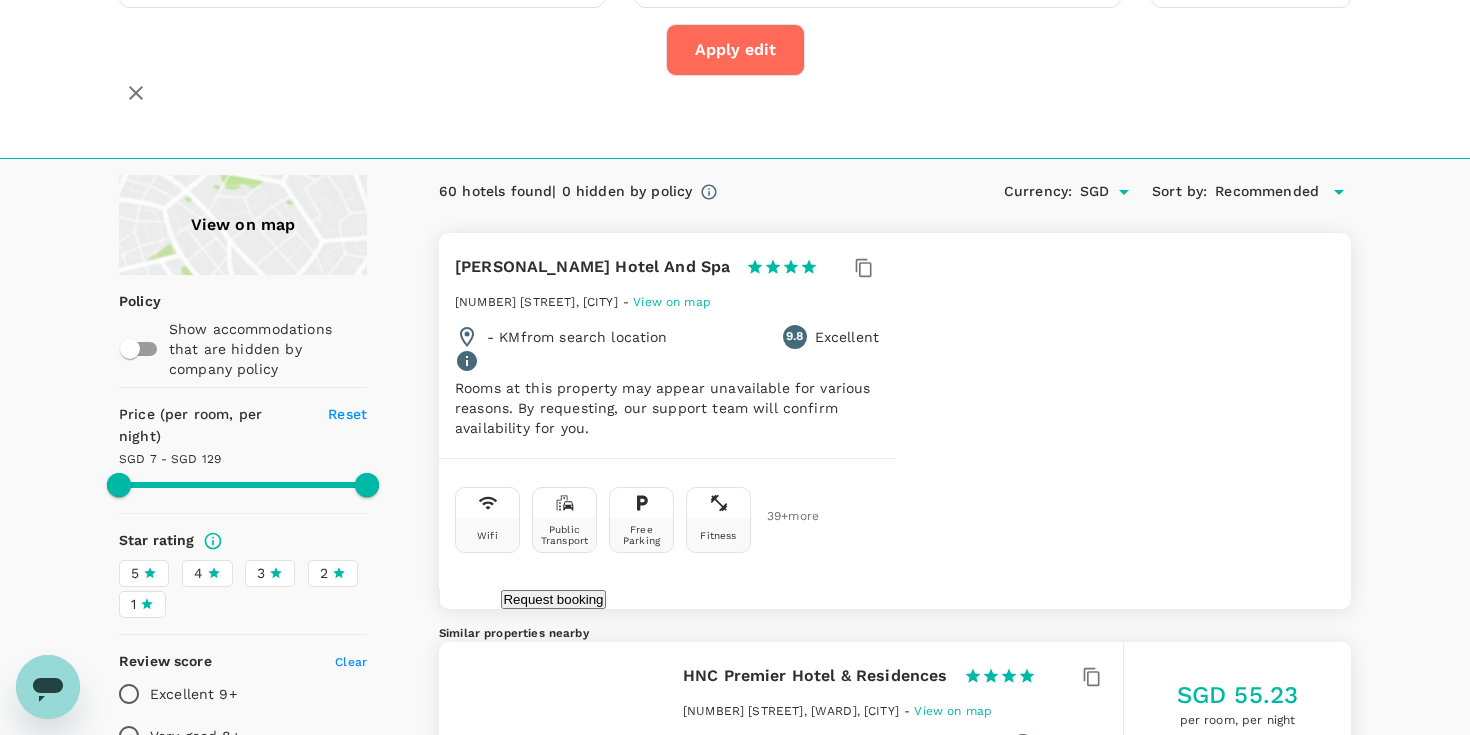scroll, scrollTop: 0, scrollLeft: 0, axis: both 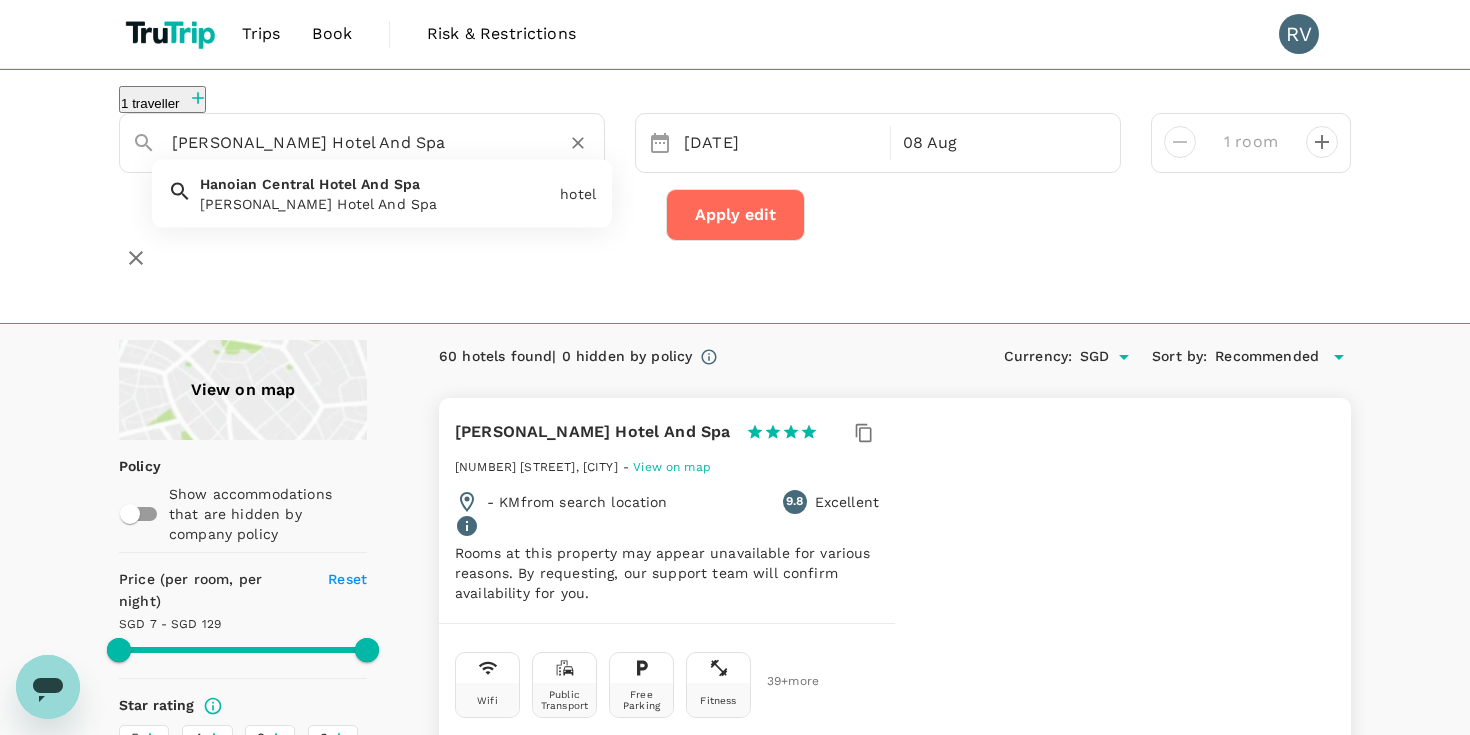 drag, startPoint x: 432, startPoint y: 166, endPoint x: 170, endPoint y: 158, distance: 262.1221 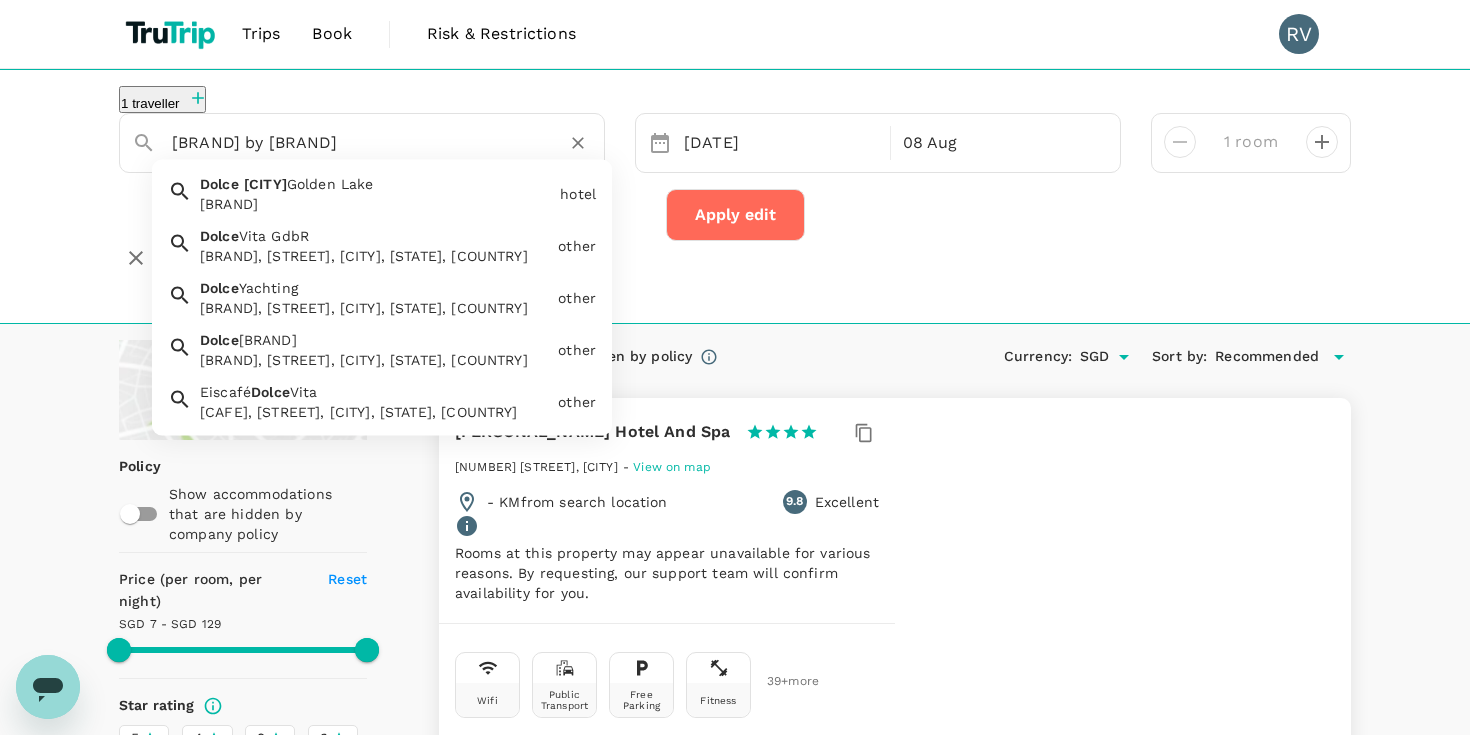 type on "[BRAND]" 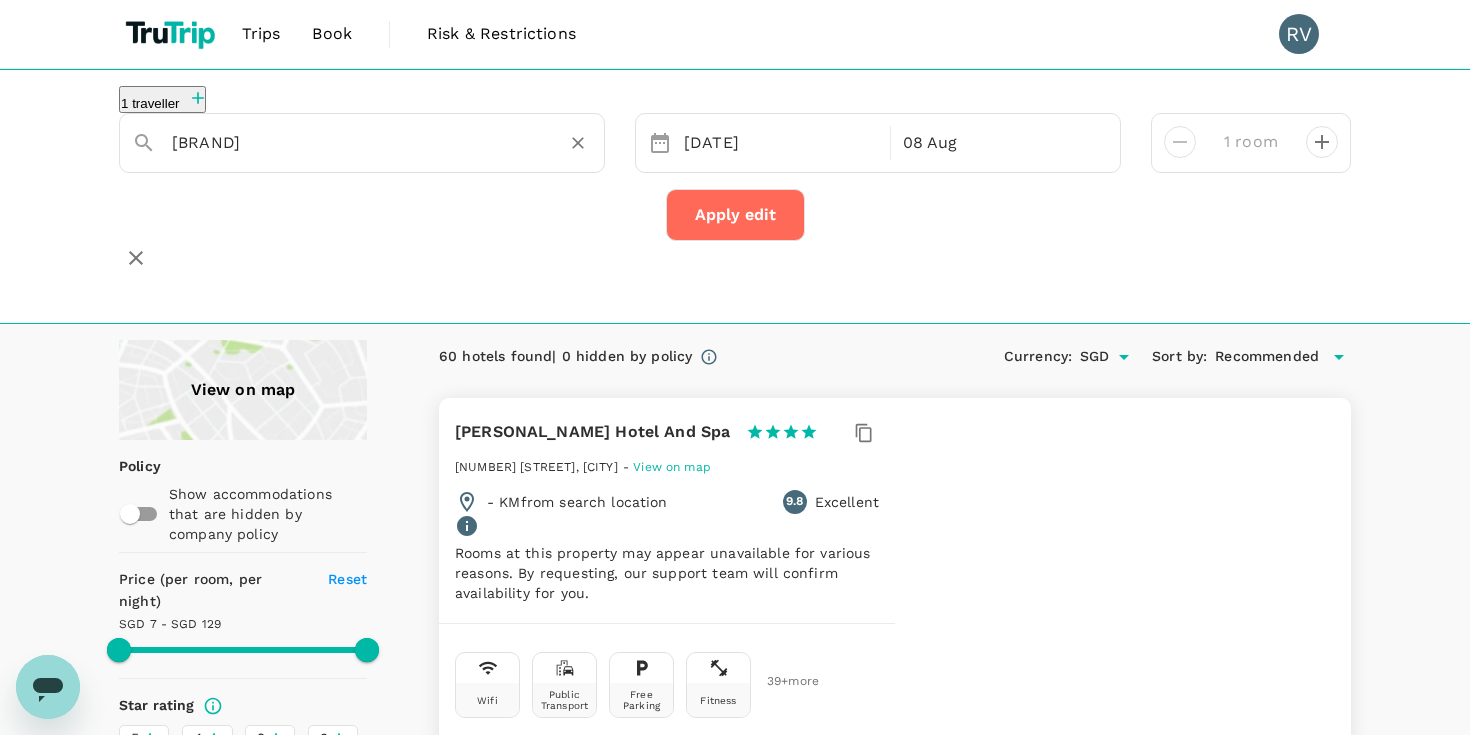 click 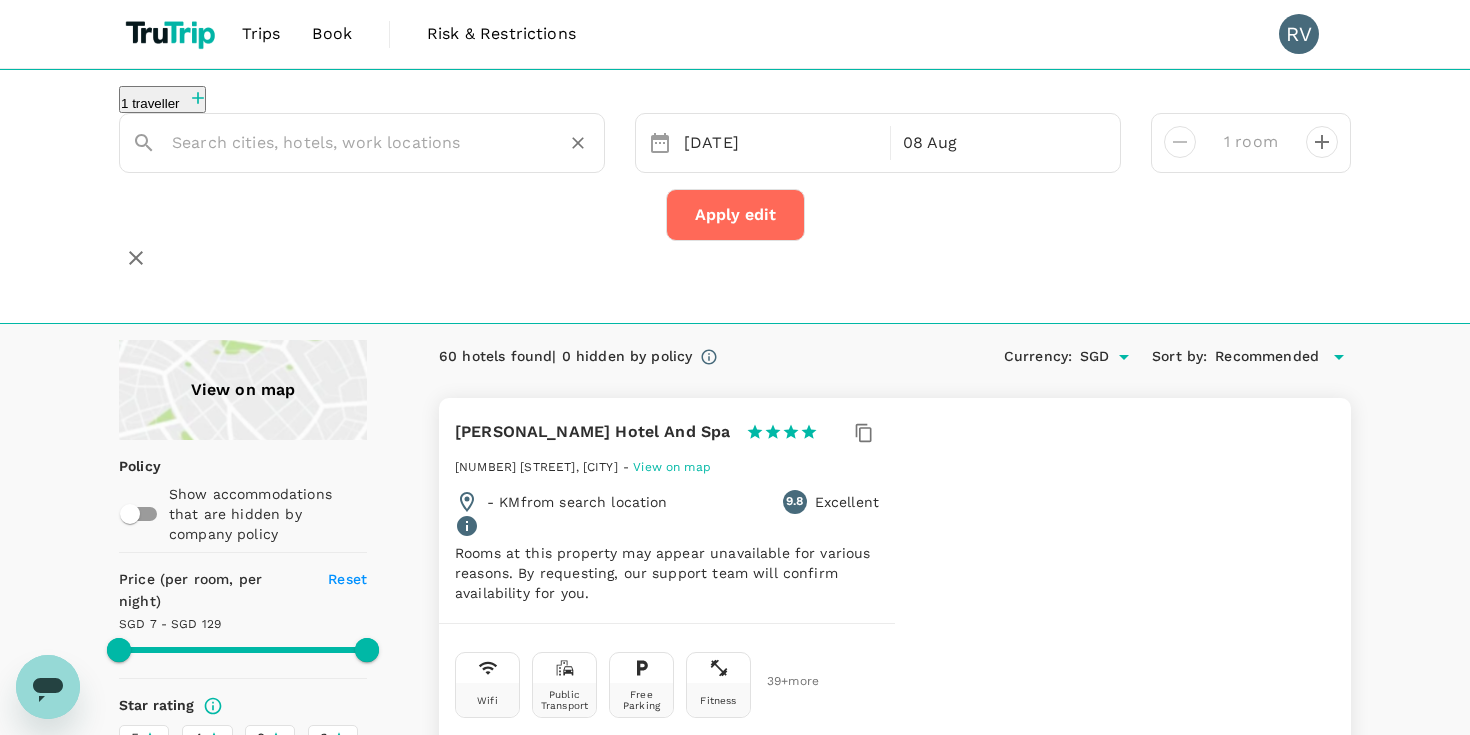 click at bounding box center [354, 142] 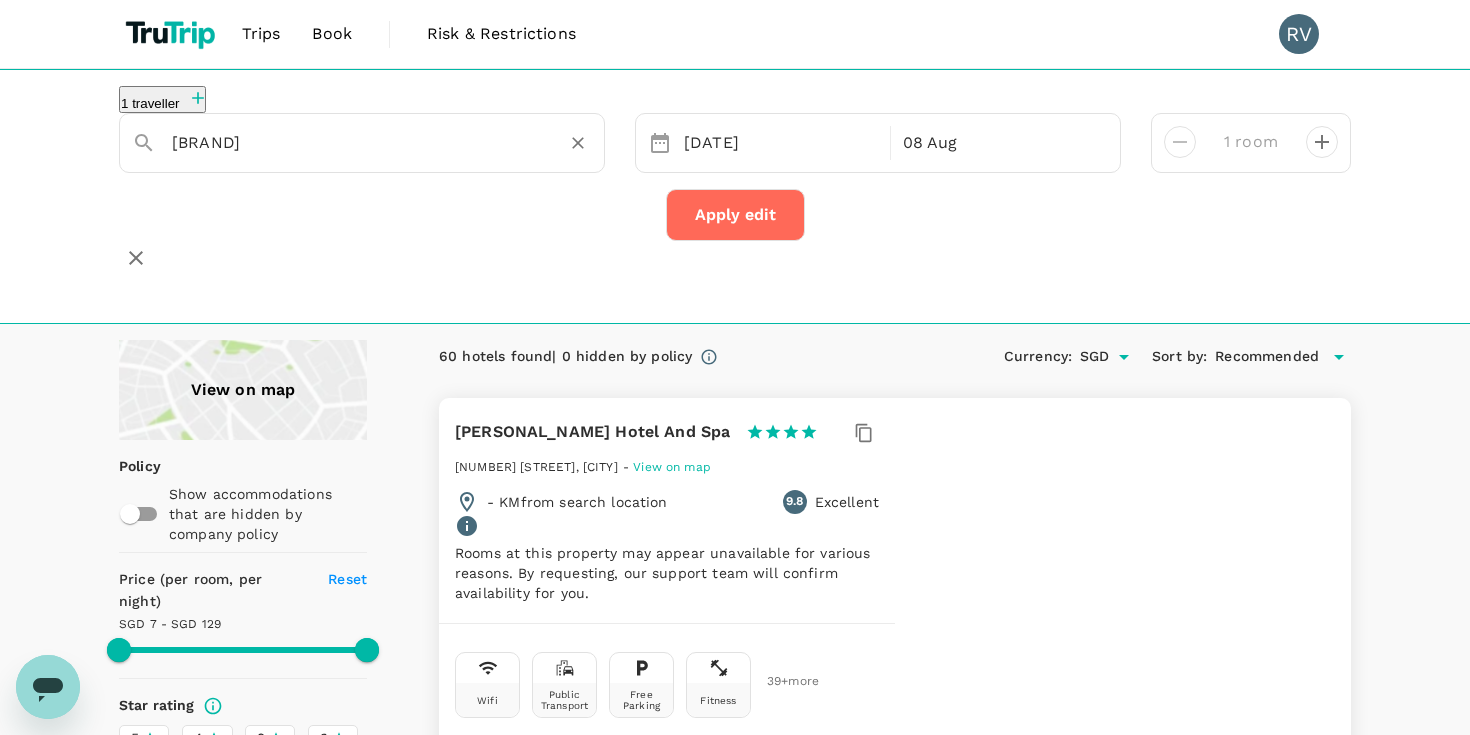 click on "[BRAND]" at bounding box center [354, 142] 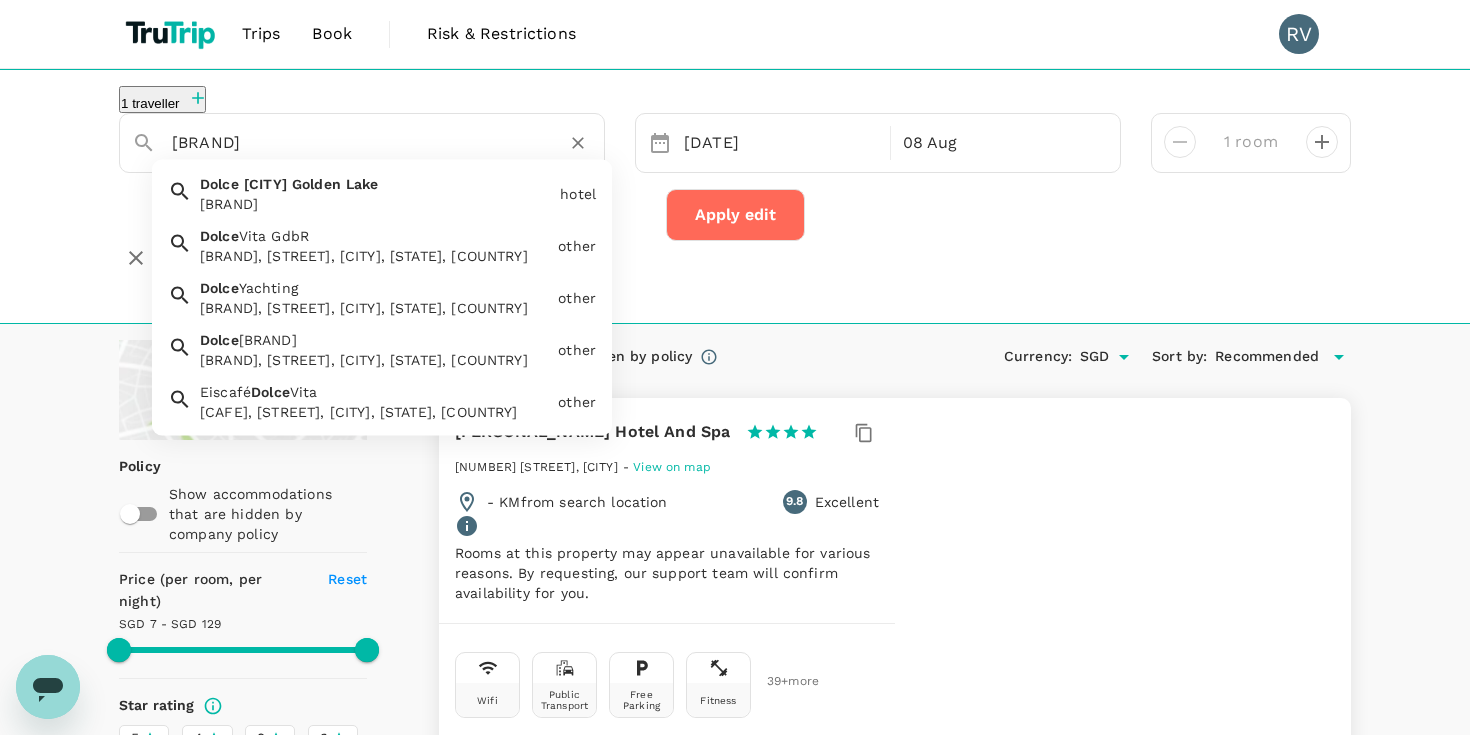click on "[BRAND]" at bounding box center [376, 204] 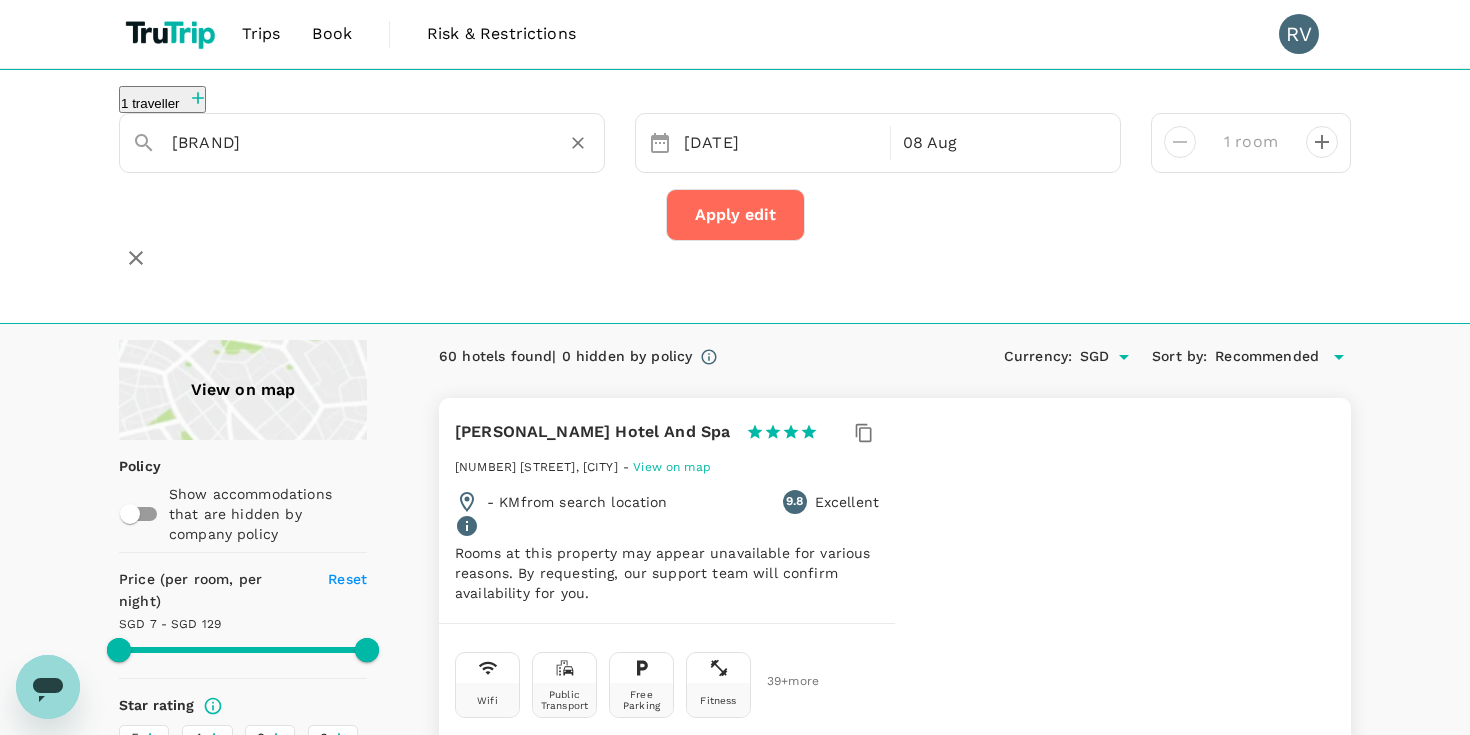 type on "[BRAND]" 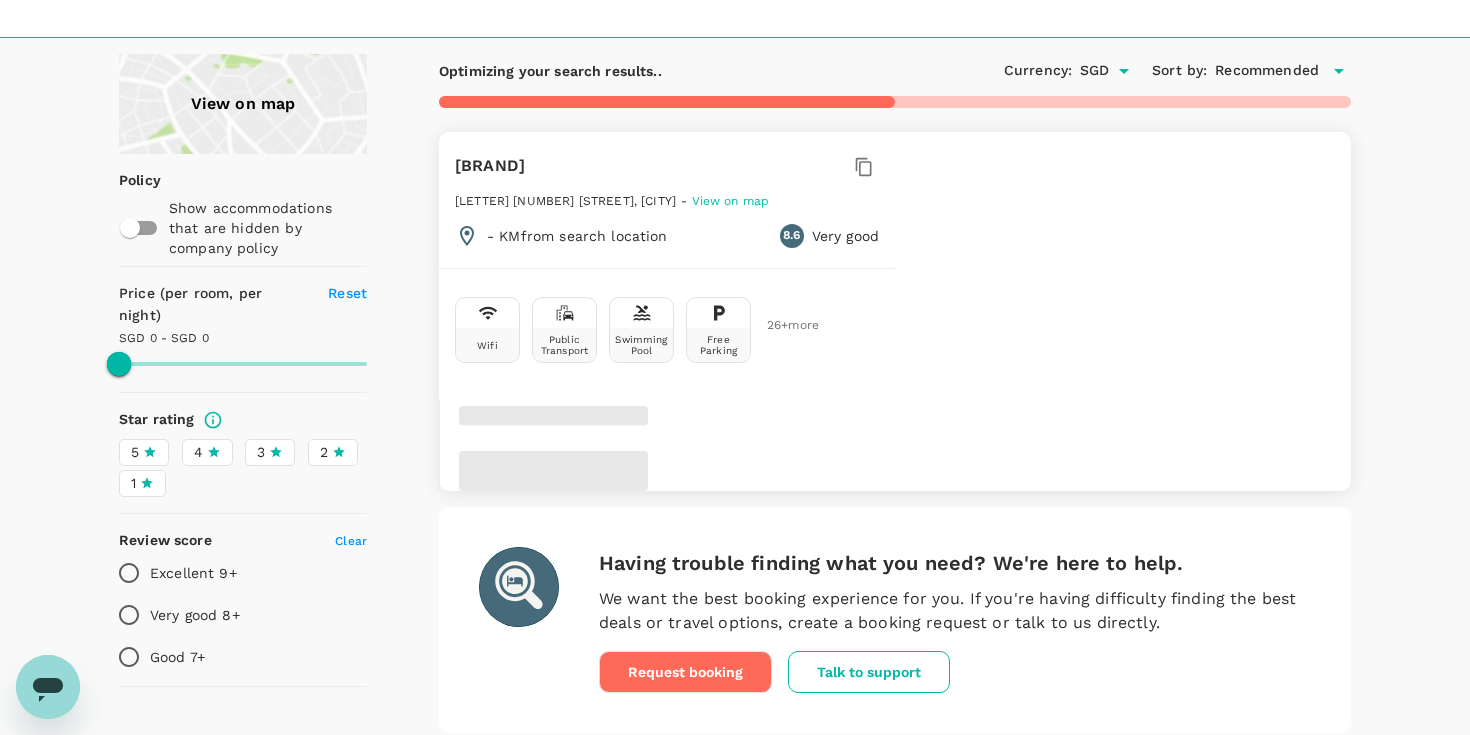 scroll, scrollTop: 0, scrollLeft: 0, axis: both 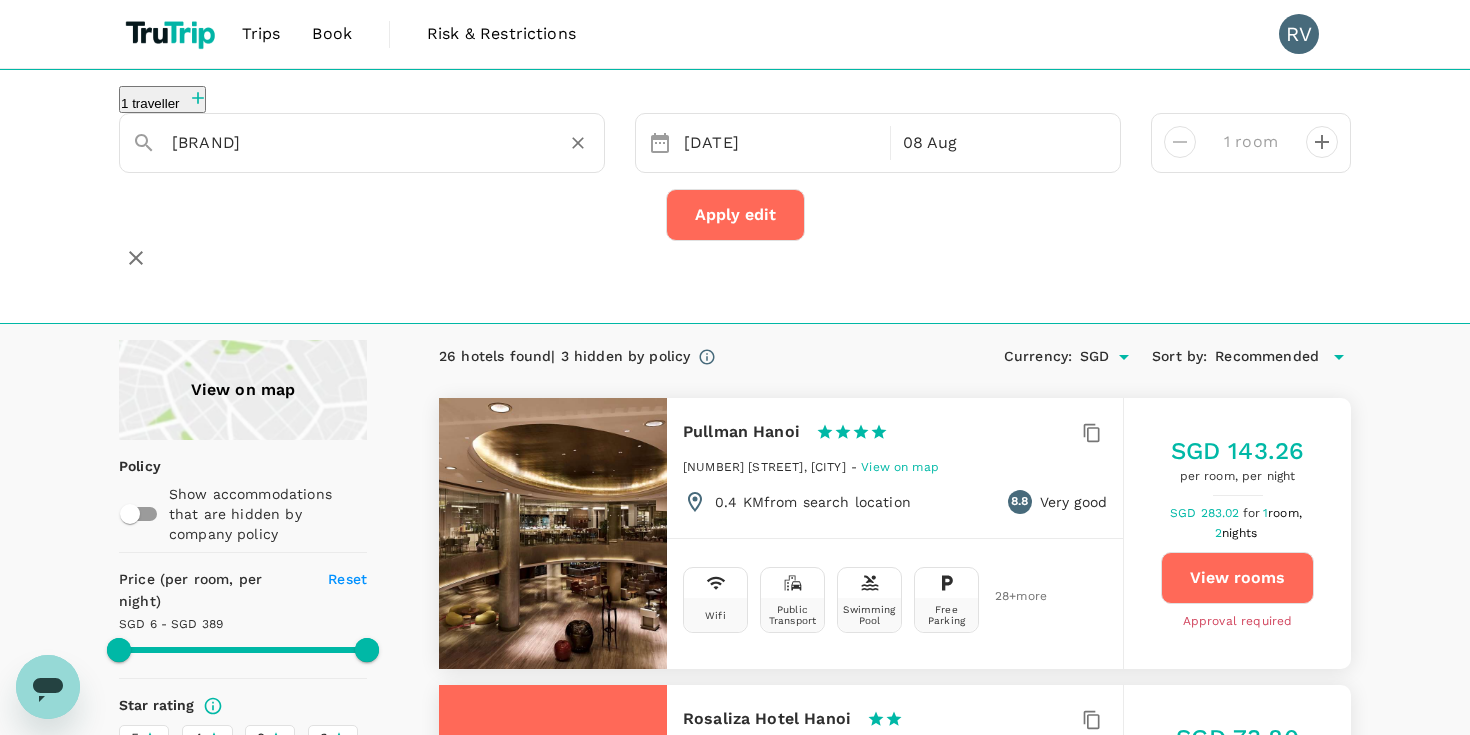 type on "388.4" 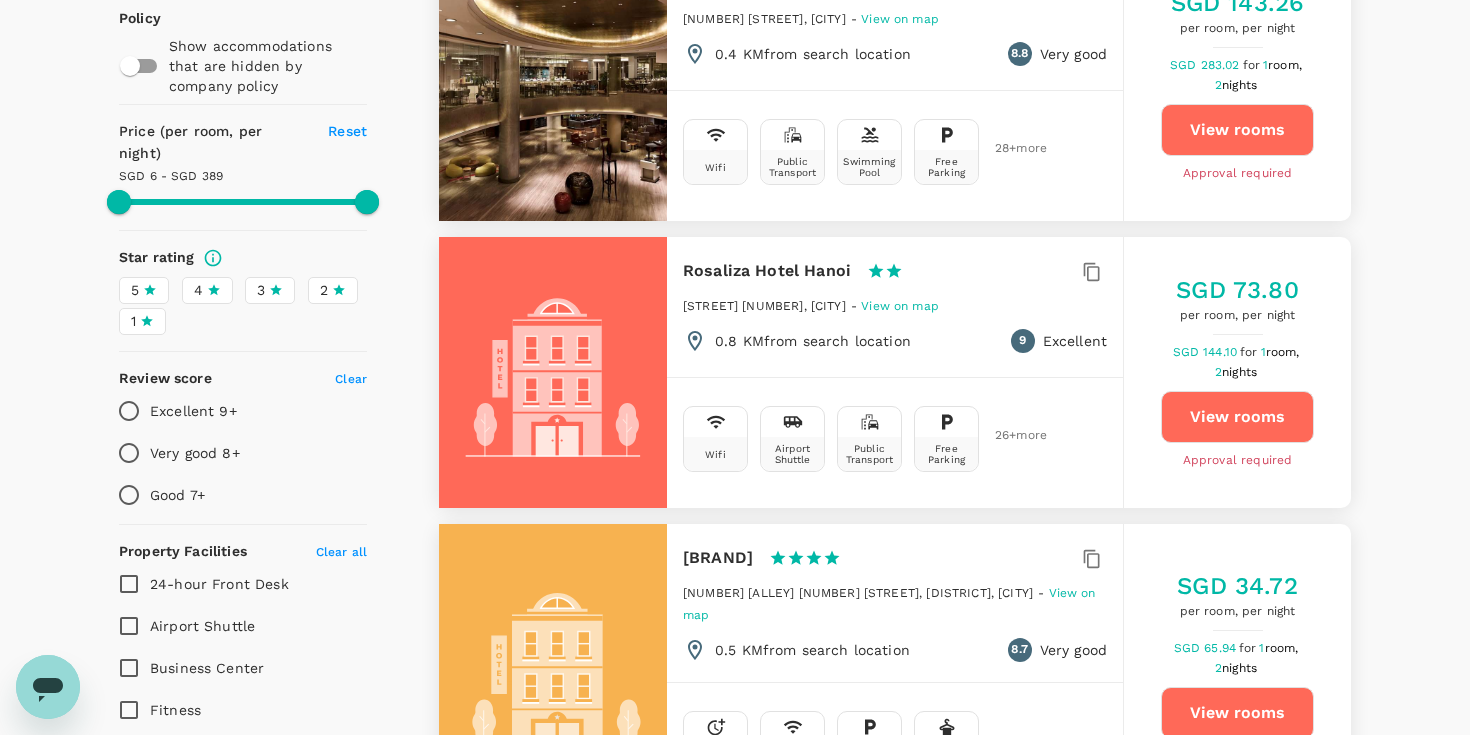scroll, scrollTop: 0, scrollLeft: 0, axis: both 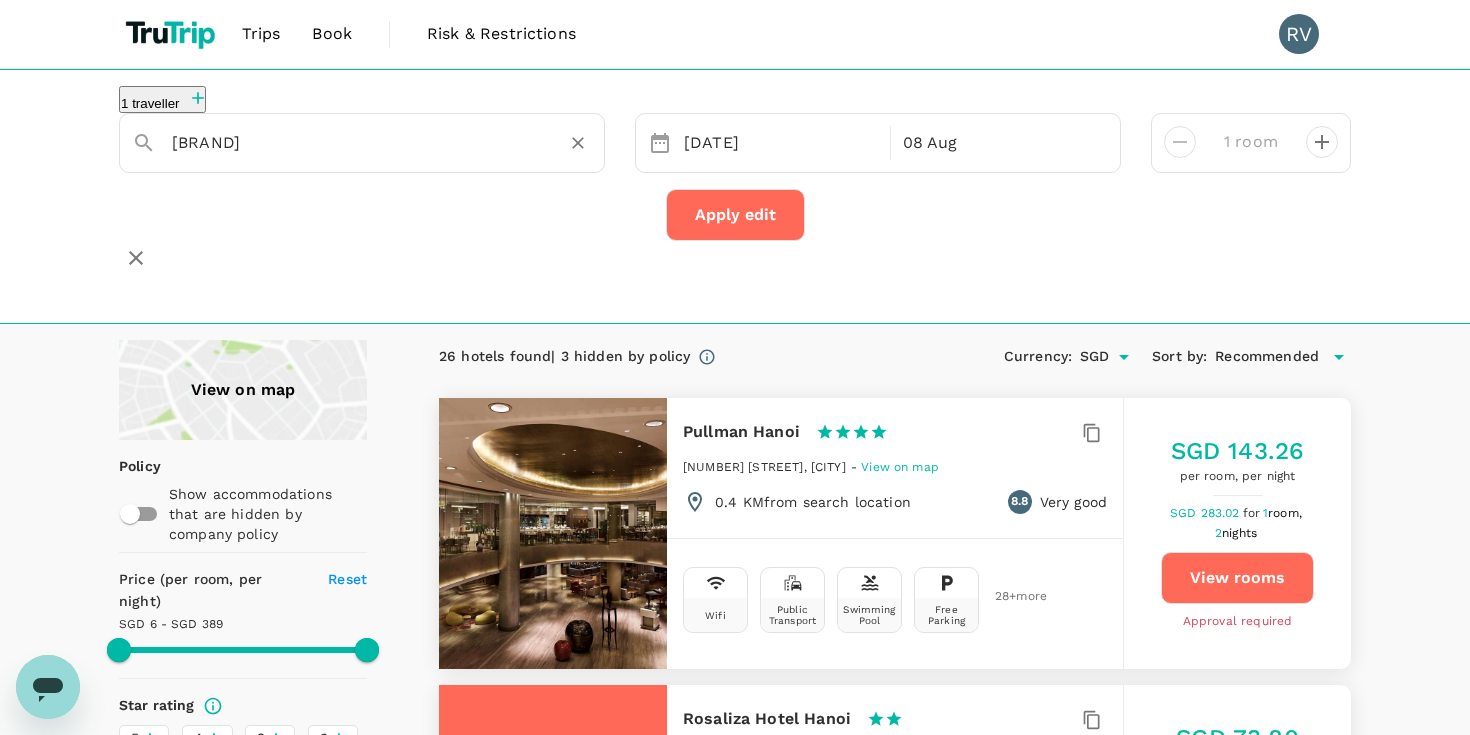 click on "[BRAND]" at bounding box center [354, 142] 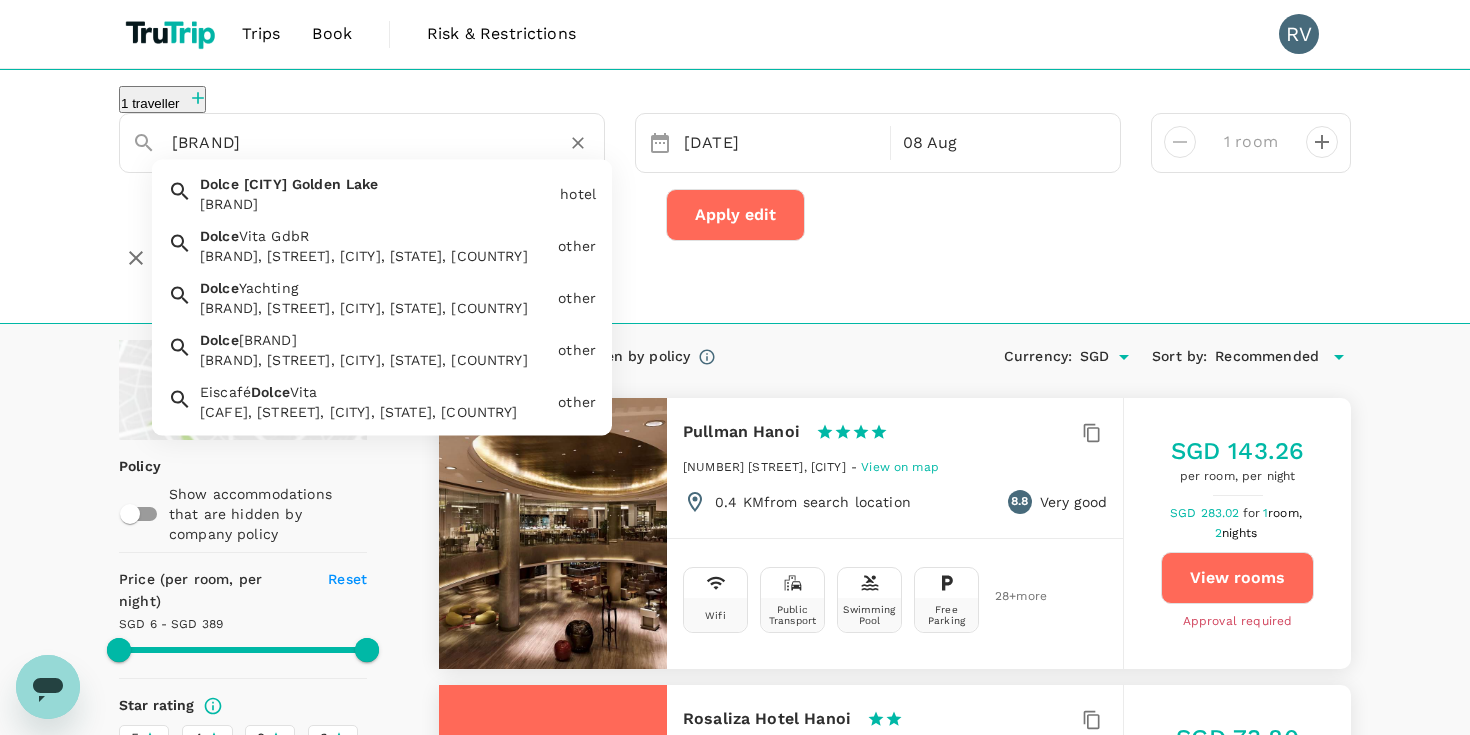click on "[BRAND]" at bounding box center (354, 142) 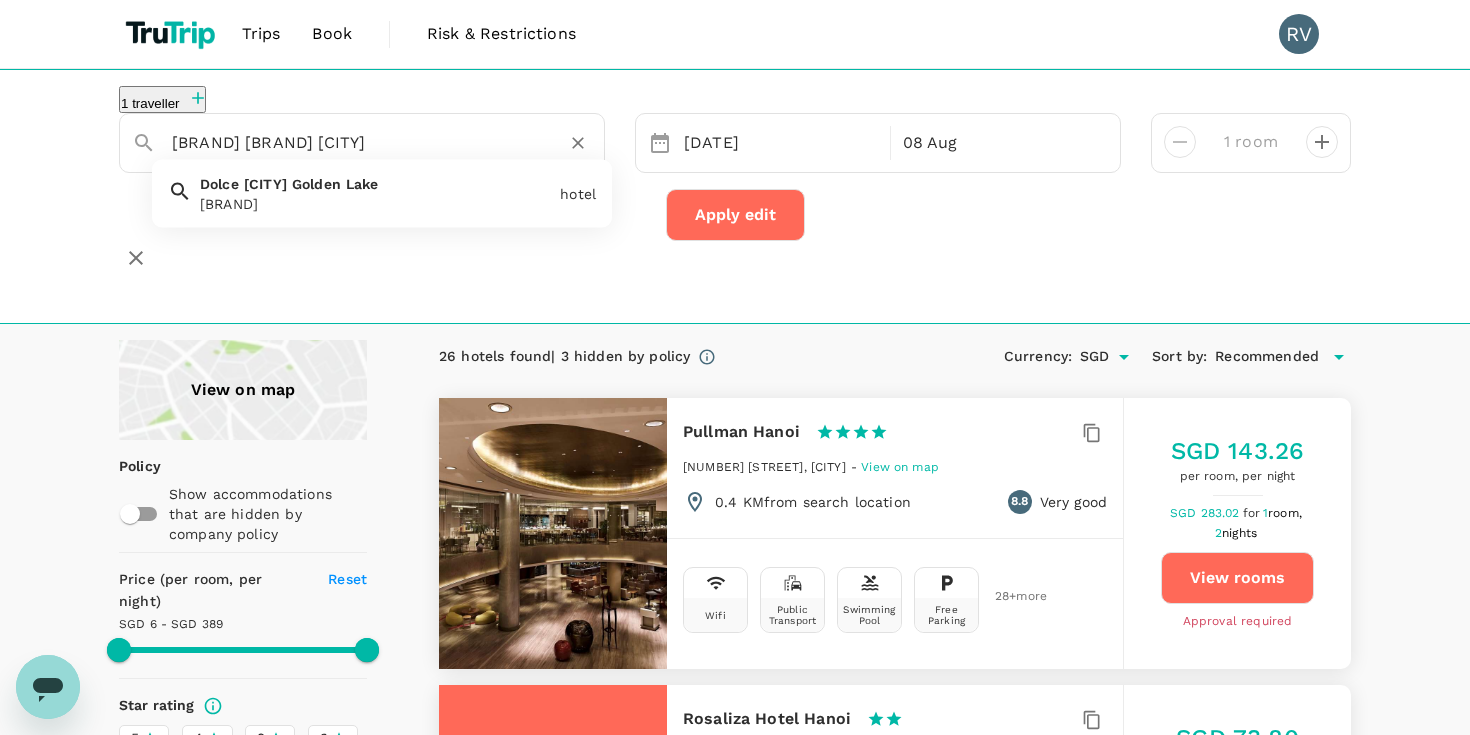 click on "[BRAND] [BRAND]" at bounding box center (372, 190) 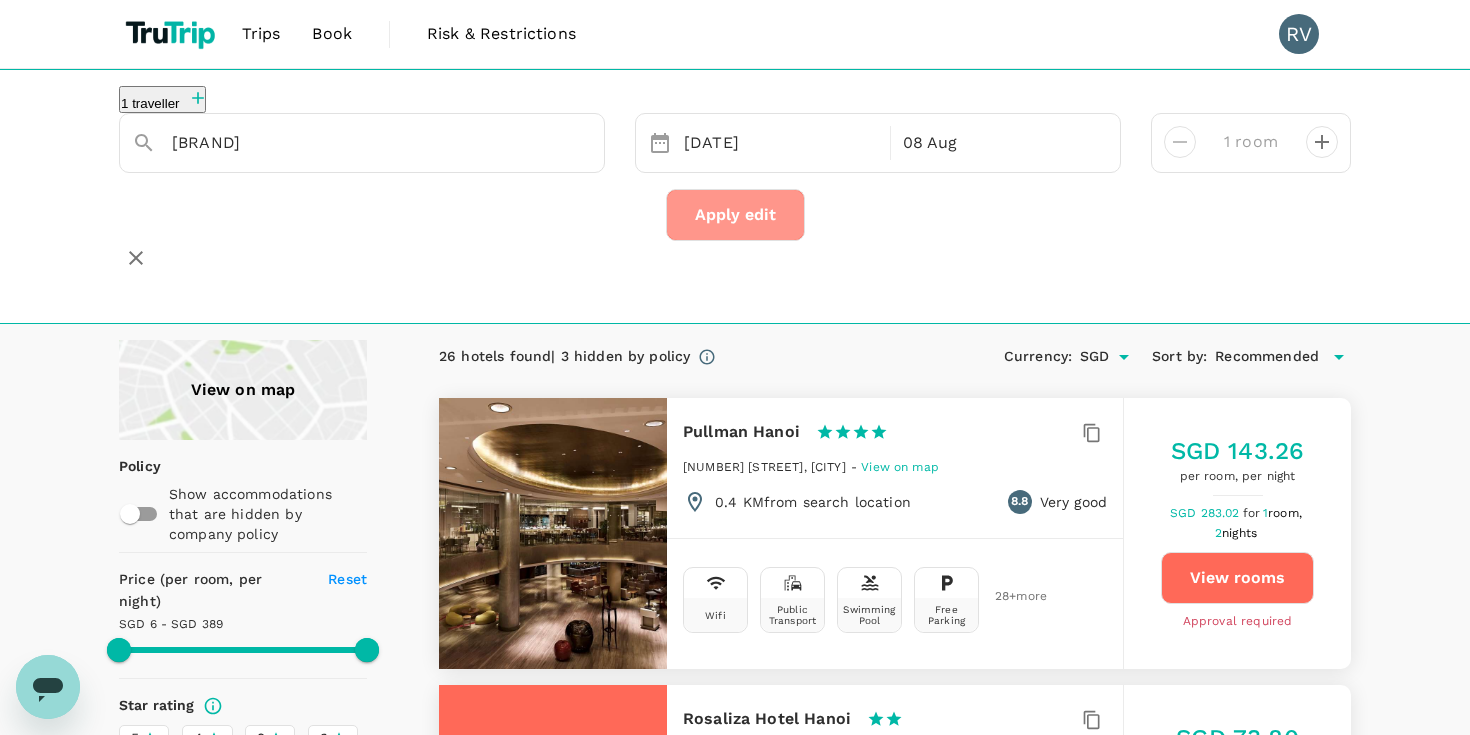 click on "Apply edit" at bounding box center (735, 215) 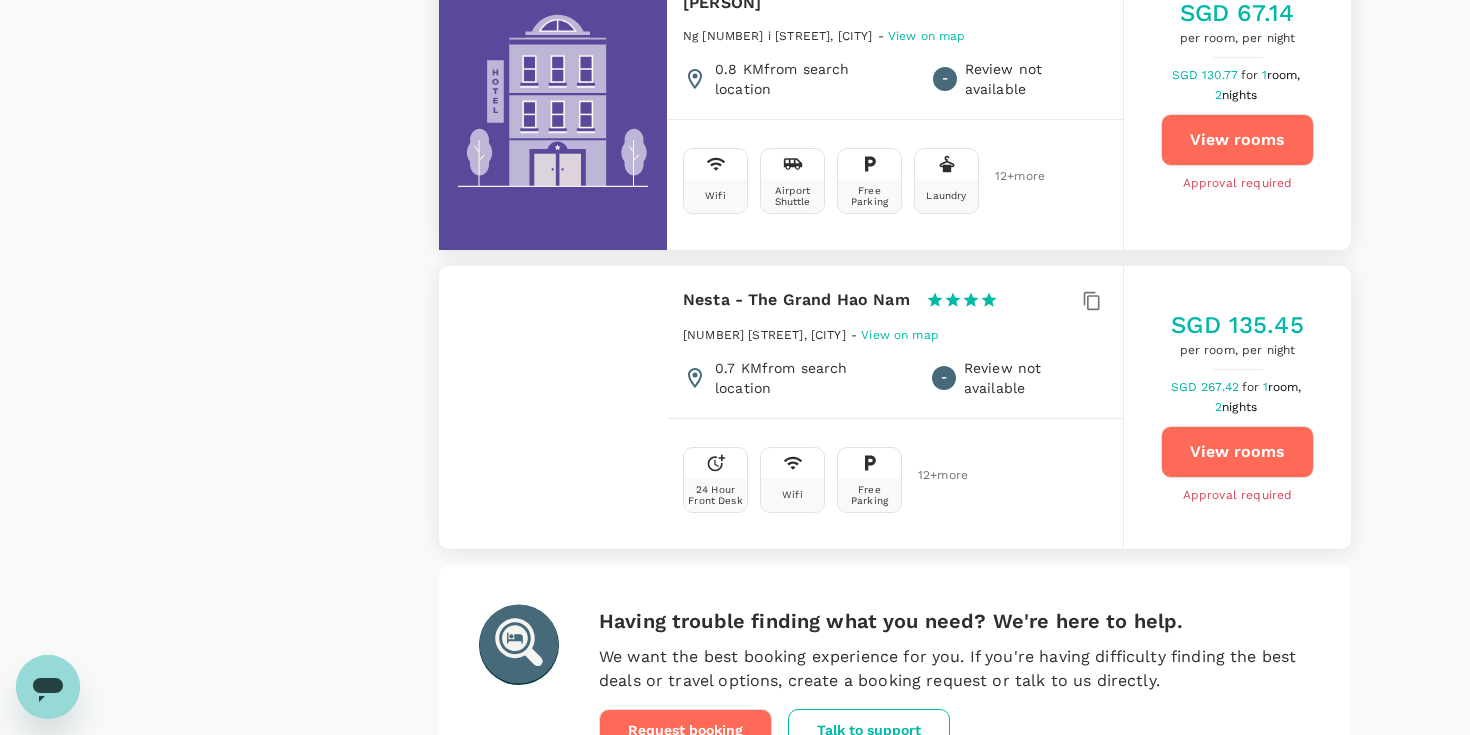 scroll, scrollTop: 5864, scrollLeft: 0, axis: vertical 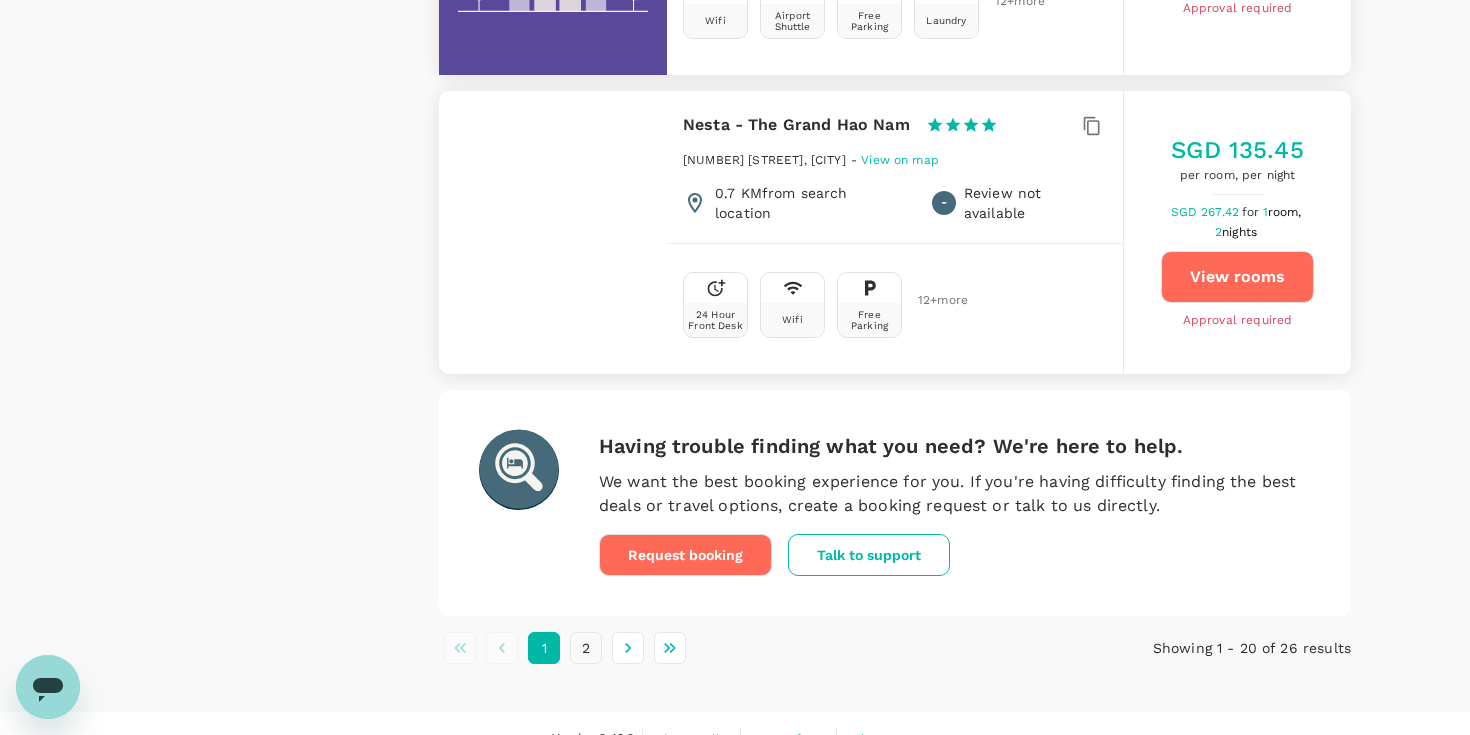 click on "2" at bounding box center (586, 648) 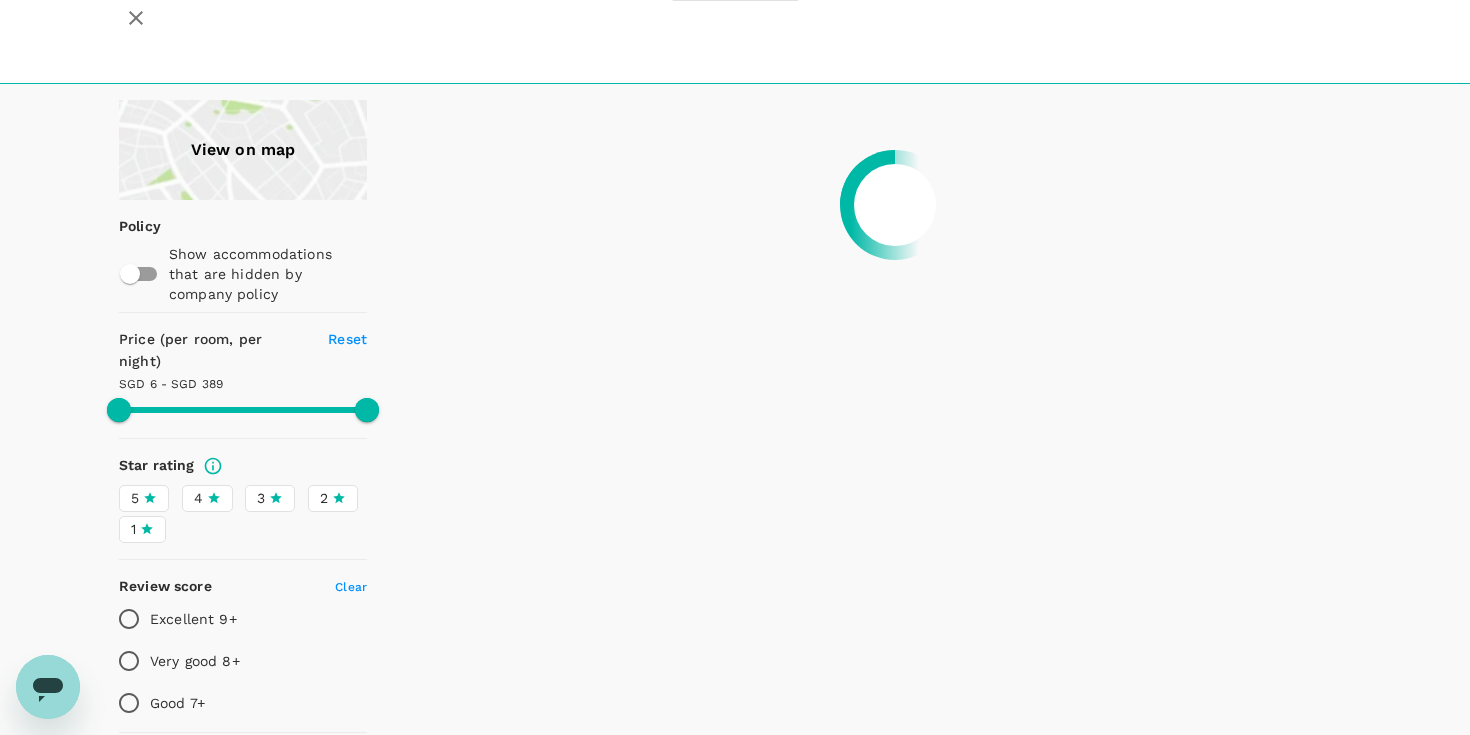 scroll, scrollTop: 0, scrollLeft: 0, axis: both 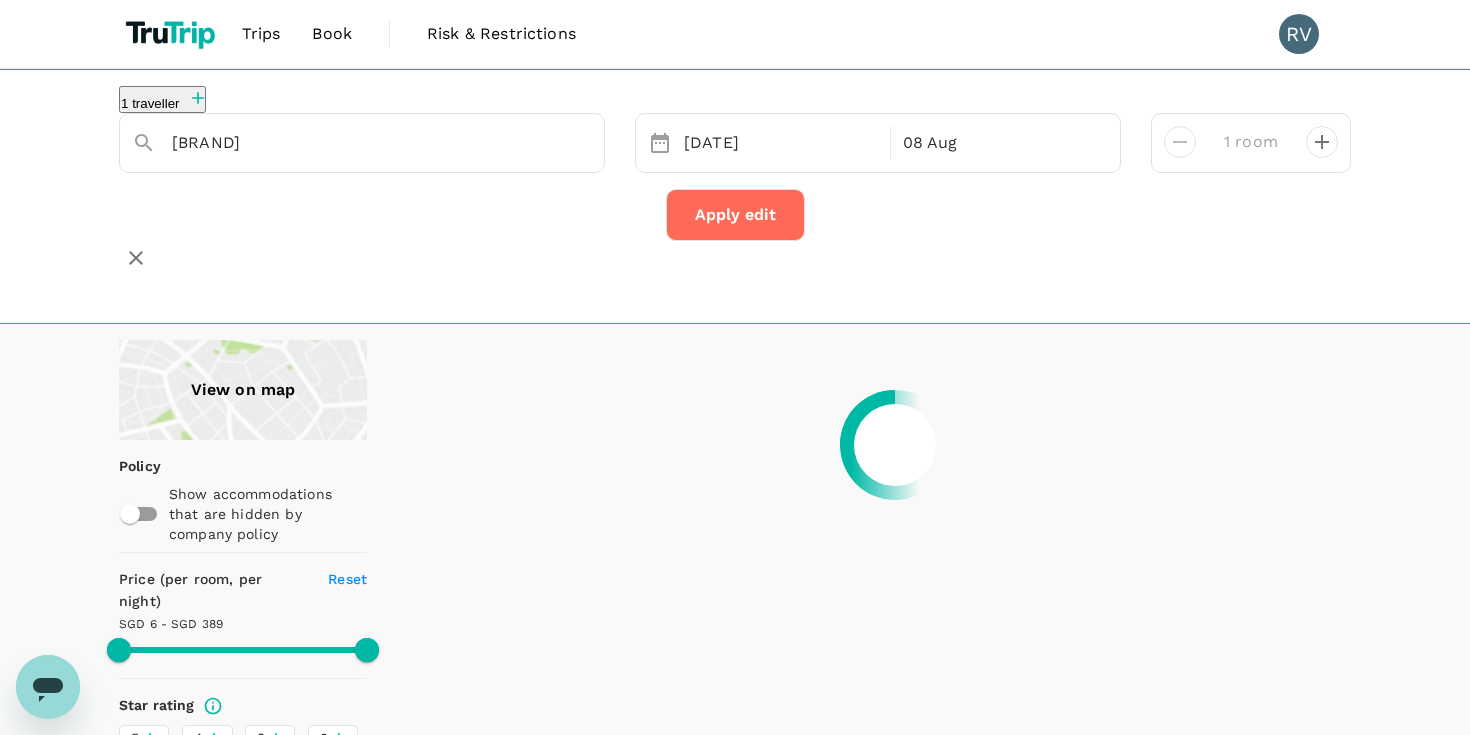 type on "388.4" 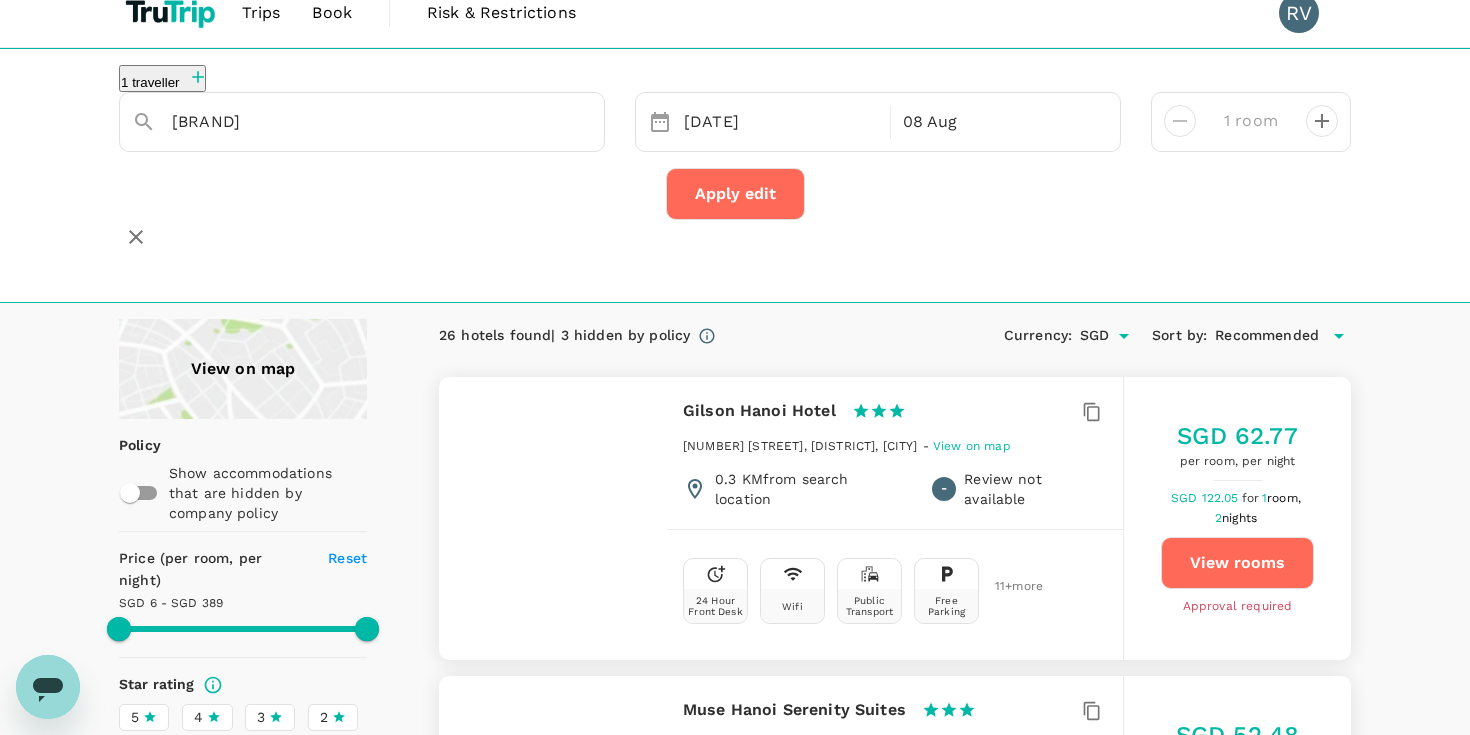 scroll, scrollTop: 59, scrollLeft: 0, axis: vertical 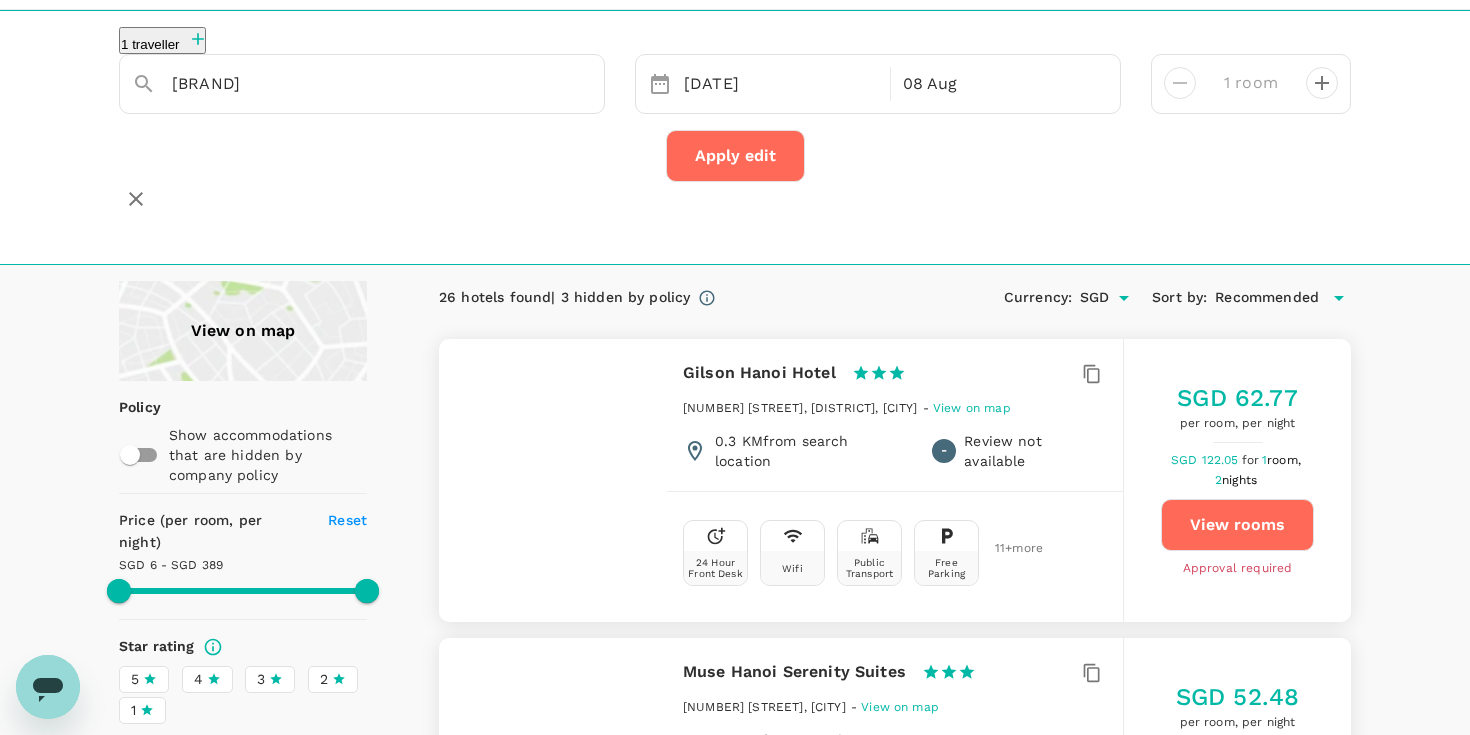 click at bounding box center [553, 480] 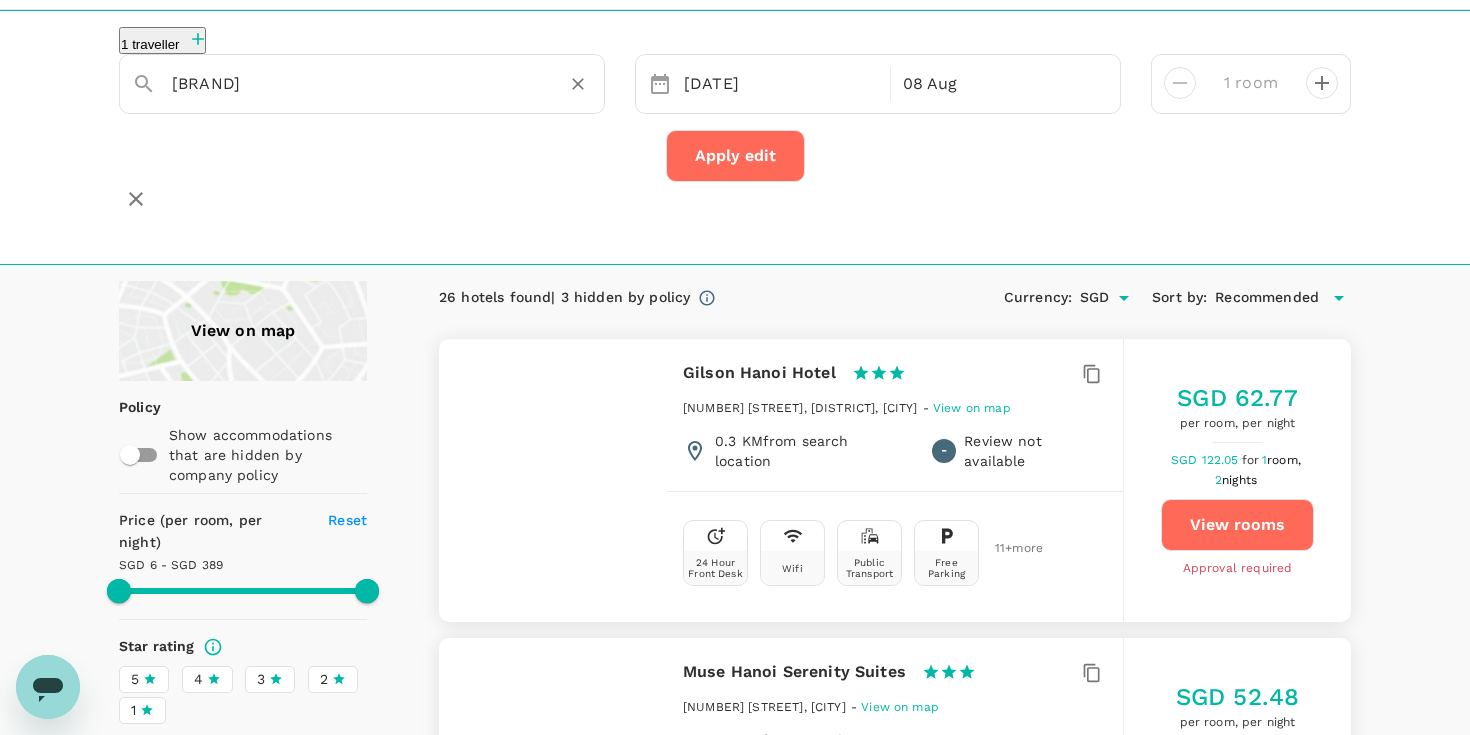 click on "[BRAND]" at bounding box center (354, 83) 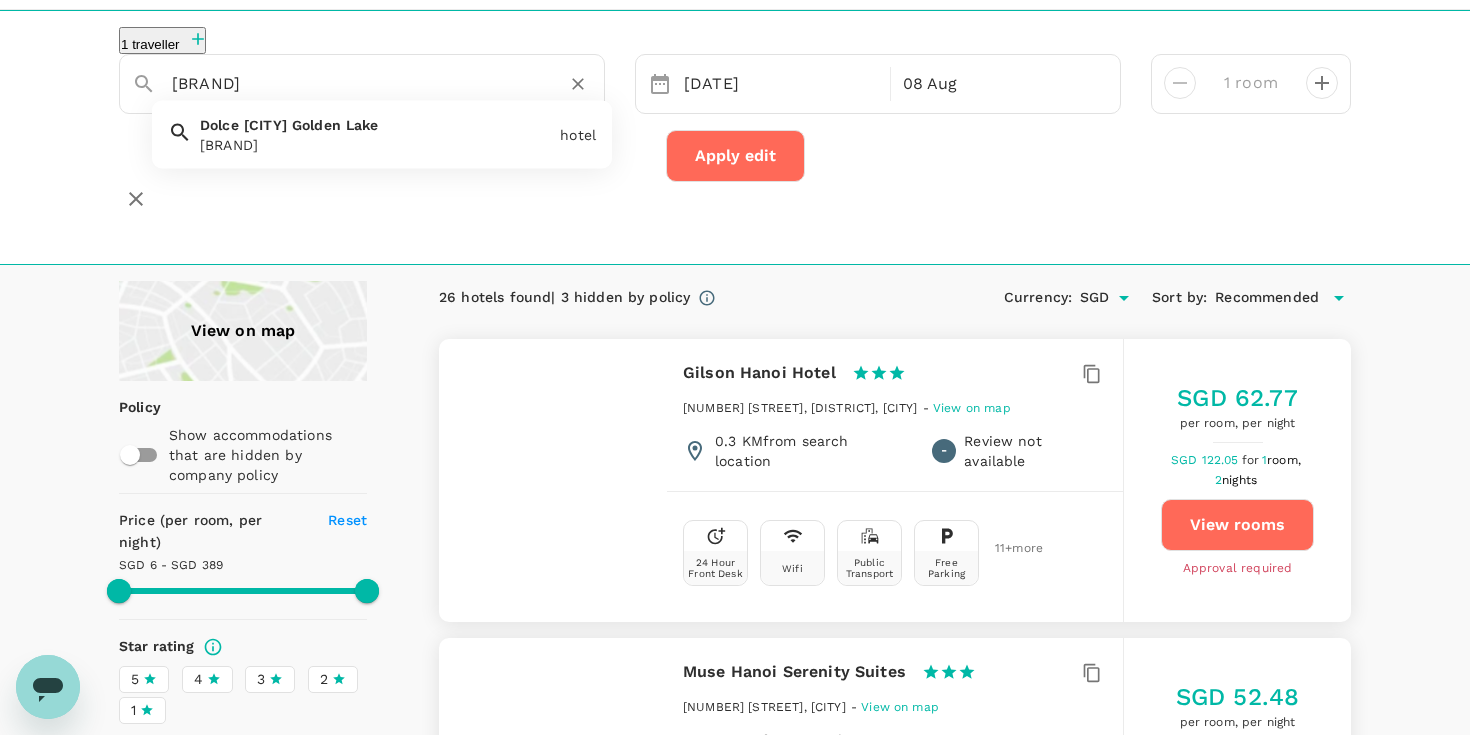 click 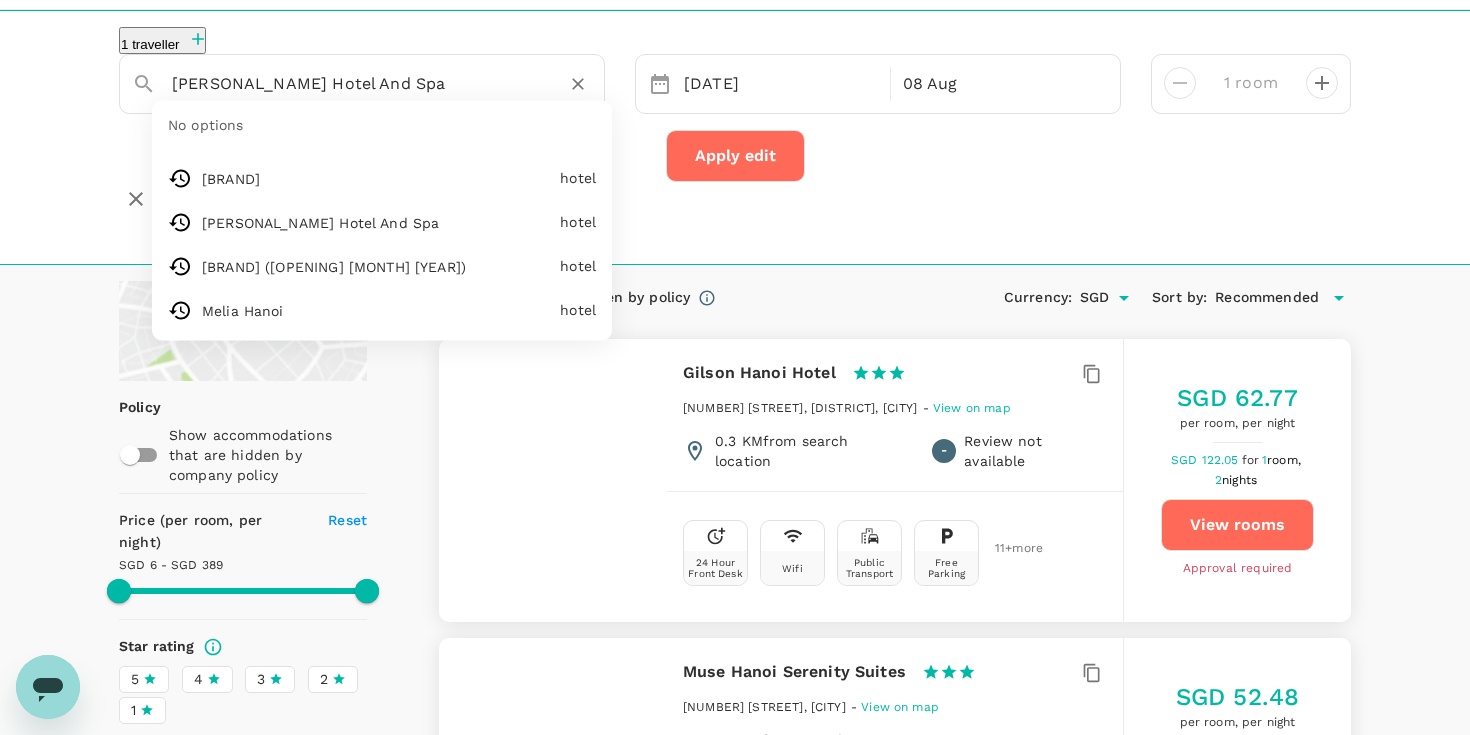 drag, startPoint x: 440, startPoint y: 97, endPoint x: 143, endPoint y: 83, distance: 297.32977 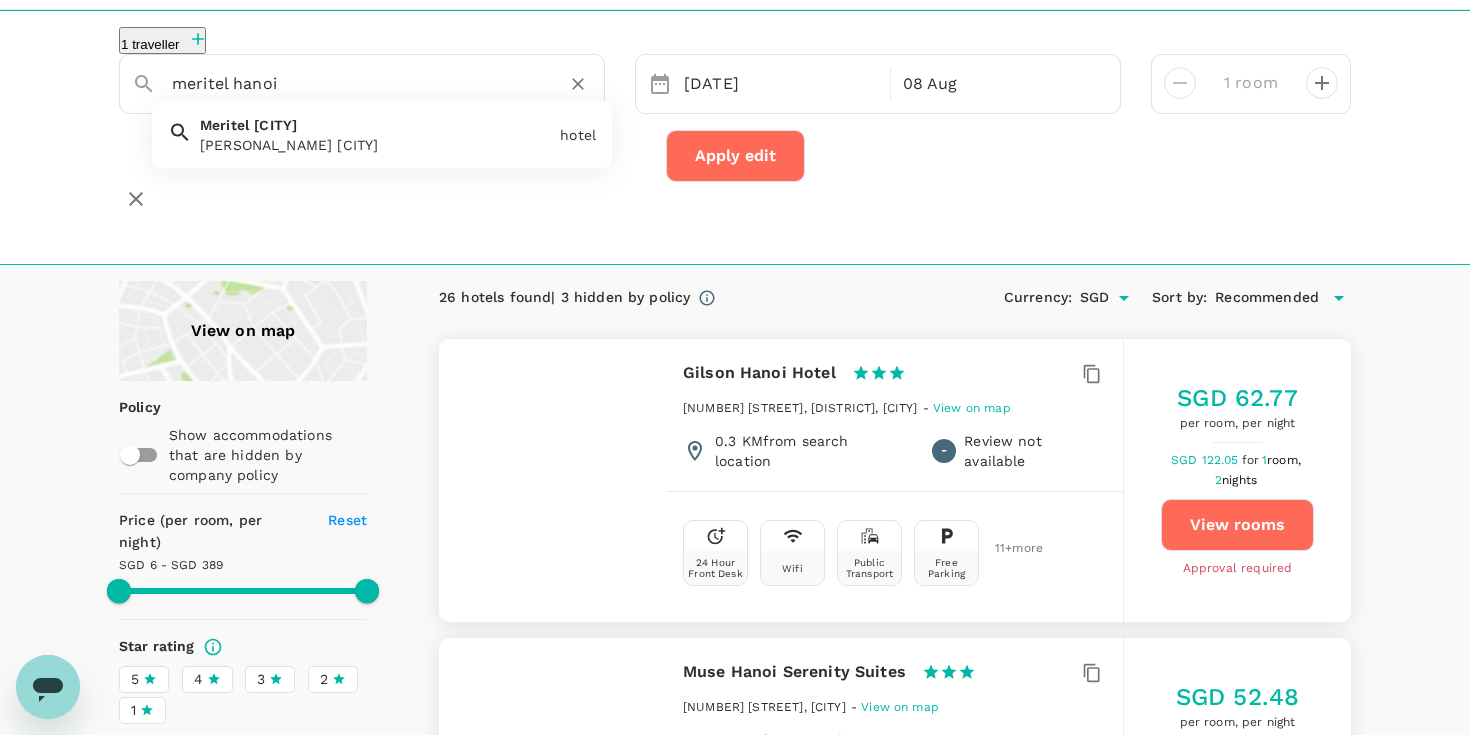 click on "[PERSONAL_NAME] [CITY]" at bounding box center (376, 145) 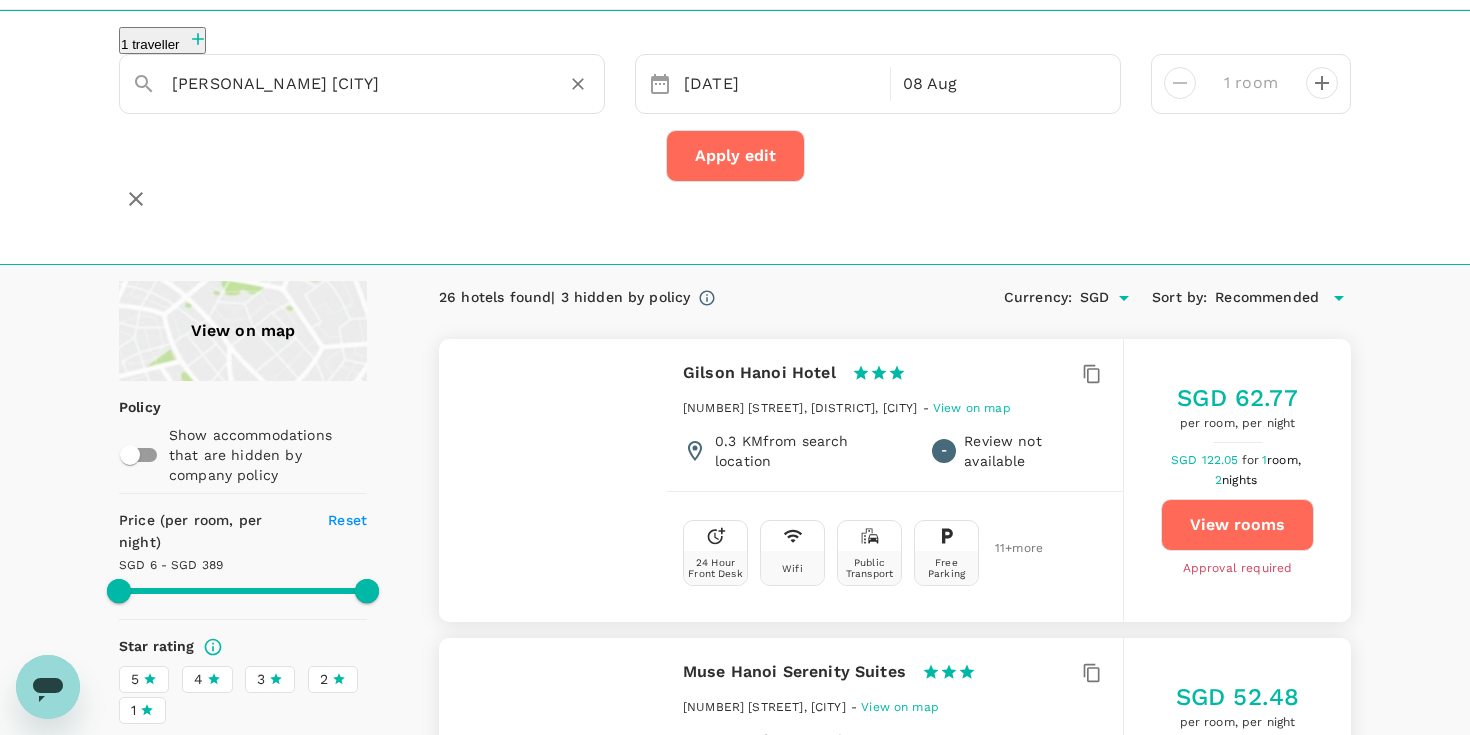 type on "[PERSONAL_NAME] [CITY]" 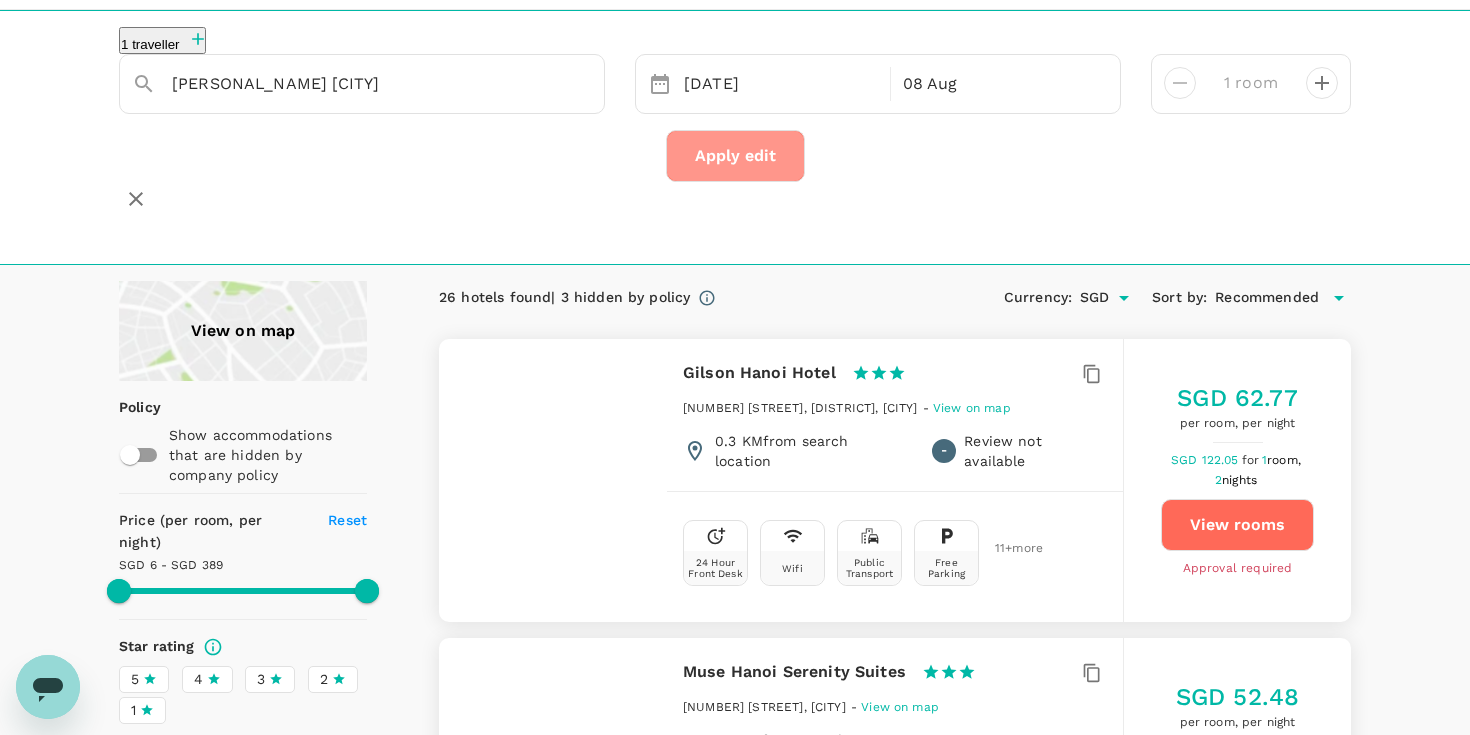 click on "Apply edit" at bounding box center (735, 156) 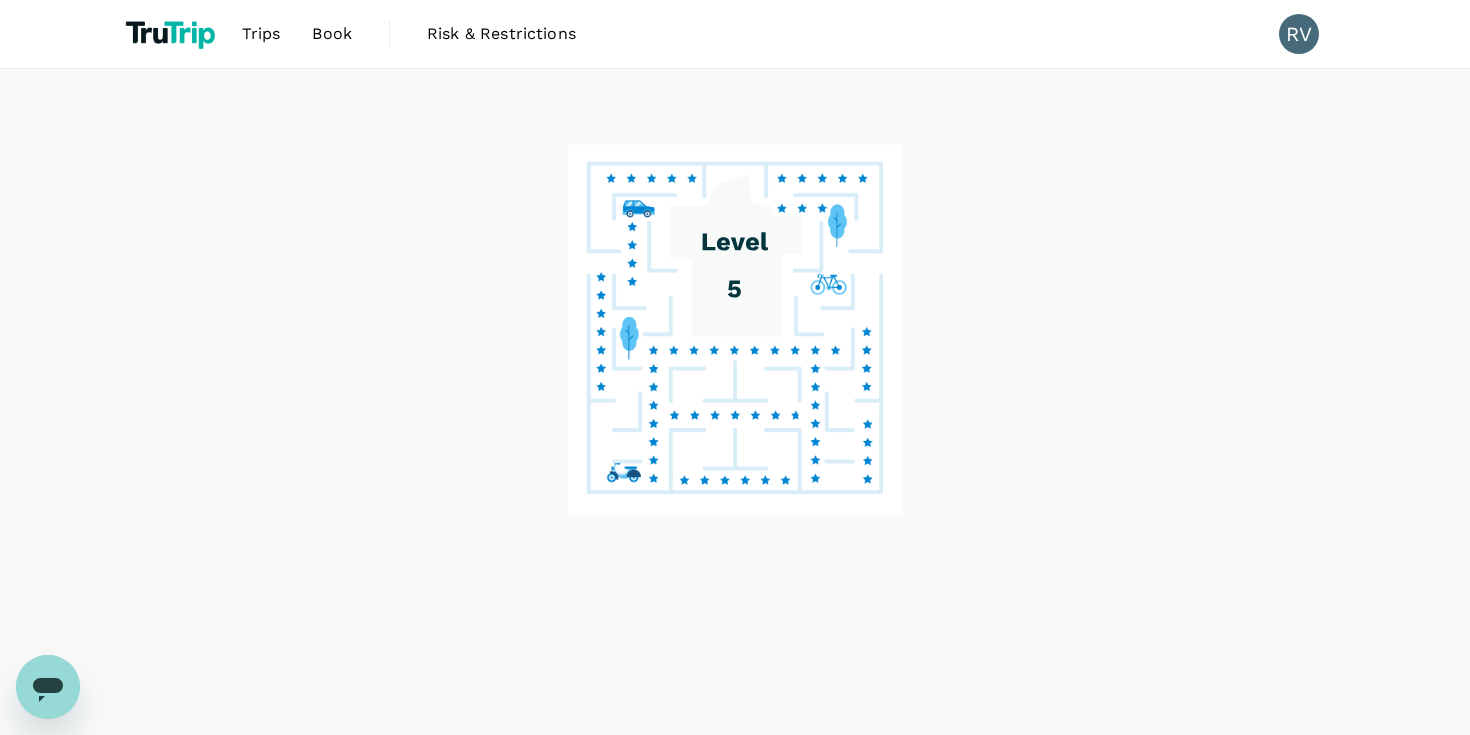 scroll, scrollTop: 0, scrollLeft: 0, axis: both 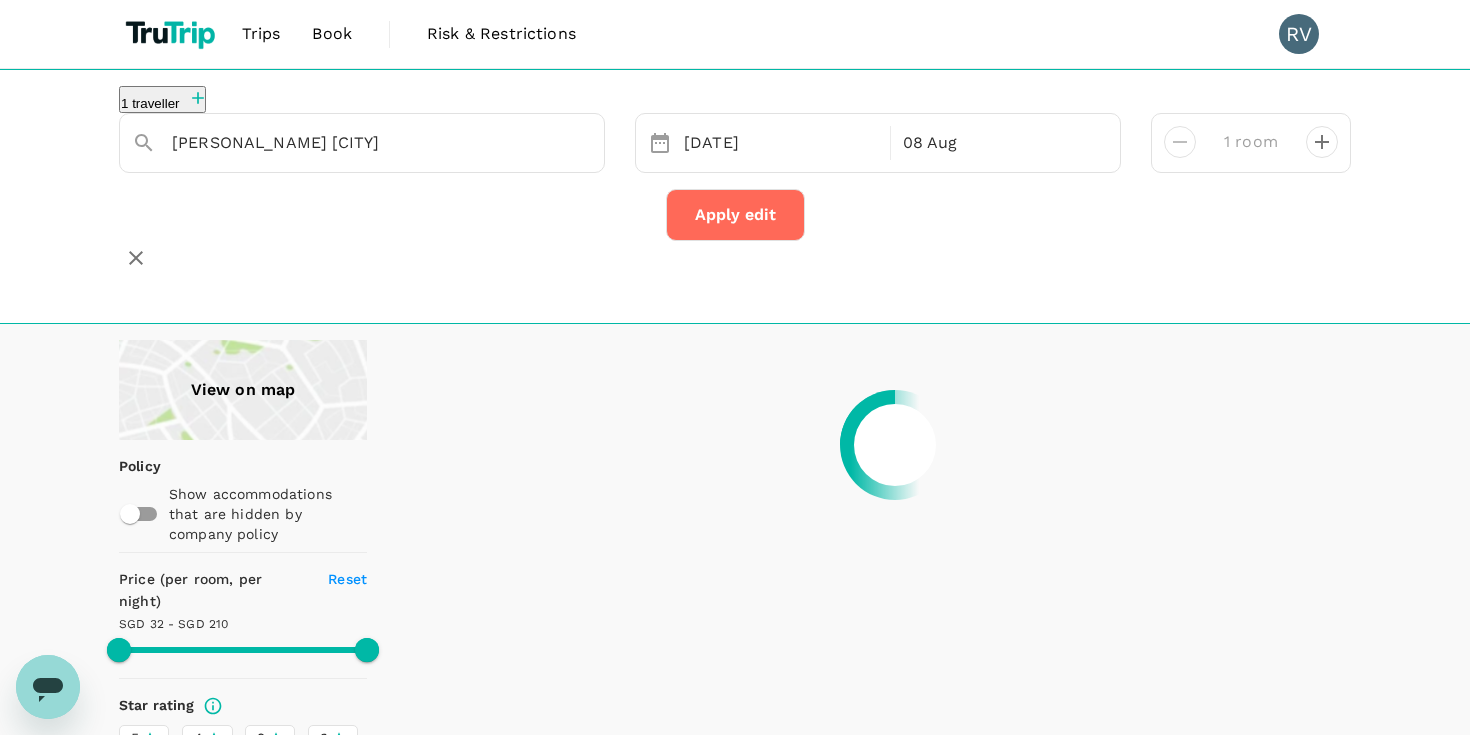 type on "209.19" 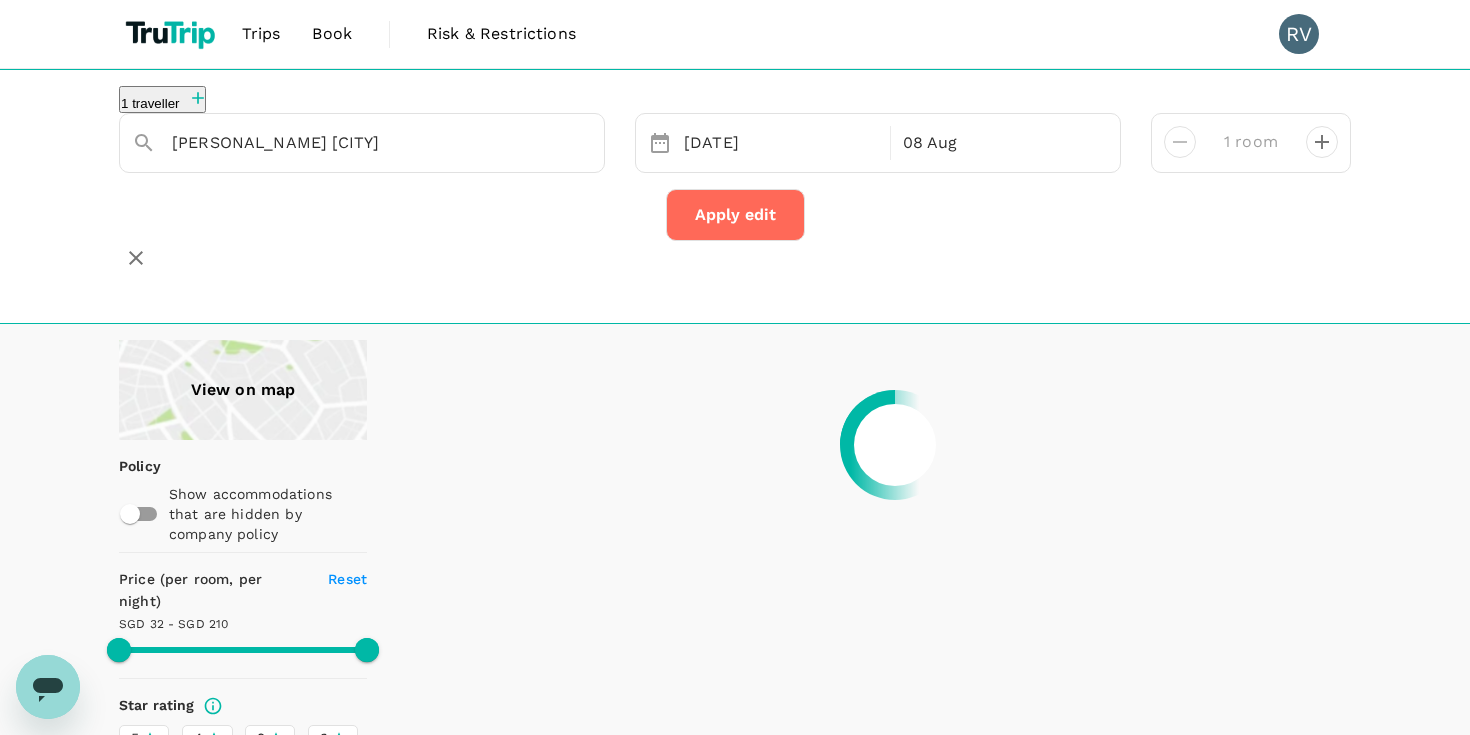 type on "209.33" 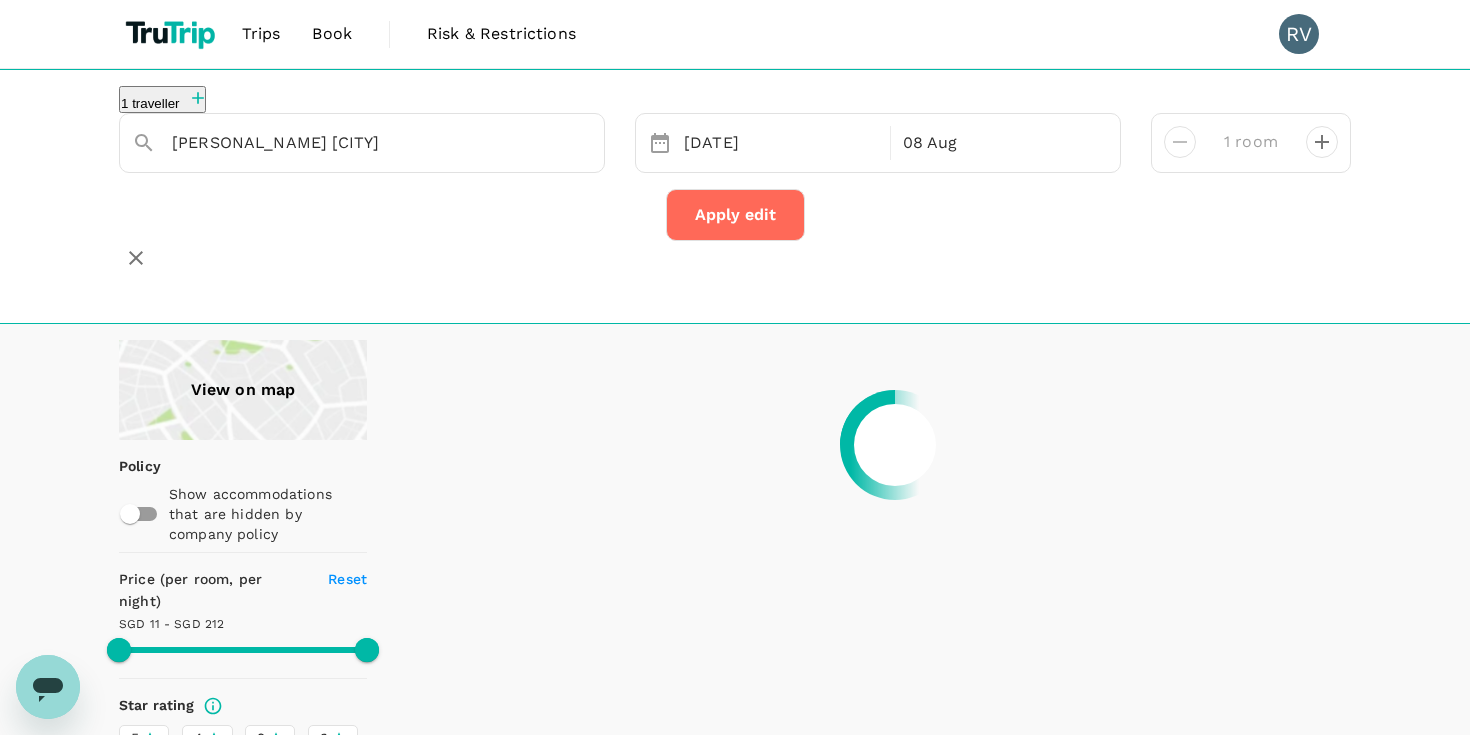 type on "211.33" 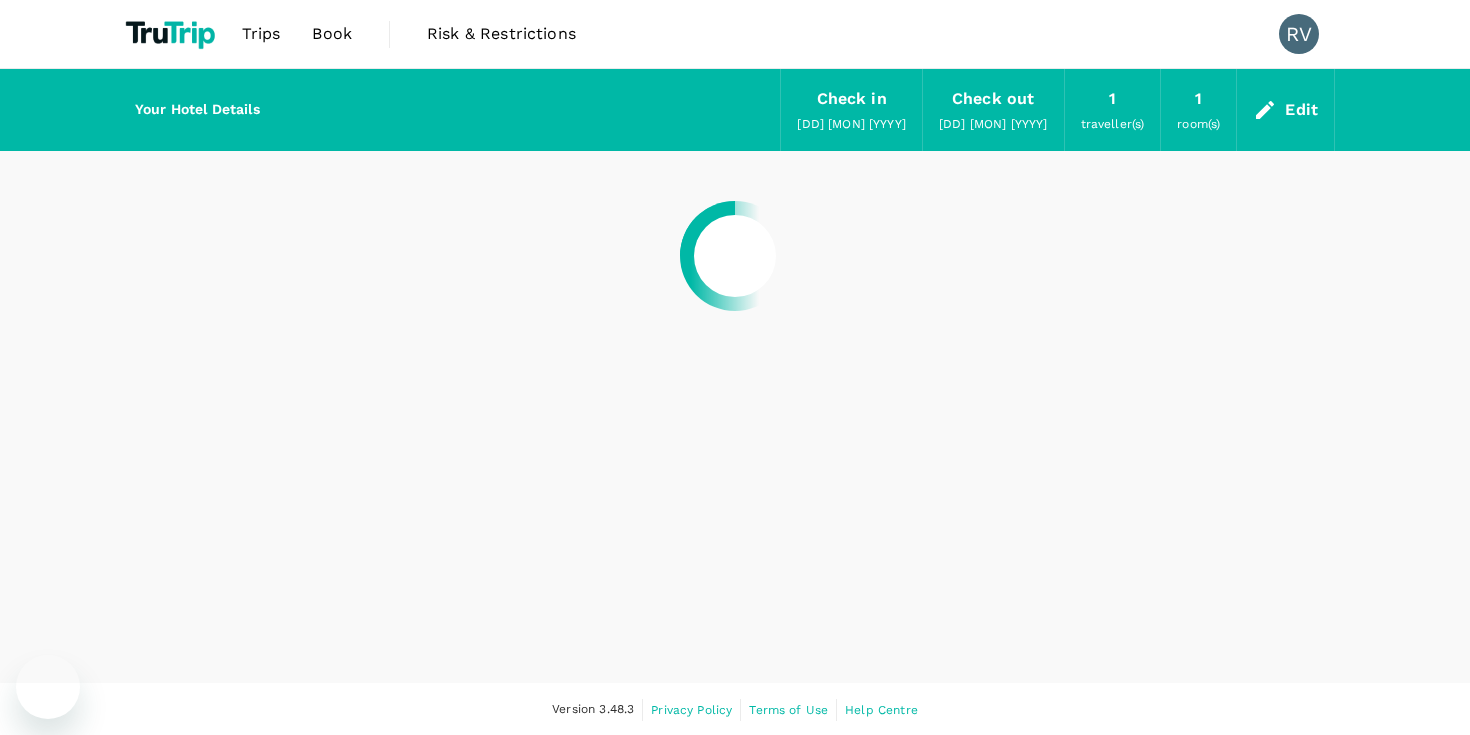 scroll, scrollTop: 0, scrollLeft: 0, axis: both 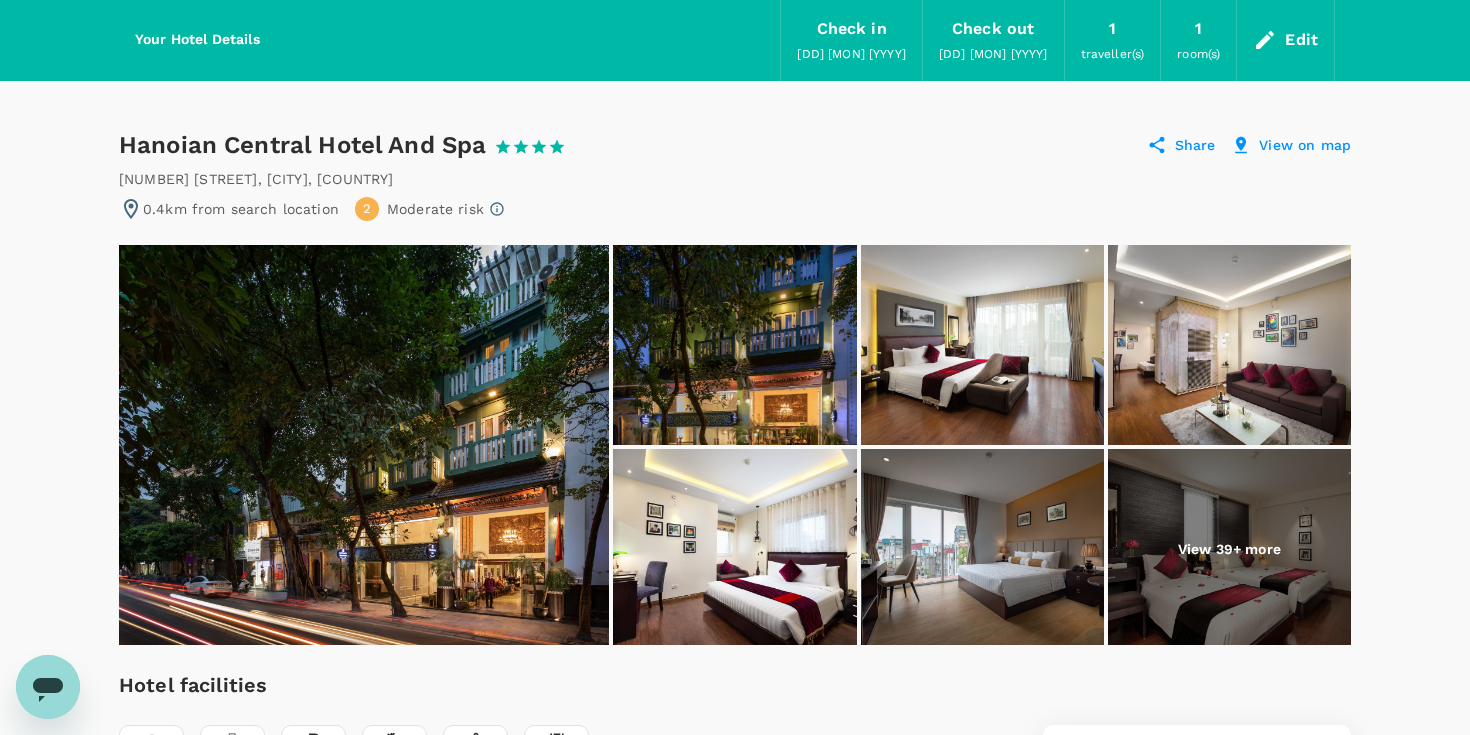click at bounding box center (364, 445) 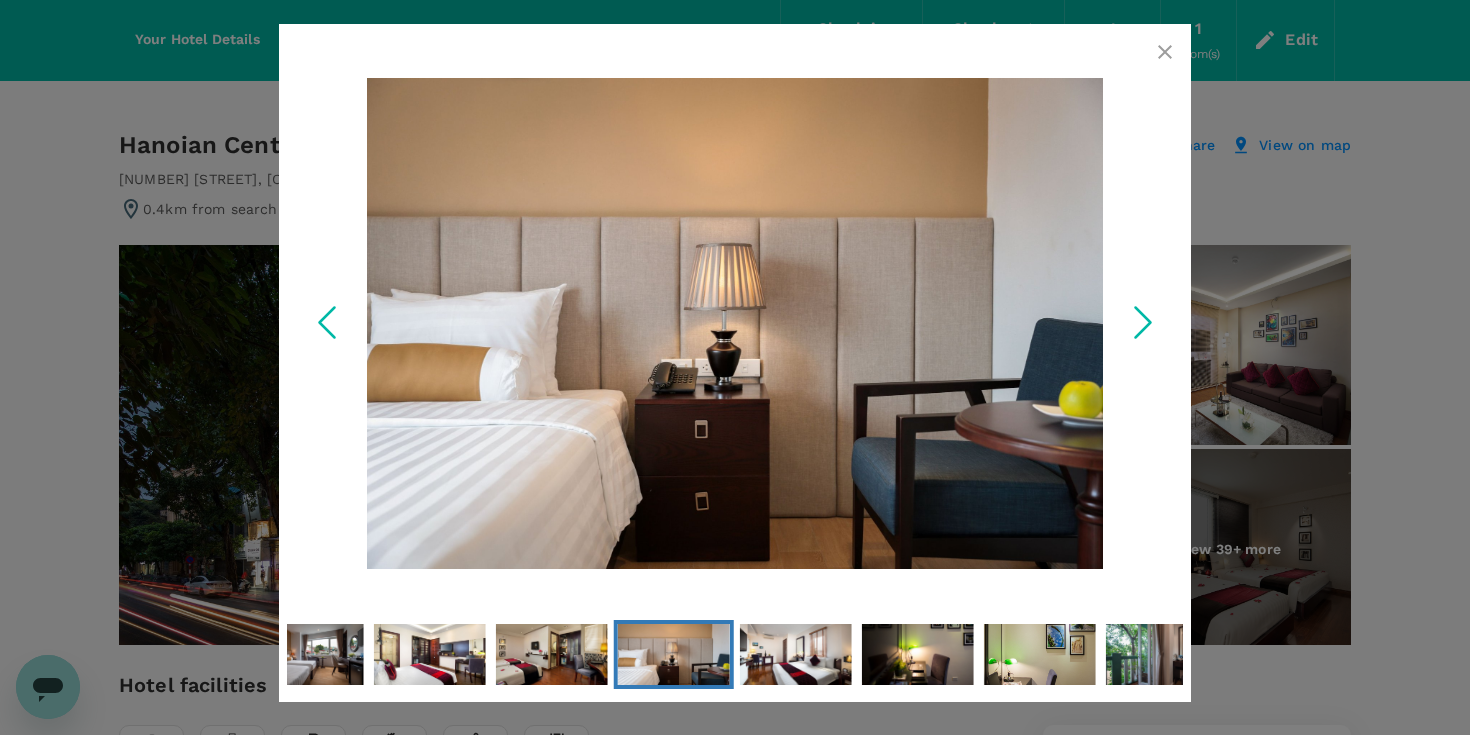 click 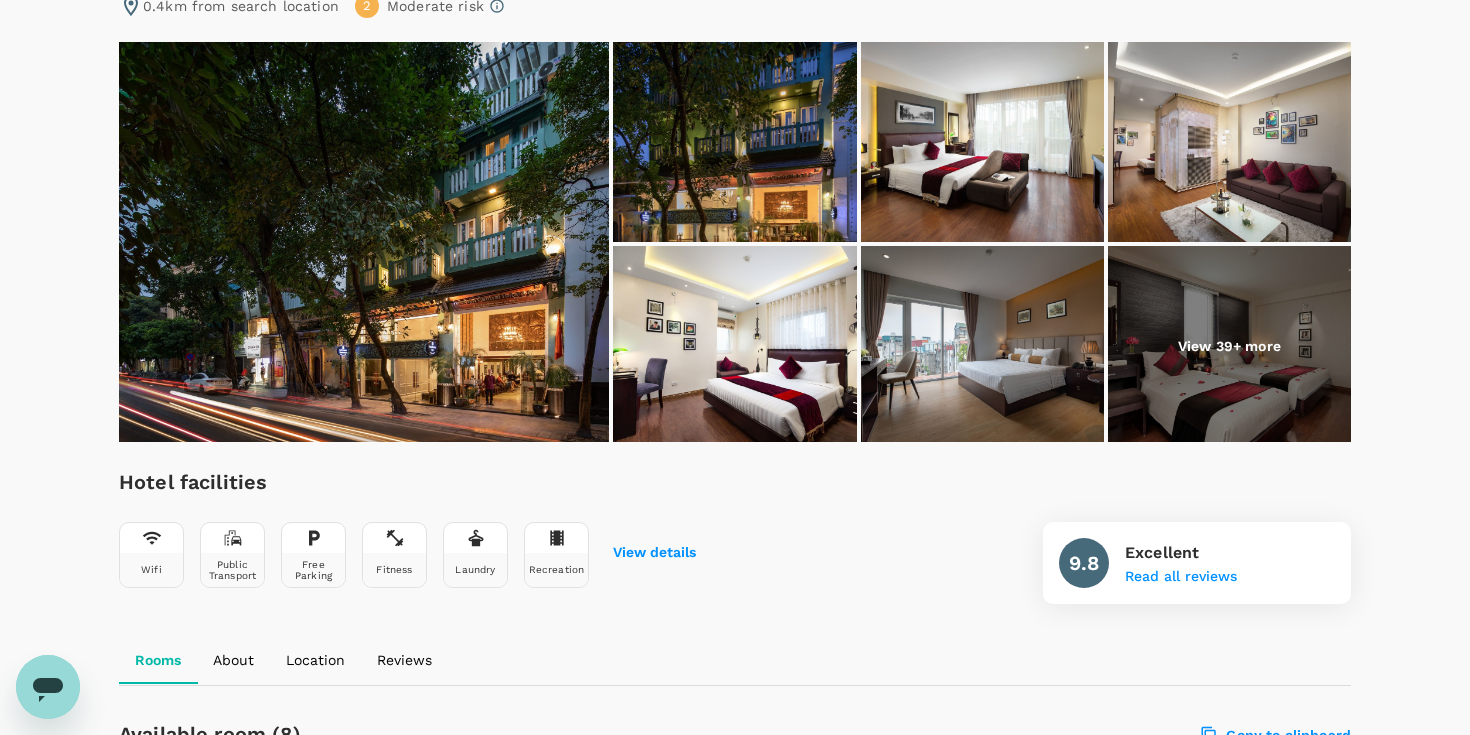 scroll, scrollTop: 0, scrollLeft: 0, axis: both 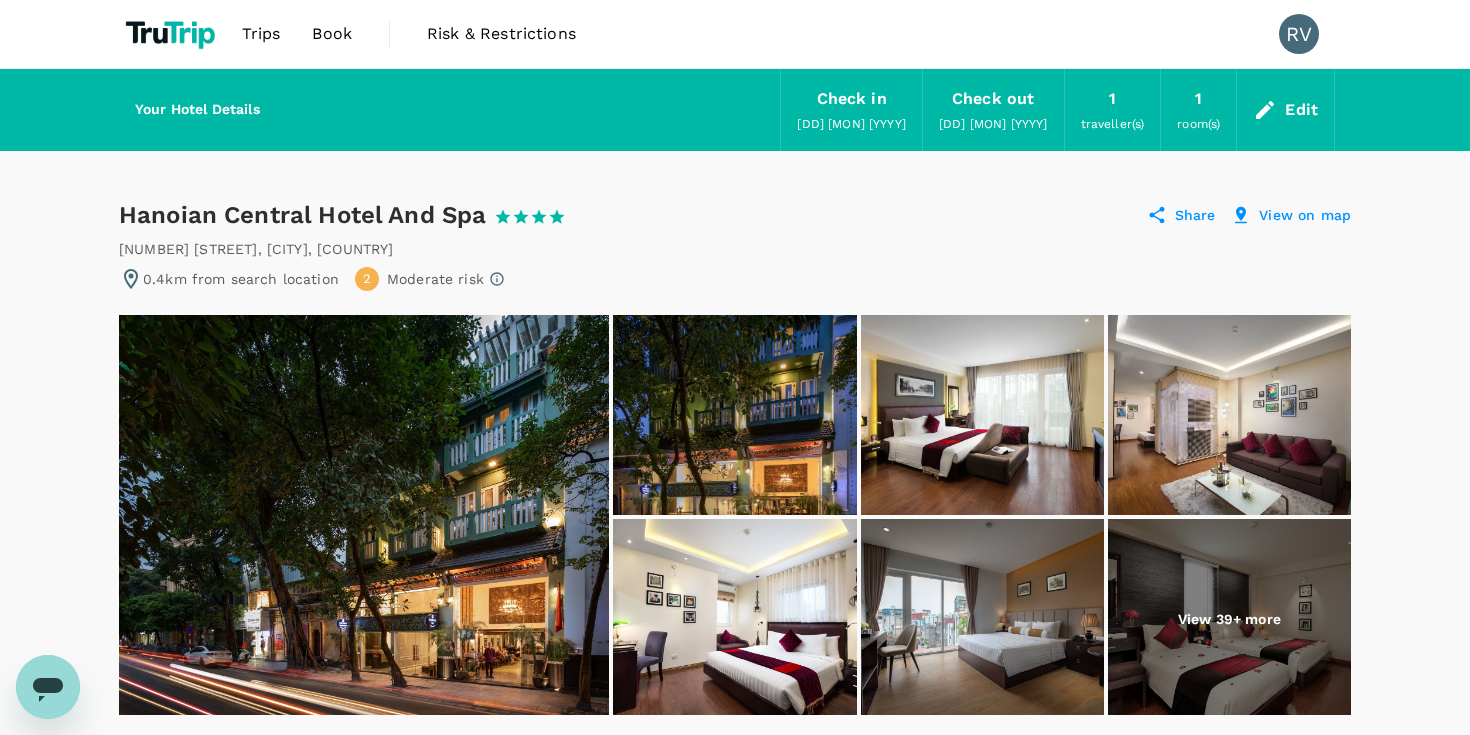 click on "Hanoian Central Hotel And Spa   1 Star 2 Stars 3 Stars 4 Stars 5 Stars Share View on map" at bounding box center (735, 215) 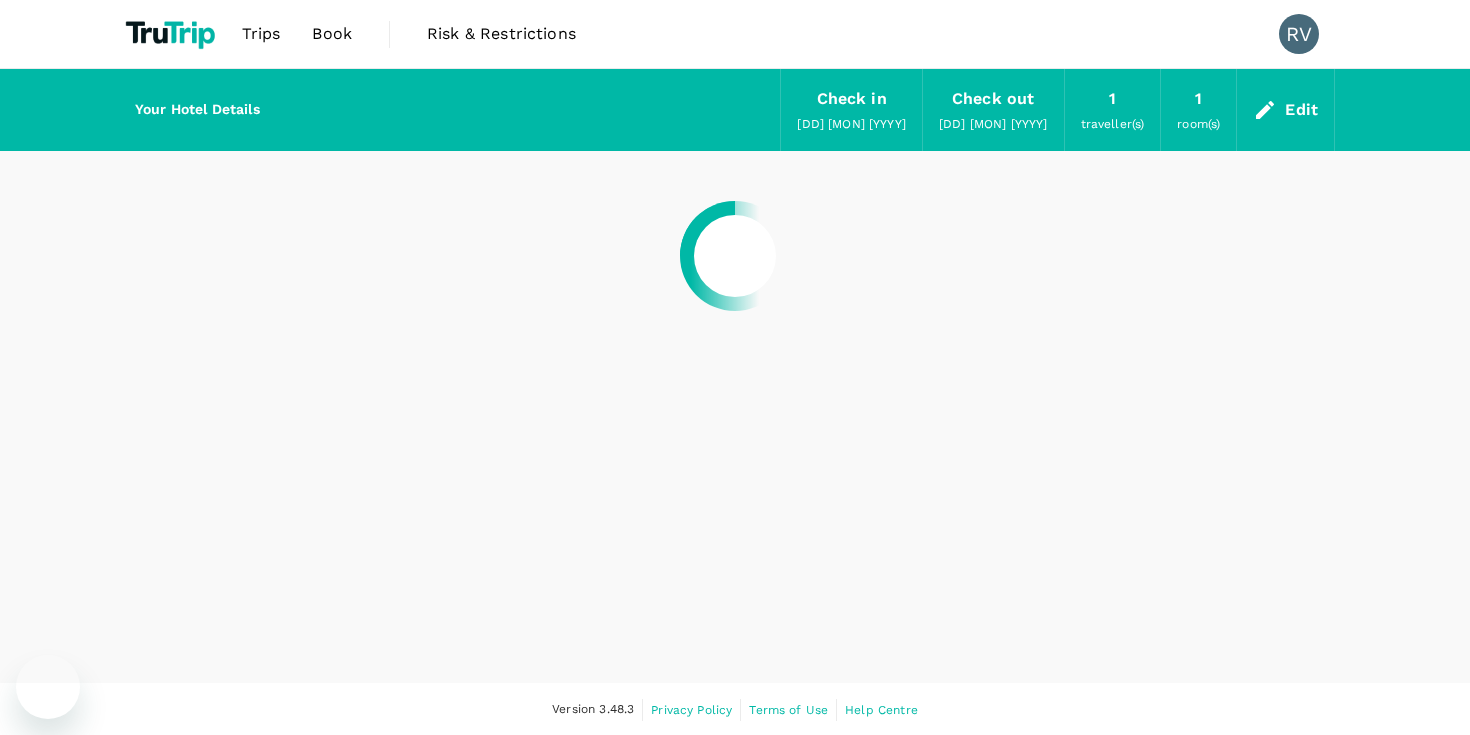 scroll, scrollTop: 0, scrollLeft: 0, axis: both 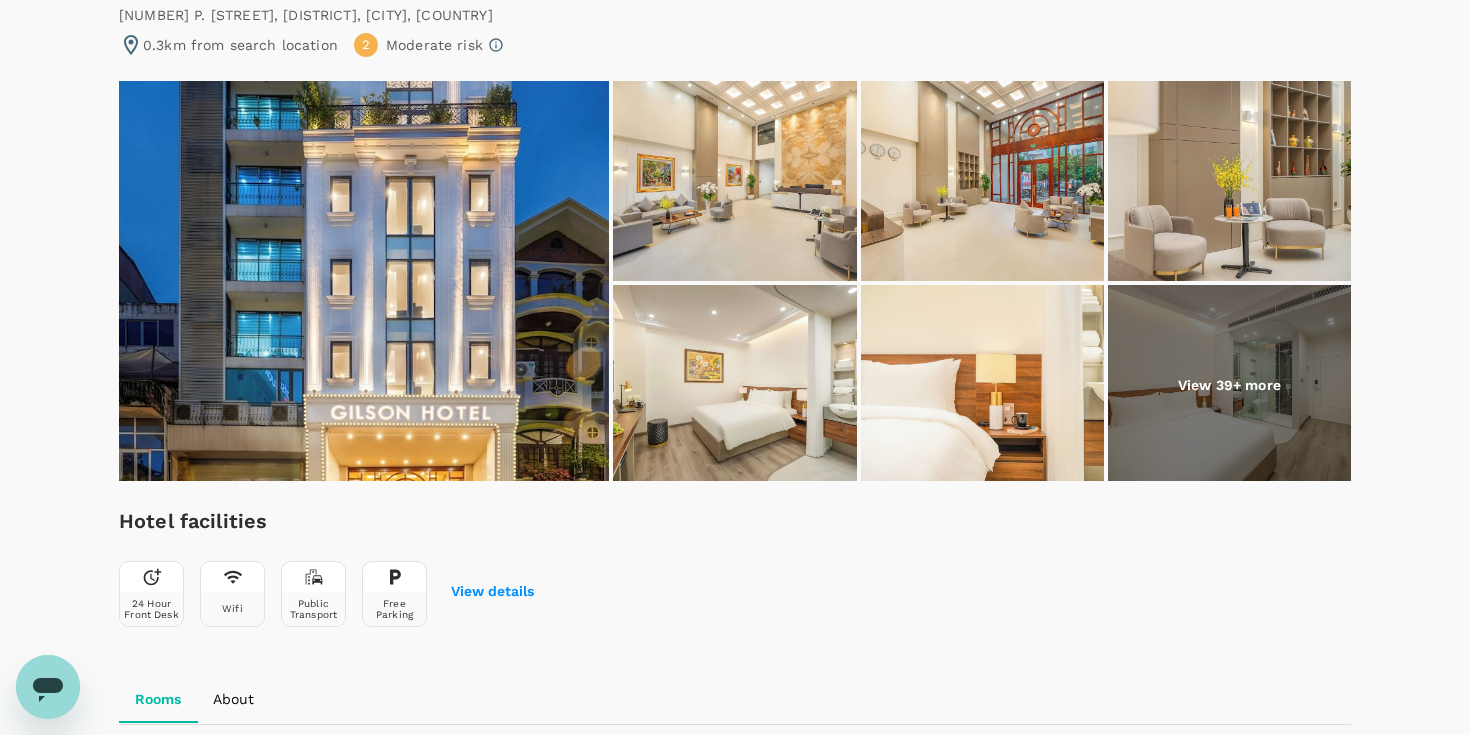 click at bounding box center (734, 385) 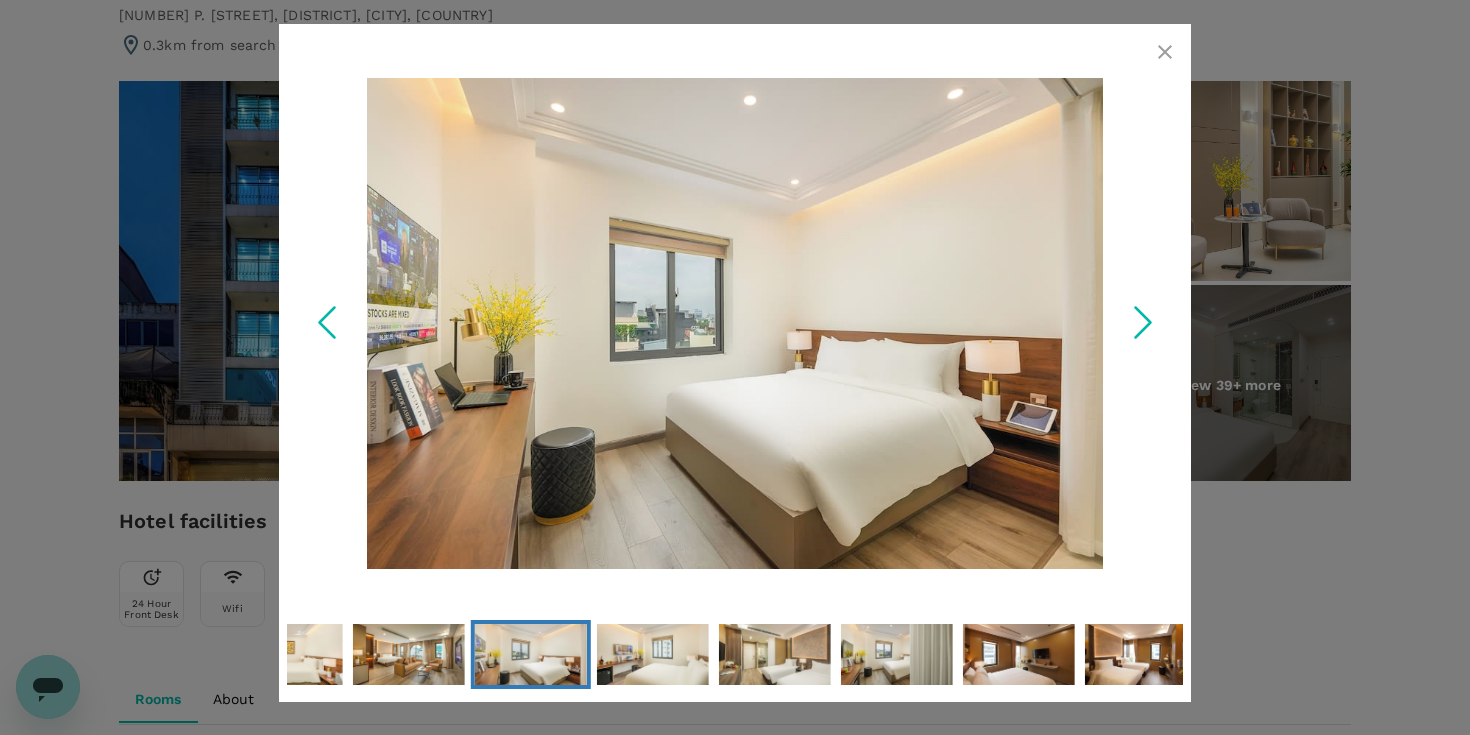 click 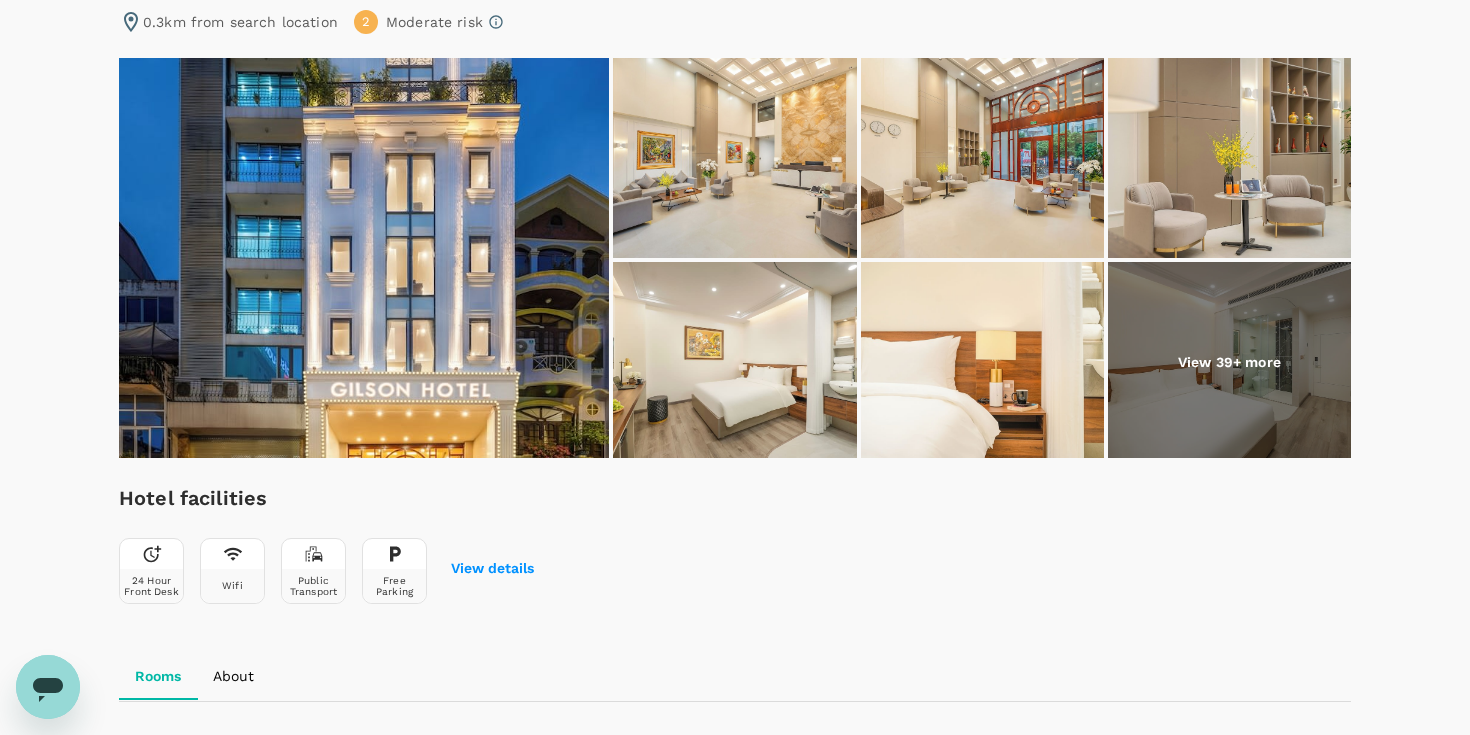 scroll, scrollTop: 0, scrollLeft: 0, axis: both 